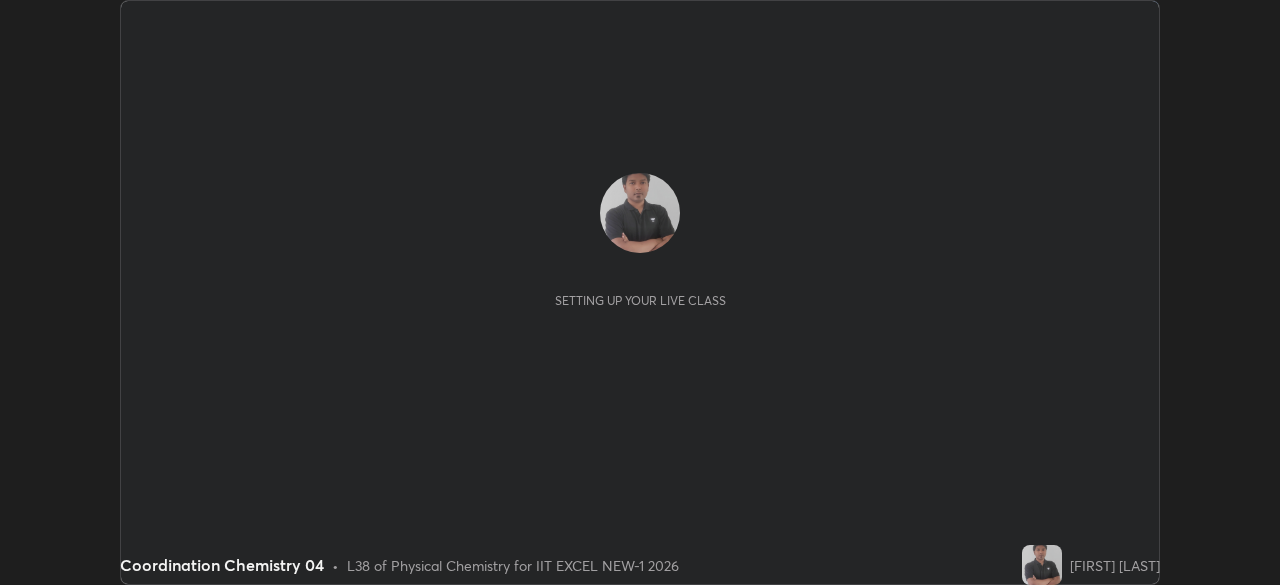 scroll, scrollTop: 0, scrollLeft: 0, axis: both 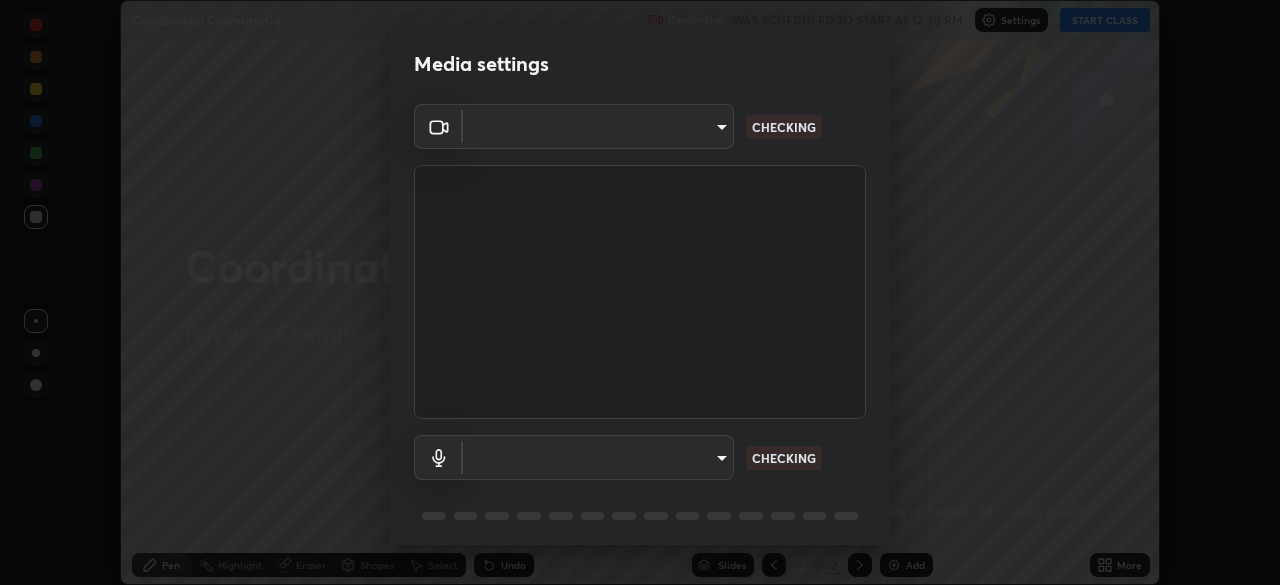 type on "[HASH]" 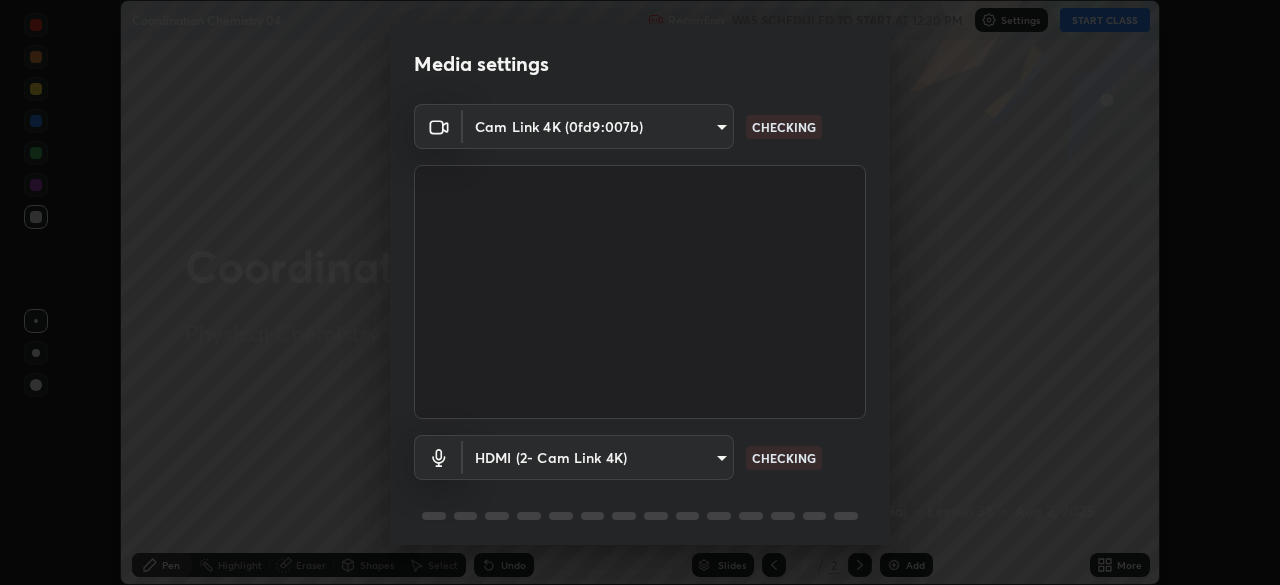 click on "Erase all Coordination Chemistry 04 Recording WAS SCHEDULED TO START AT 12:30 PM Settings START CLASS Setting up your live class Coordination Chemistry 04 • L38 of Physical Chemistry for IIT EXCEL NEW-1 2026 [FIRST] [LAST] Pen Highlight Eraser Shapes Select Undo Slides 2 / 2 Add More No doubts shared Encourage your learners to ask a doubt for better clarity Report an issue Reason for reporting Buffering Chat not working Audio - Video sync issue Educator video quality low ​ Attach an image Report Media settings Cam Link 4K (0fd9:007b) [HASH] CHECKING HDMI (2- Cam Link 4K) [HASH] CHECKING 1 / 5 Next" at bounding box center (640, 292) 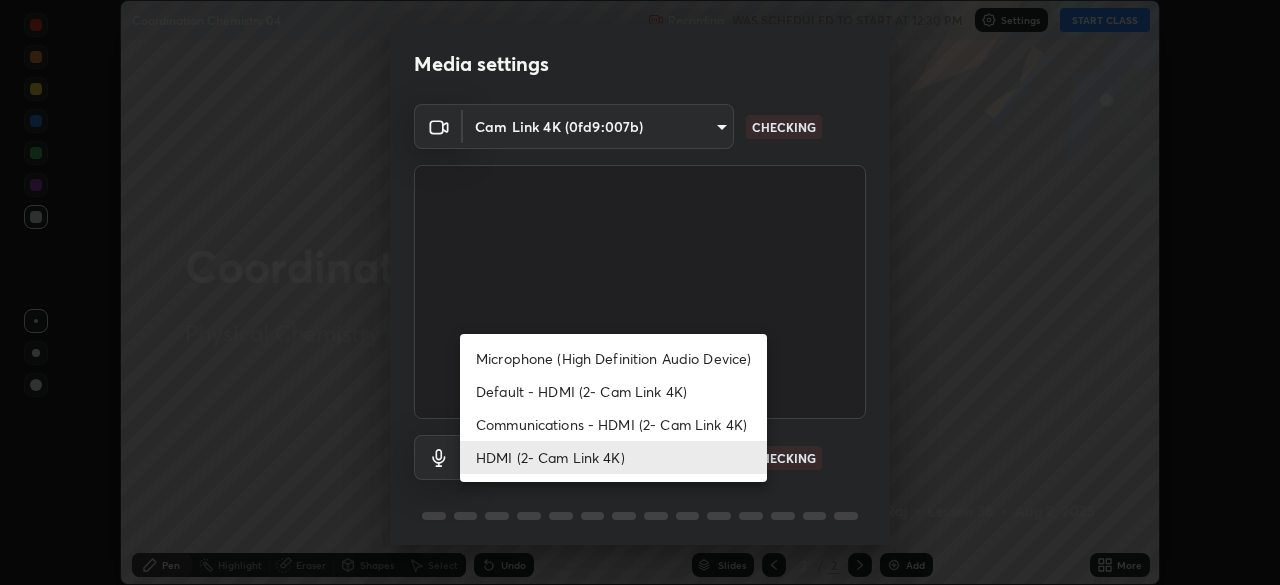 click on "Communications - HDMI (2- Cam Link 4K)" at bounding box center [613, 424] 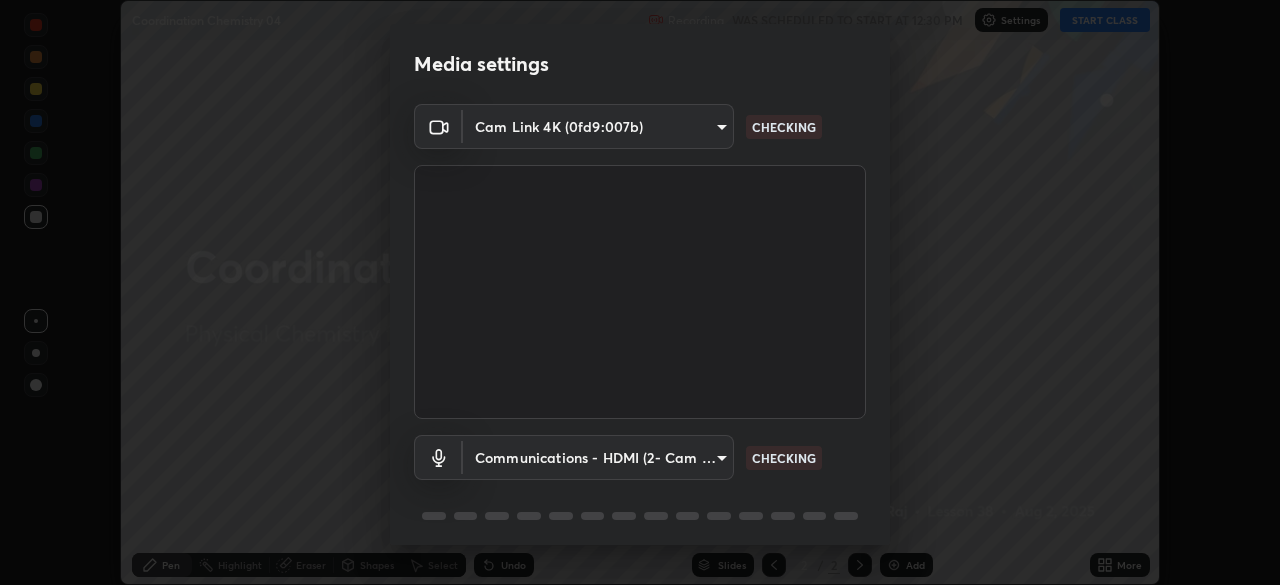 click on "HDMI (2- Cam Link 4K)" at bounding box center [575, 457] 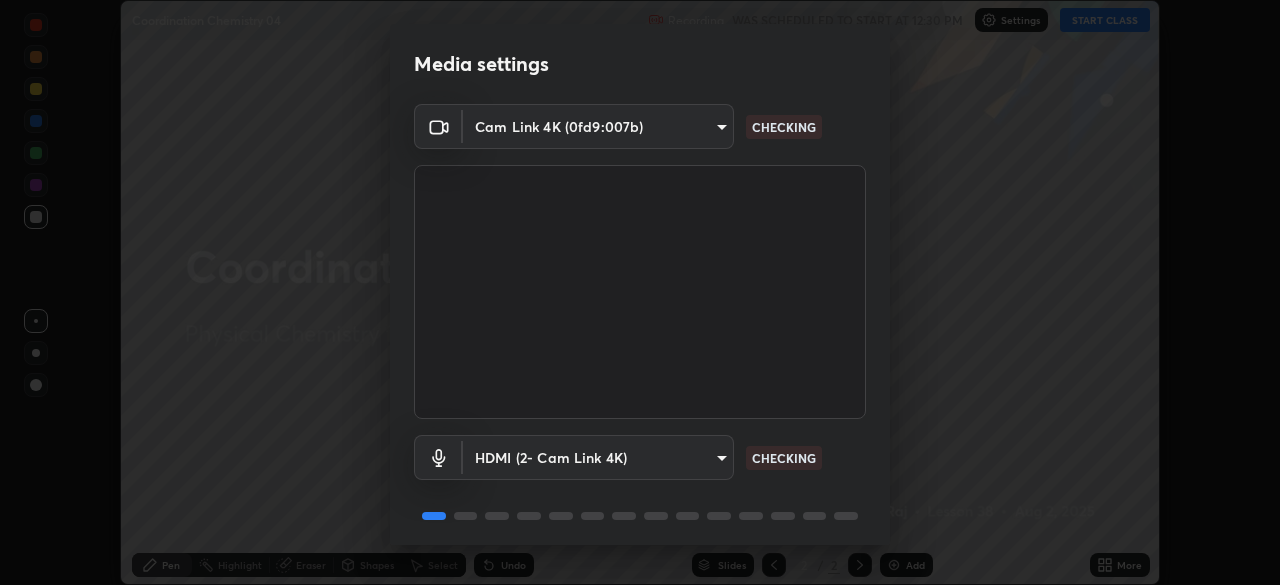 click on "Erase all Coordination Chemistry 04 Recording WAS SCHEDULED TO START AT 12:30 PM Settings START CLASS Setting up your live class Coordination Chemistry 04 • L38 of Physical Chemistry for IIT EXCEL NEW-1 2026 [FIRST] [LAST] Pen Highlight Eraser Shapes Select Undo Slides 2 / 2 Add More No doubts shared Encourage your learners to ask a doubt for better clarity Report an issue Reason for reporting Buffering Chat not working Audio - Video sync issue Educator video quality low ​ Attach an image Report Media settings Cam Link 4K (0fd9:007b) [HASH] CHECKING HDMI (2- Cam Link 4K) [HASH] CHECKING 1 / 5 Next" at bounding box center [640, 292] 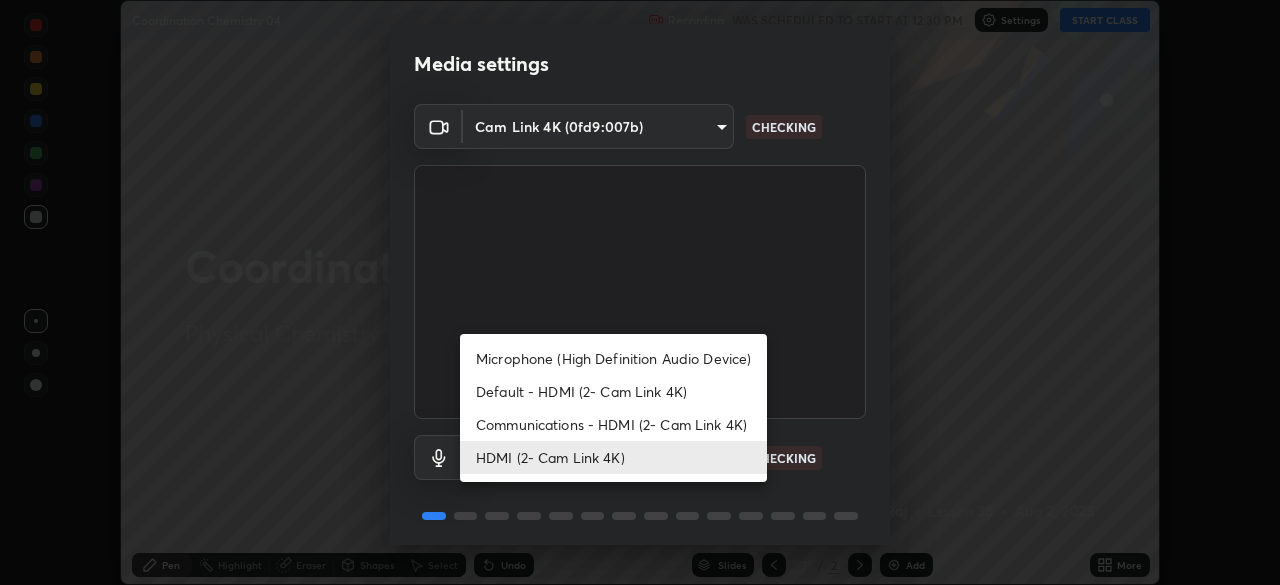 click at bounding box center [640, 292] 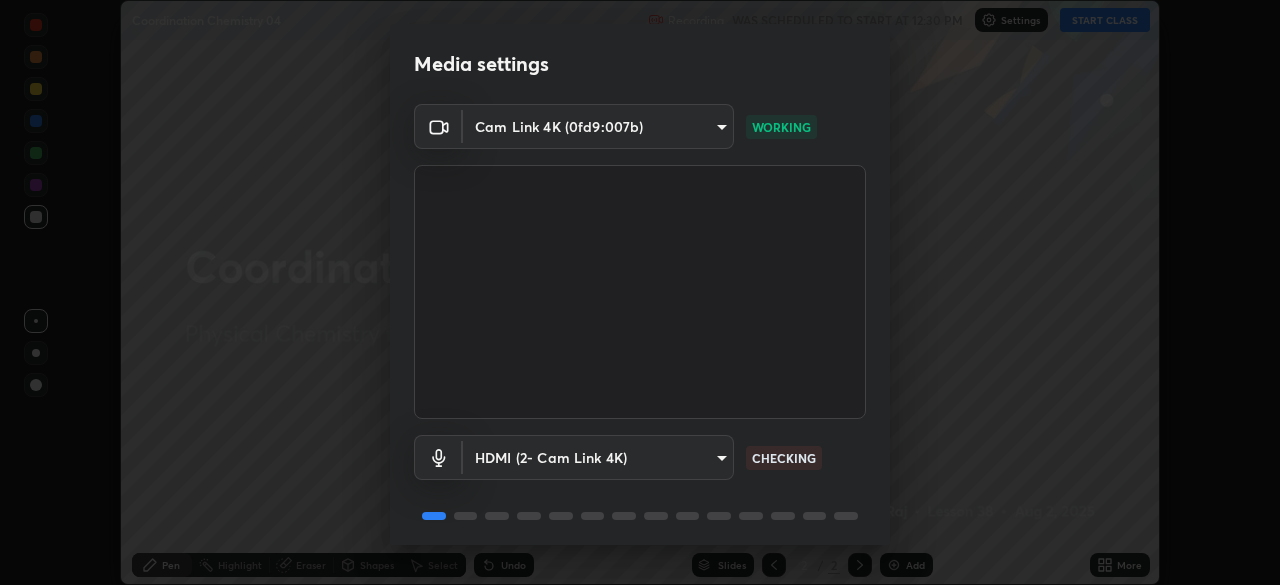 scroll, scrollTop: 71, scrollLeft: 0, axis: vertical 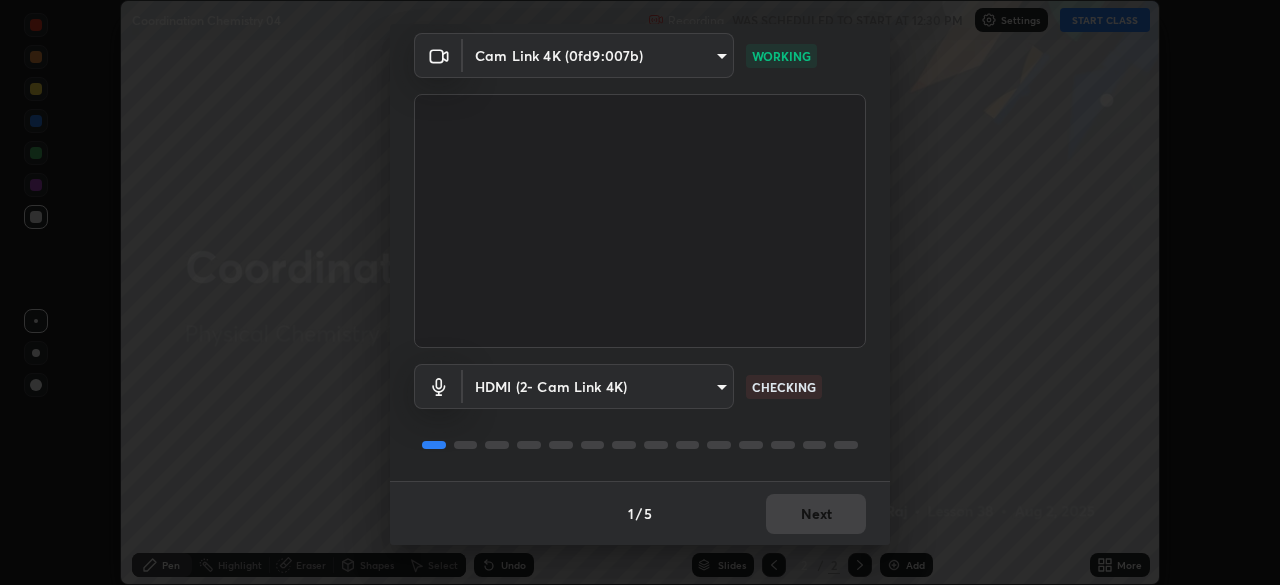 click on "1 / 5 Next" at bounding box center [640, 513] 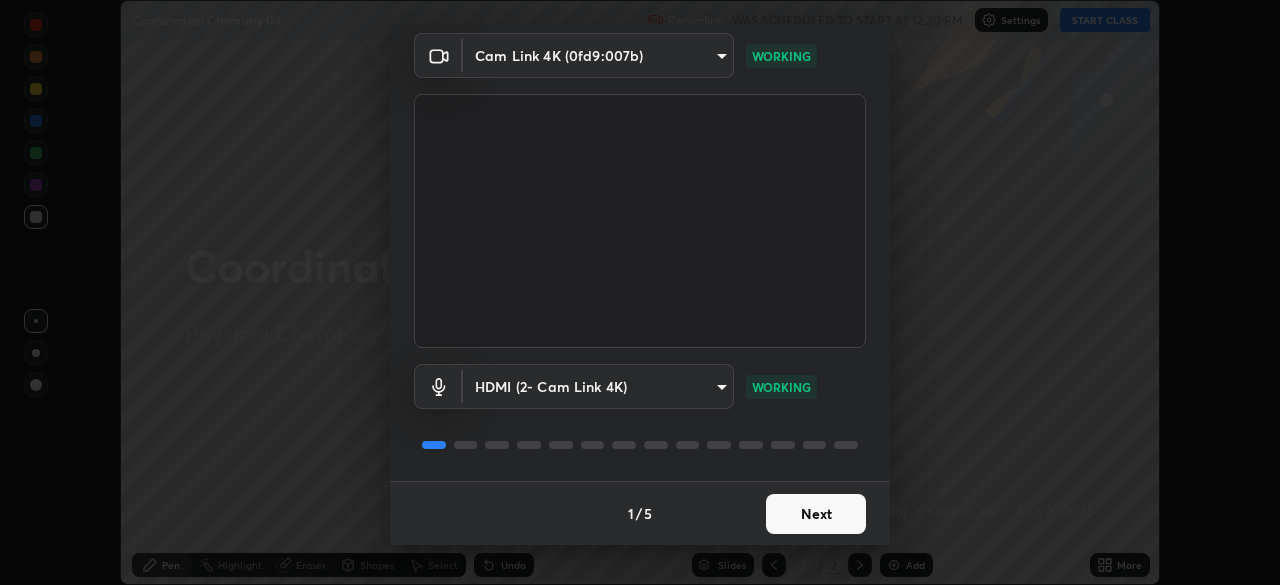 click on "Next" at bounding box center [816, 514] 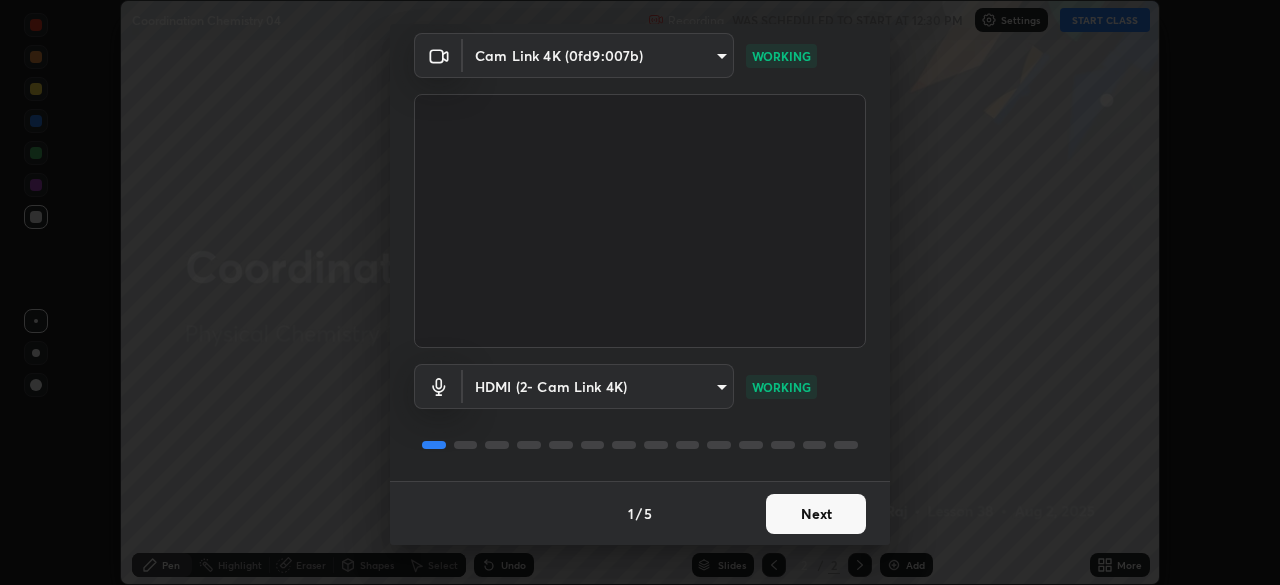 scroll, scrollTop: 0, scrollLeft: 0, axis: both 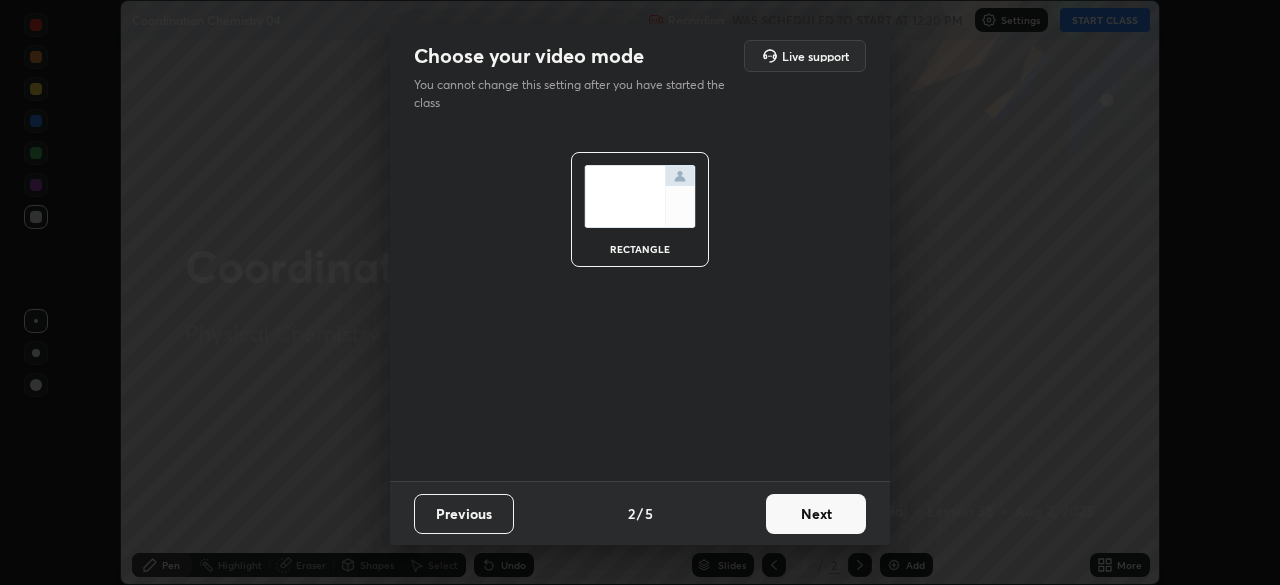 click on "Next" at bounding box center [816, 514] 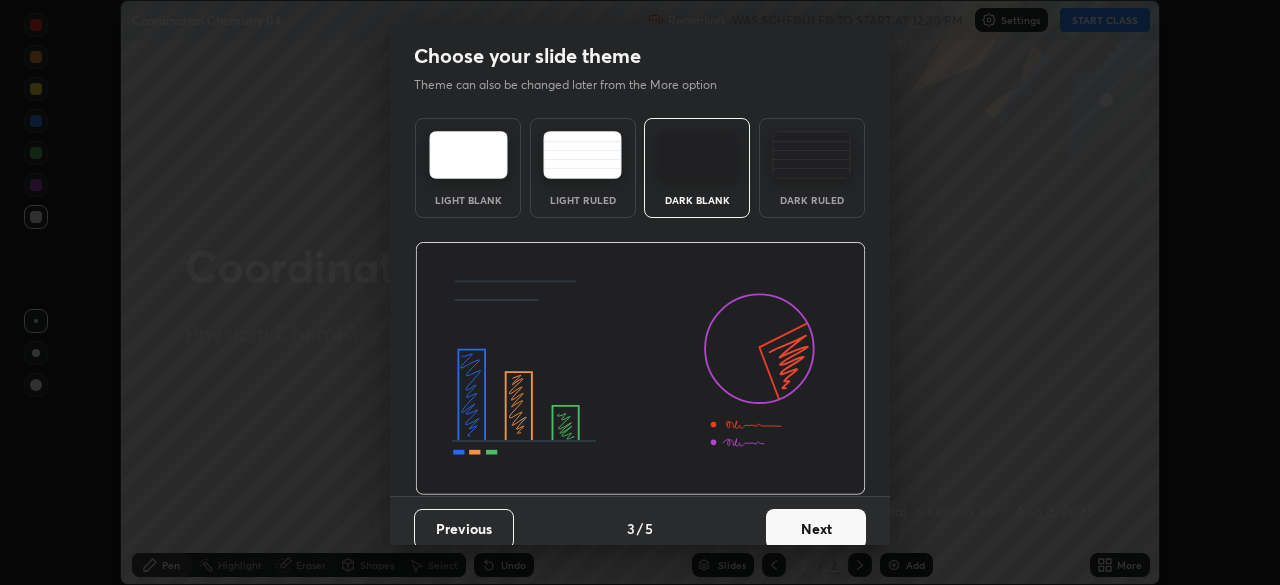 click on "Next" at bounding box center (816, 529) 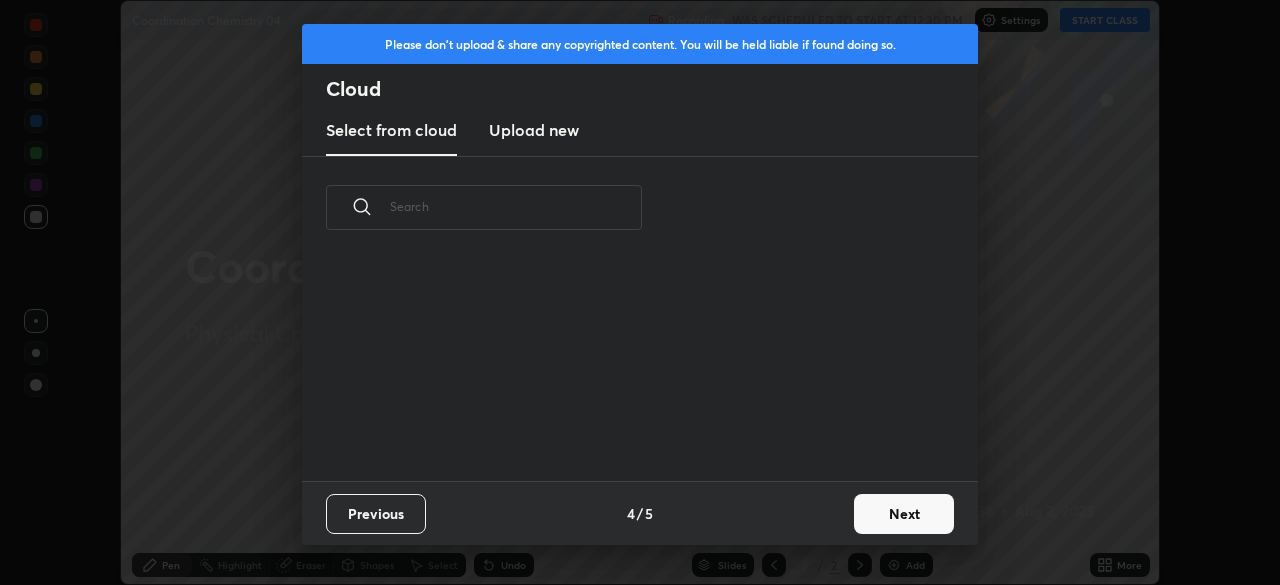click on "Previous 4 / 5 Next" at bounding box center [640, 513] 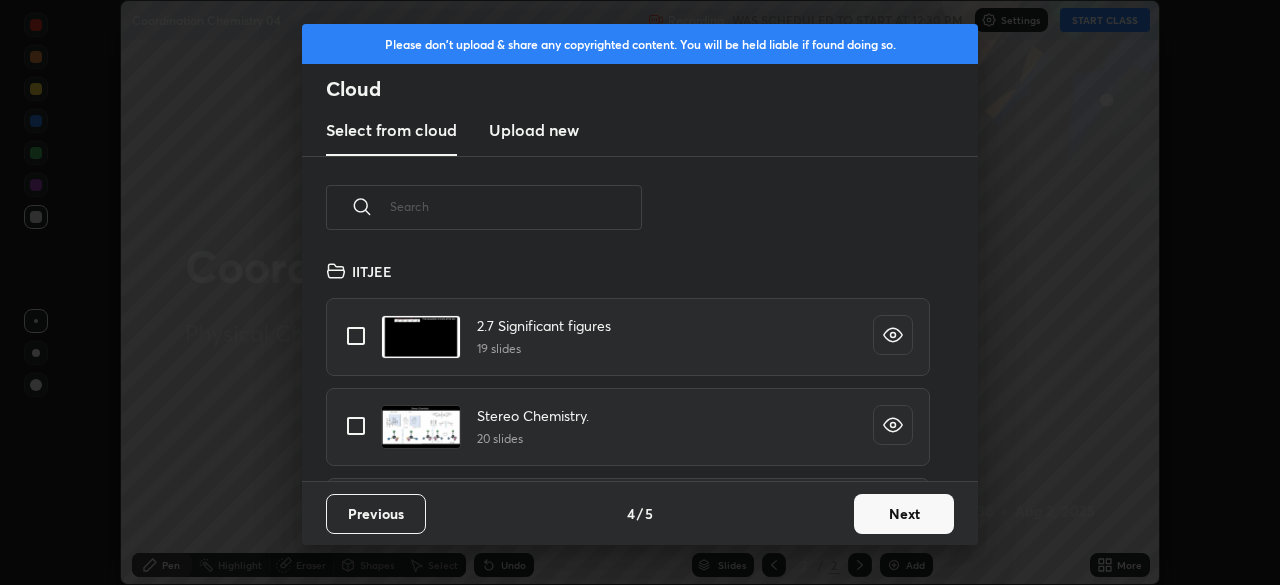 scroll, scrollTop: 7, scrollLeft: 11, axis: both 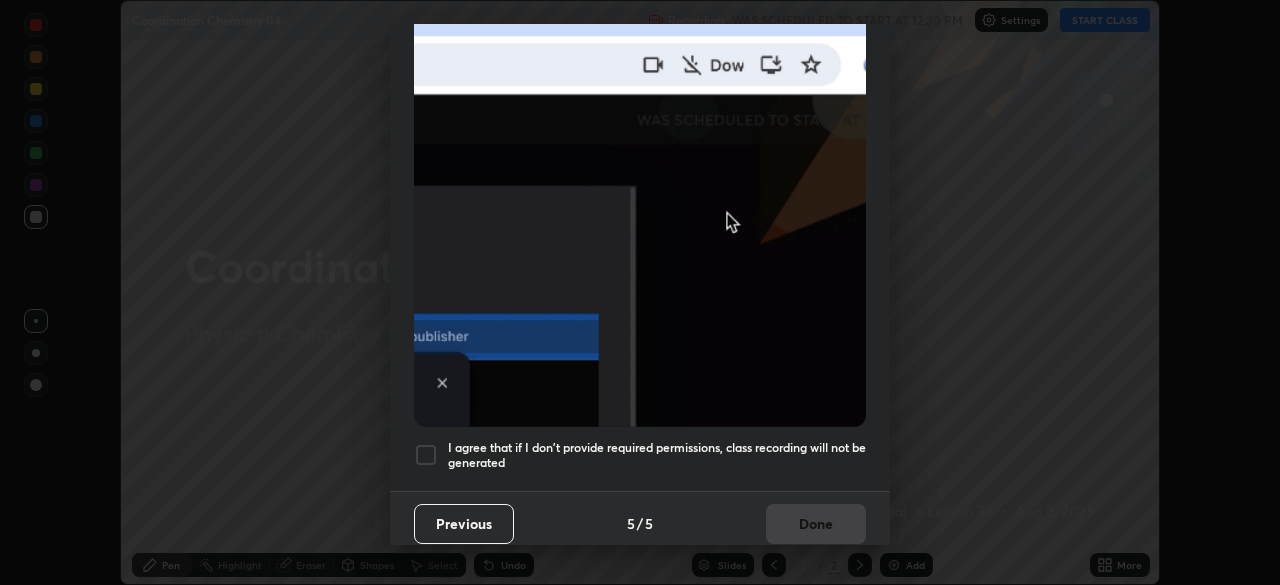click at bounding box center [426, 455] 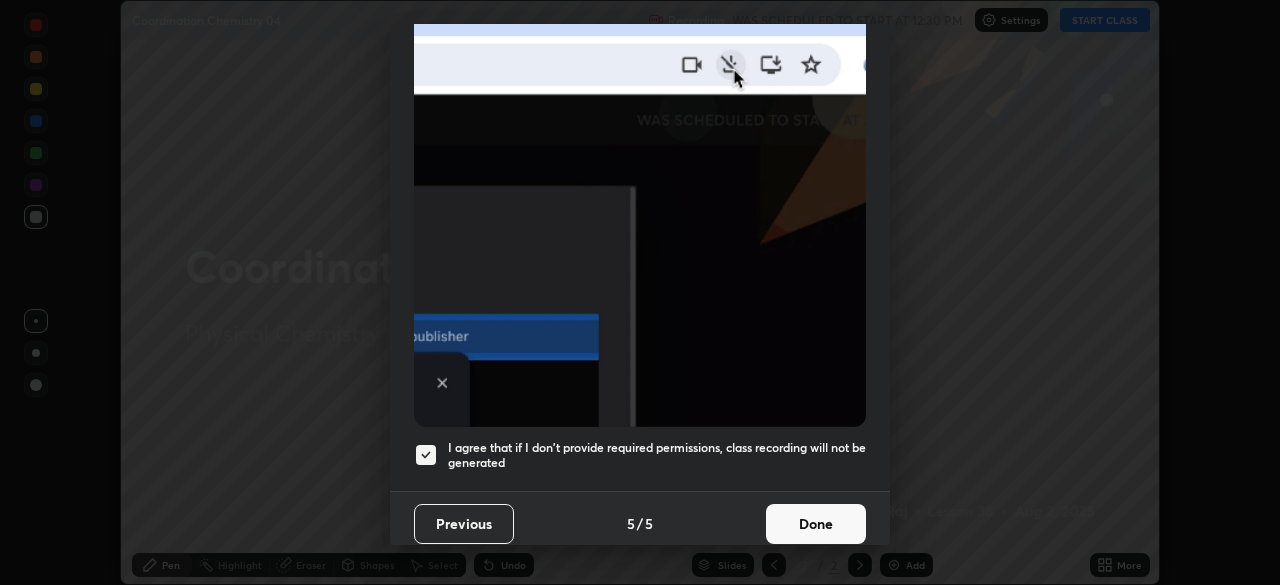 click on "Done" at bounding box center (816, 524) 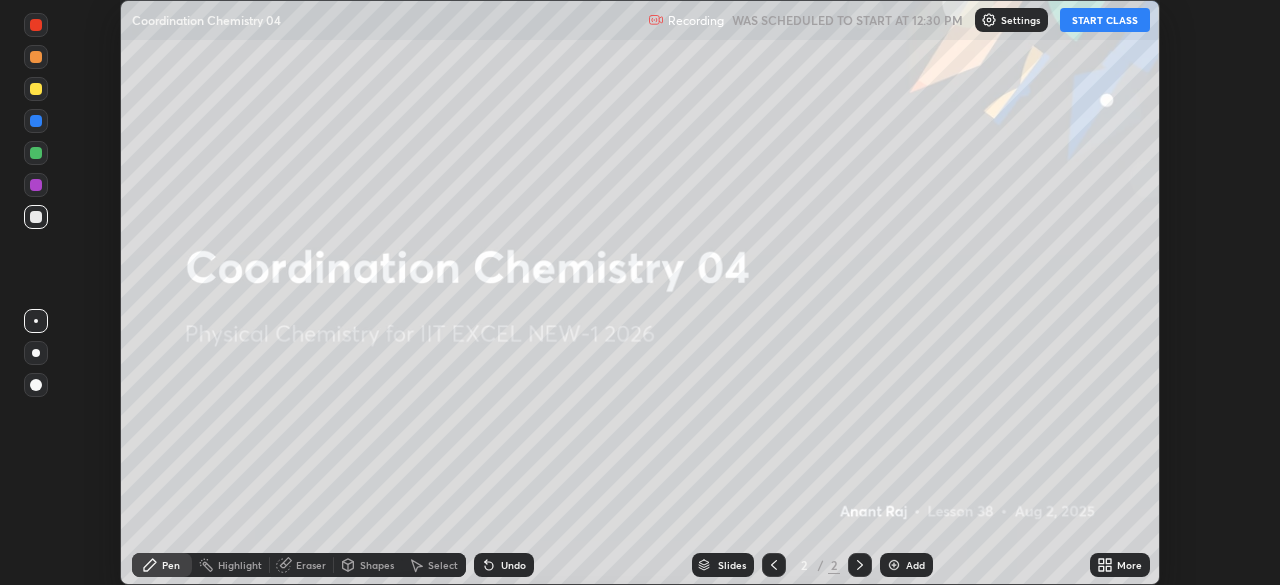 click 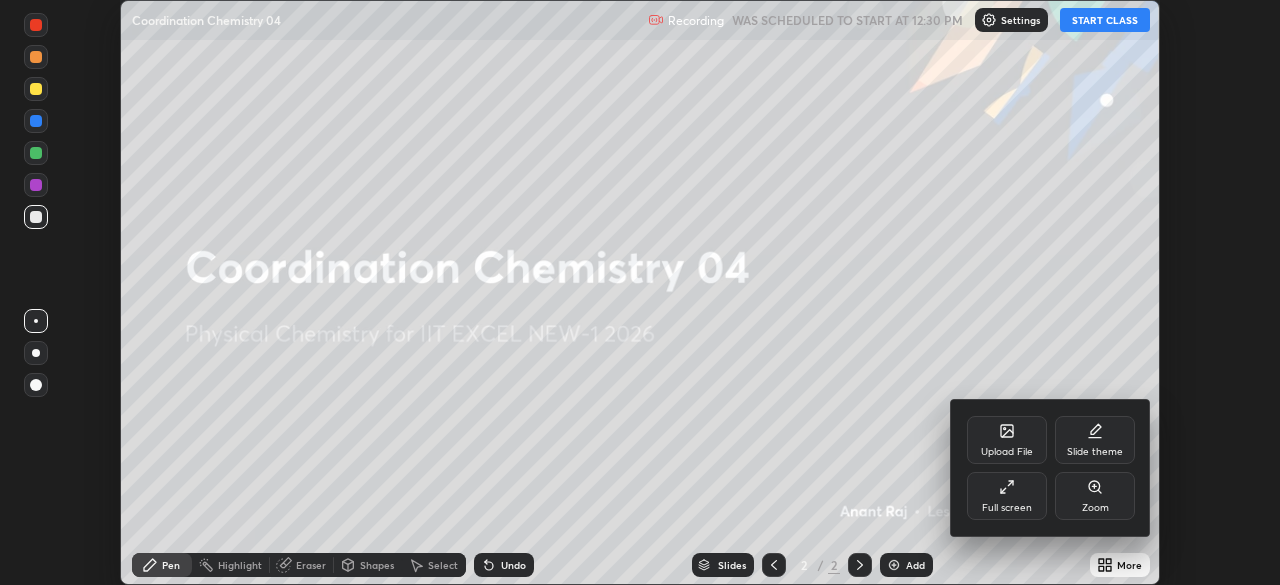click on "Full screen" at bounding box center [1007, 496] 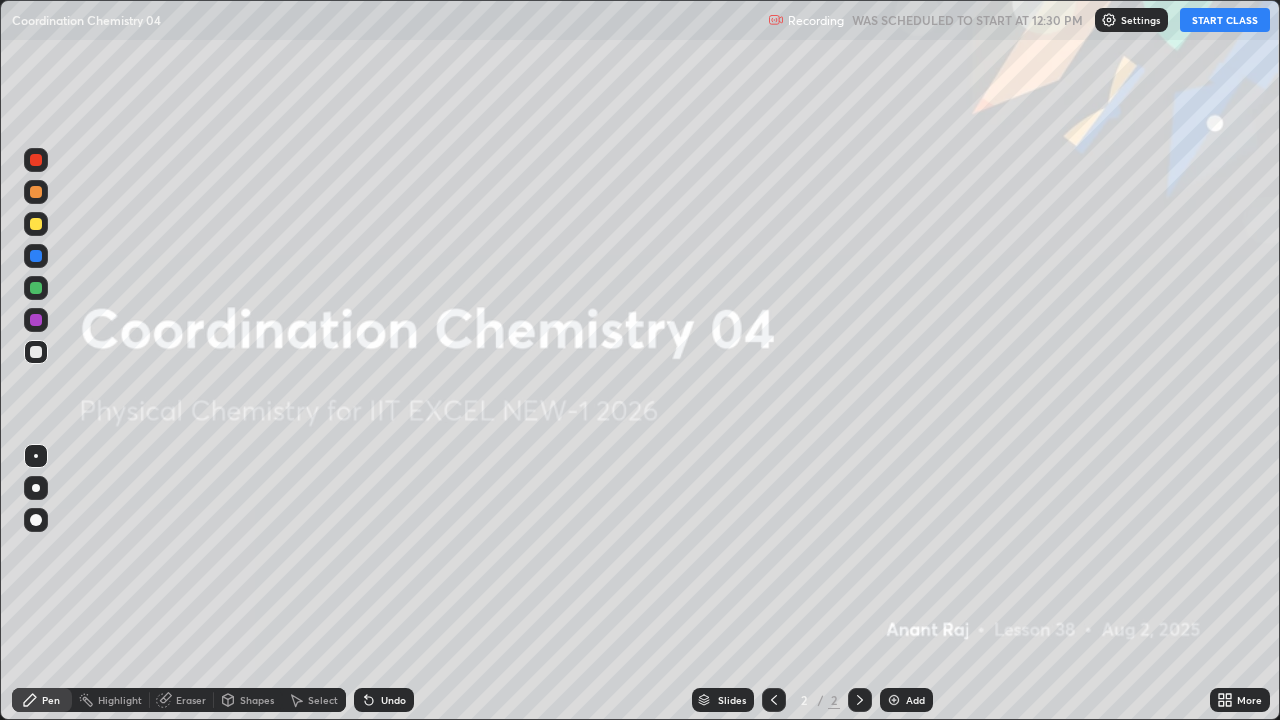 scroll, scrollTop: 99280, scrollLeft: 98720, axis: both 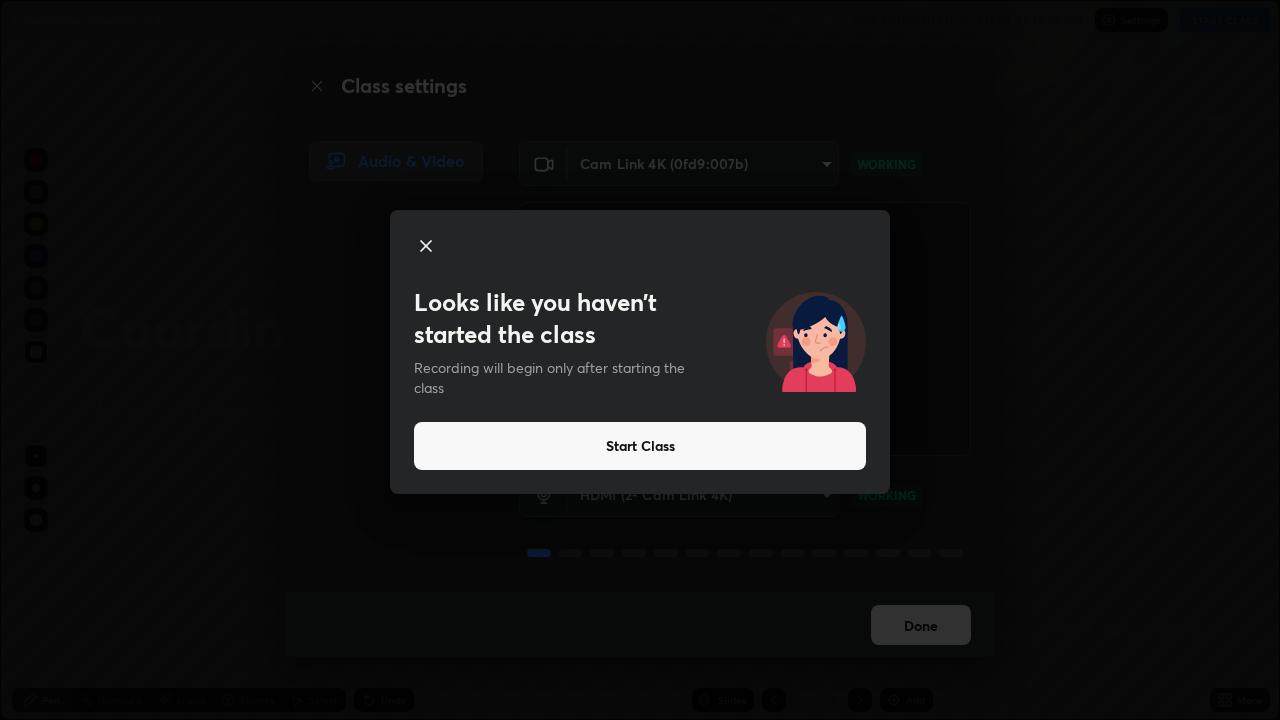 click on "Start Class" at bounding box center [640, 446] 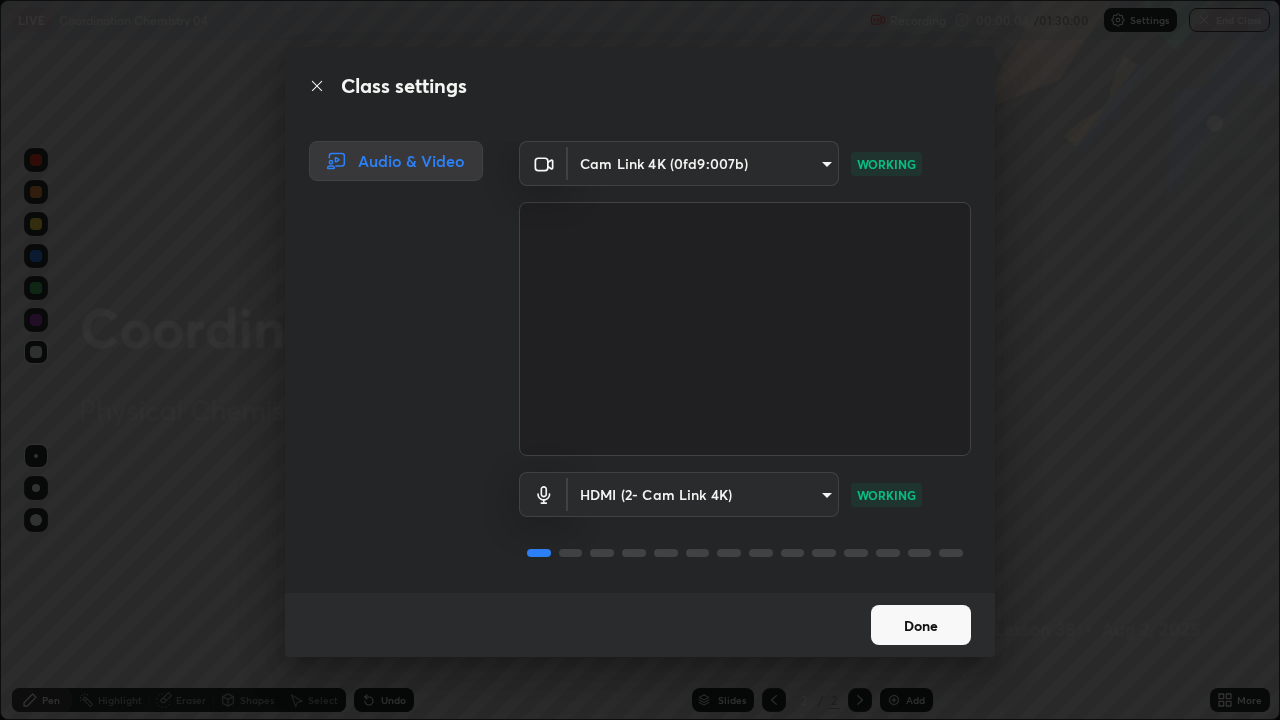 click on "Done" at bounding box center (921, 625) 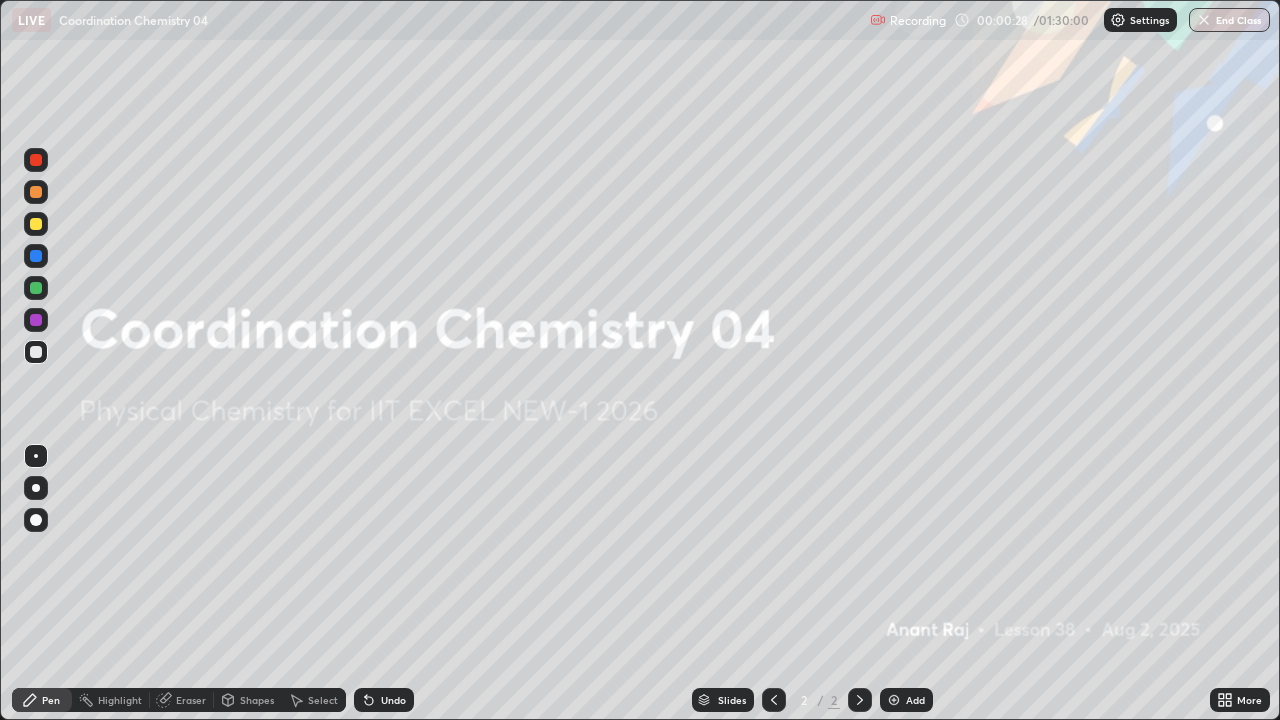 click 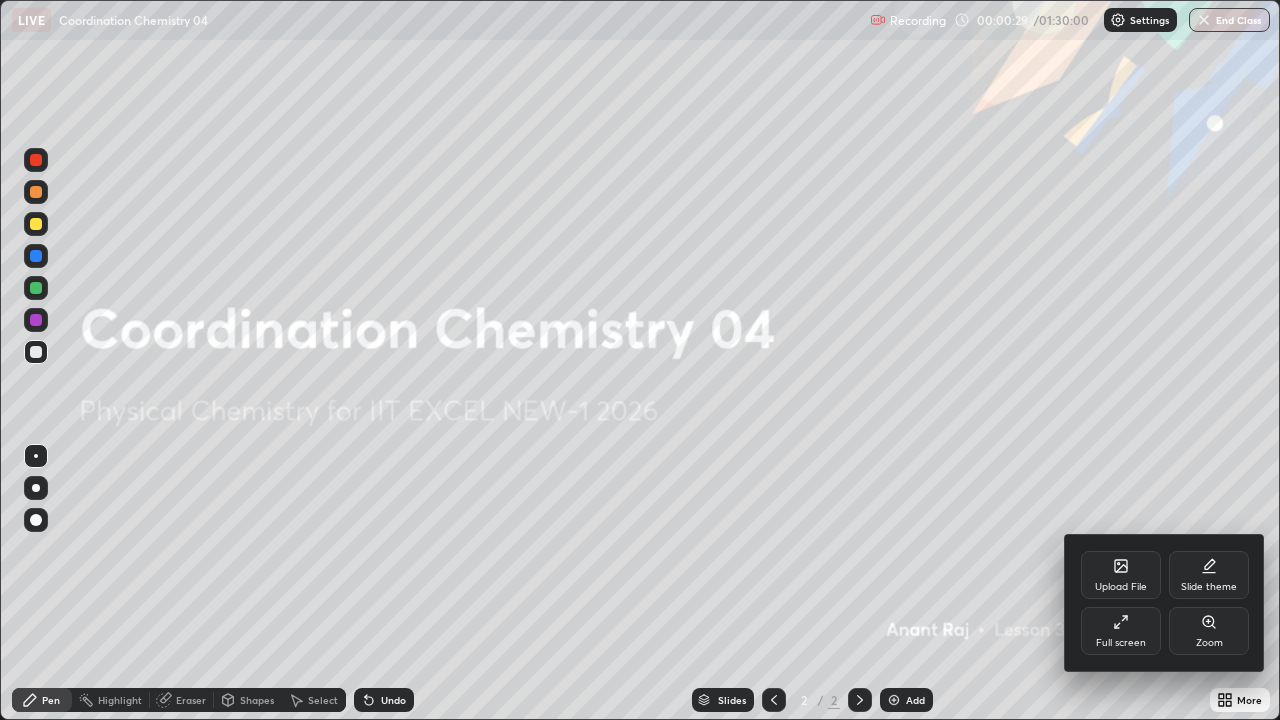 click 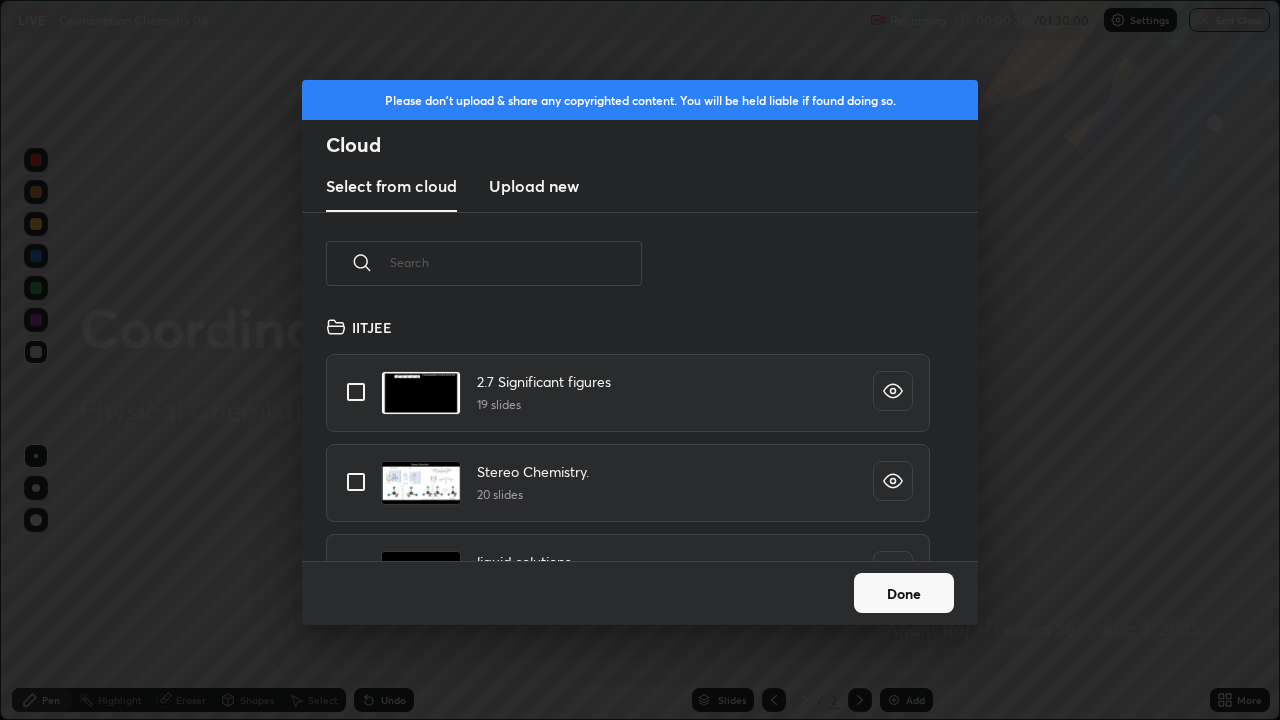 scroll, scrollTop: 7, scrollLeft: 11, axis: both 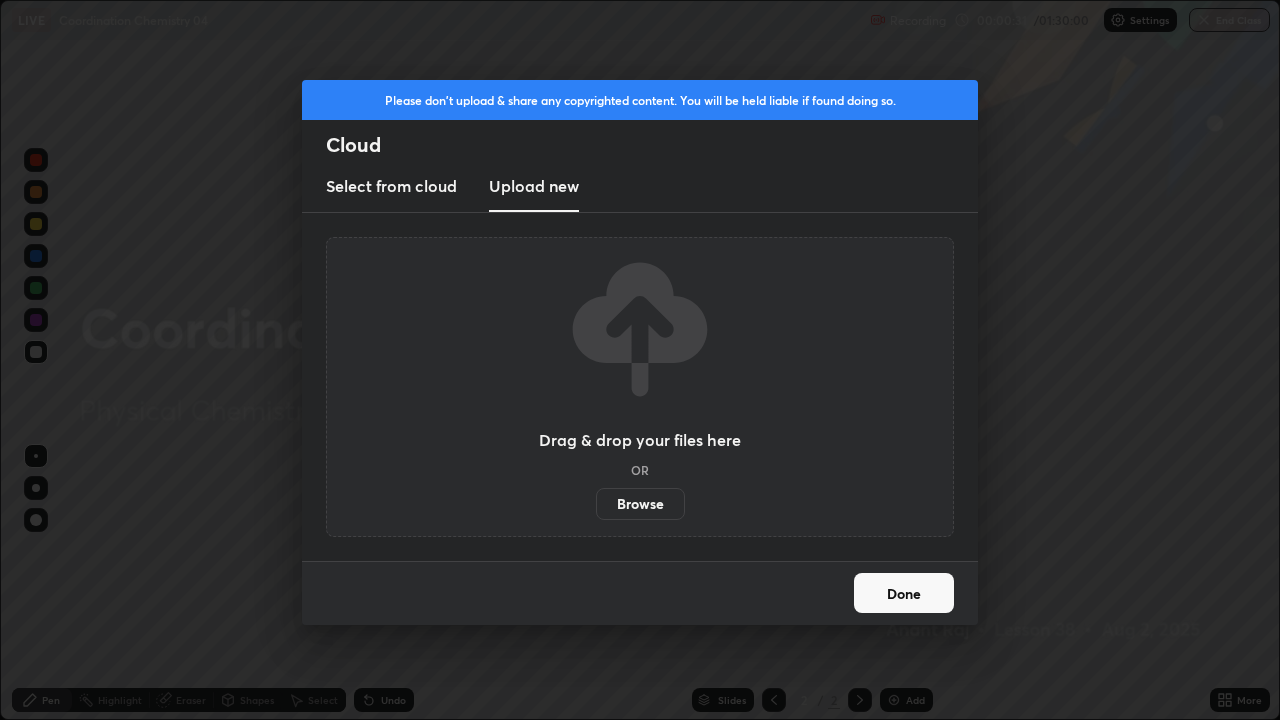 click on "Browse" at bounding box center (640, 504) 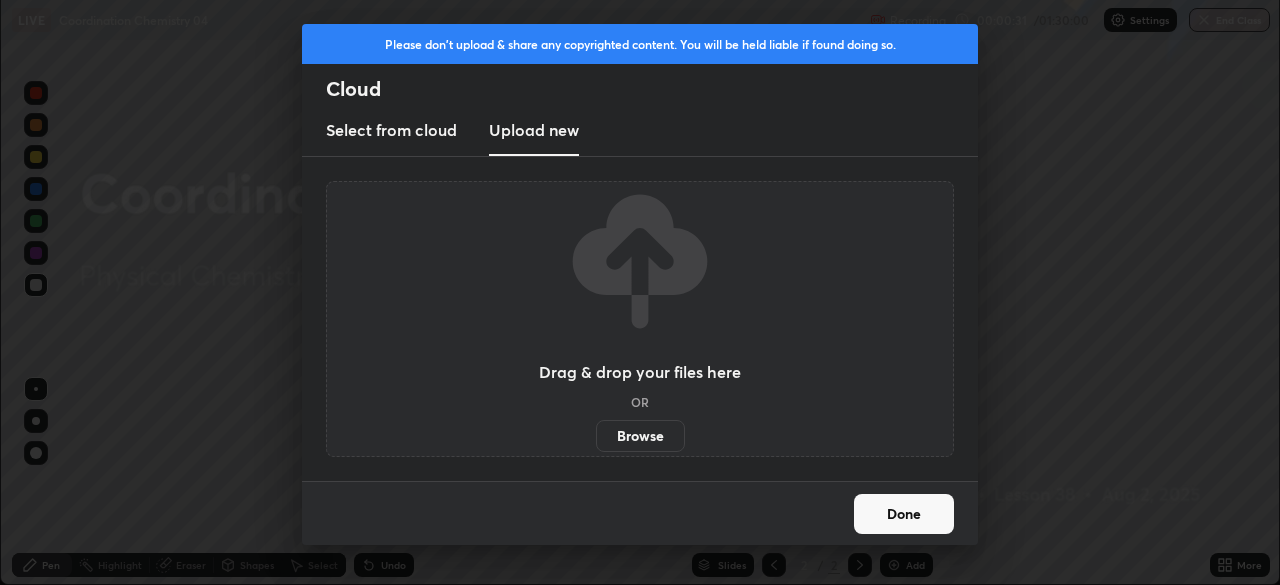 scroll, scrollTop: 585, scrollLeft: 1280, axis: both 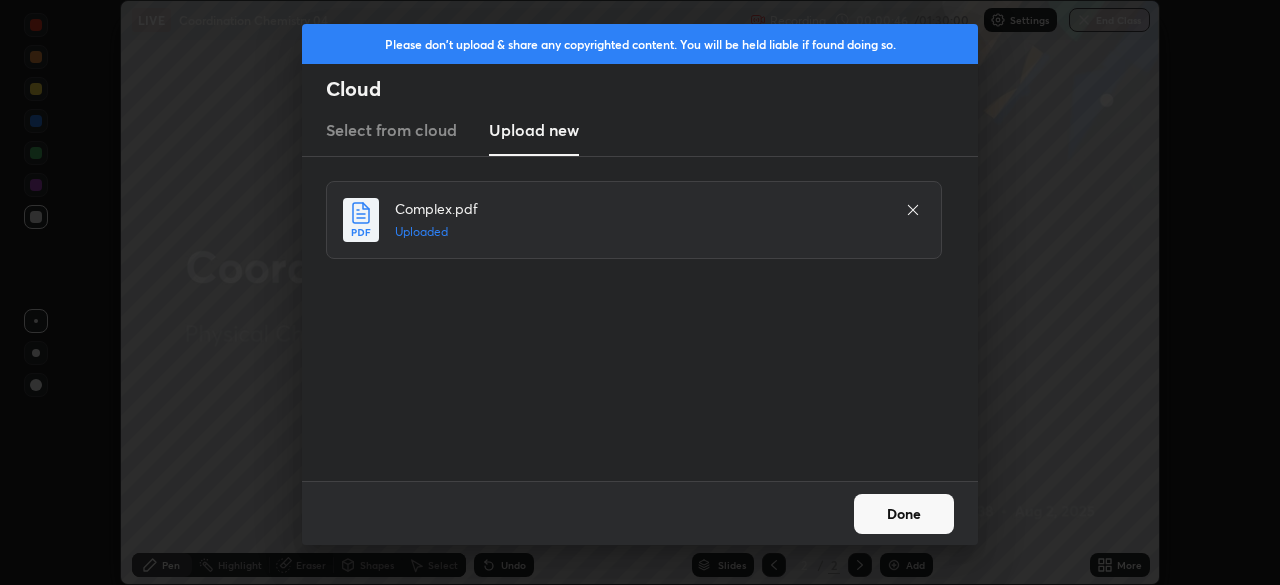 click on "Done" at bounding box center (904, 514) 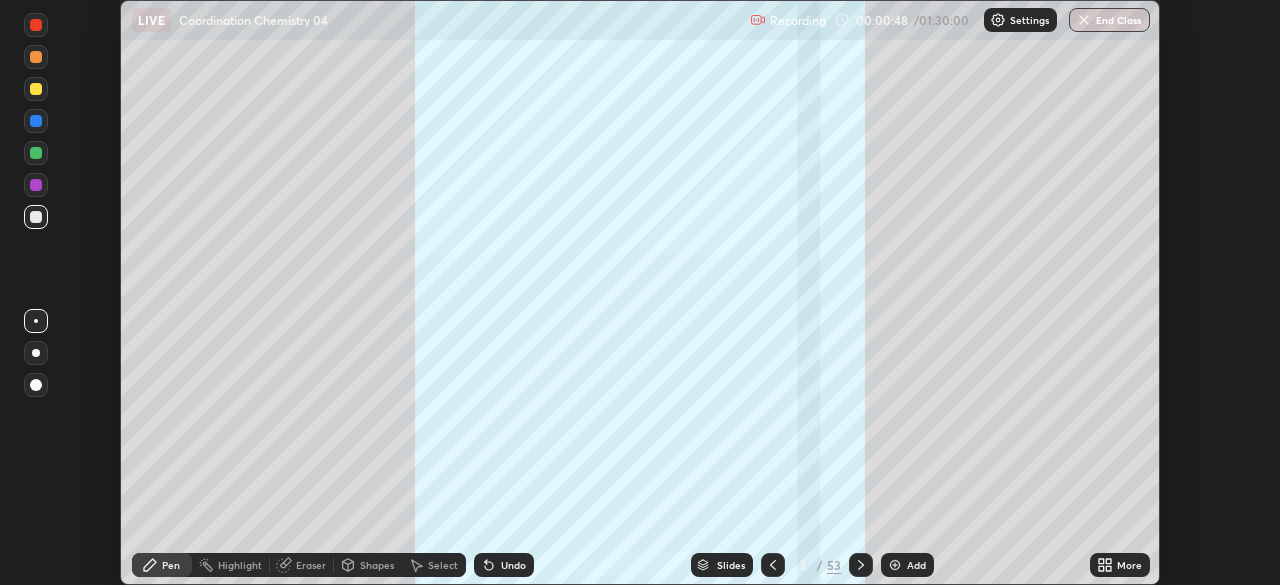 click 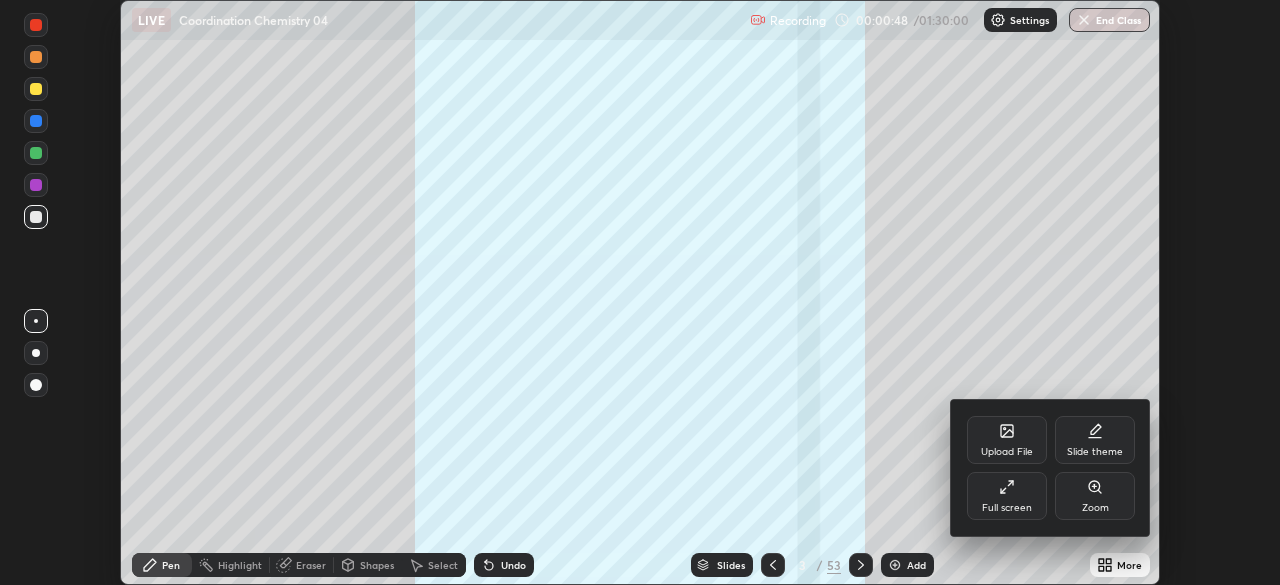 click on "Full screen" at bounding box center (1007, 508) 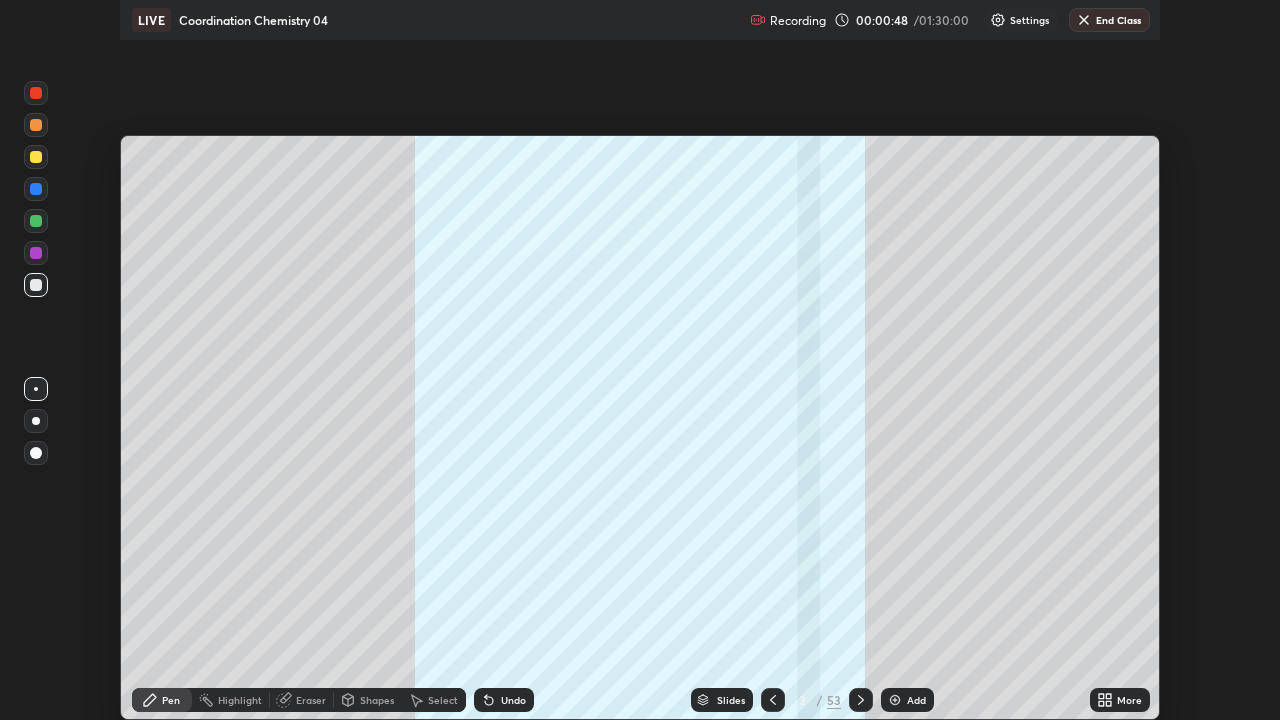 scroll, scrollTop: 99280, scrollLeft: 98720, axis: both 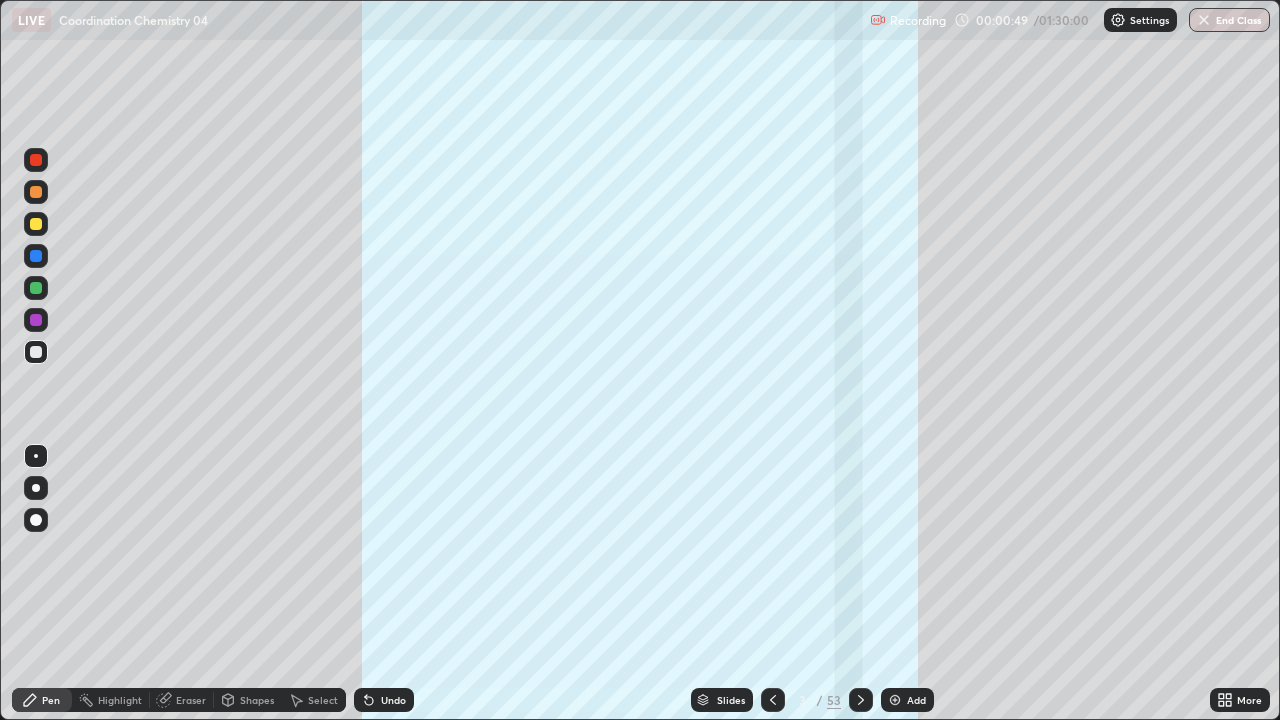 click on "53" at bounding box center [834, 700] 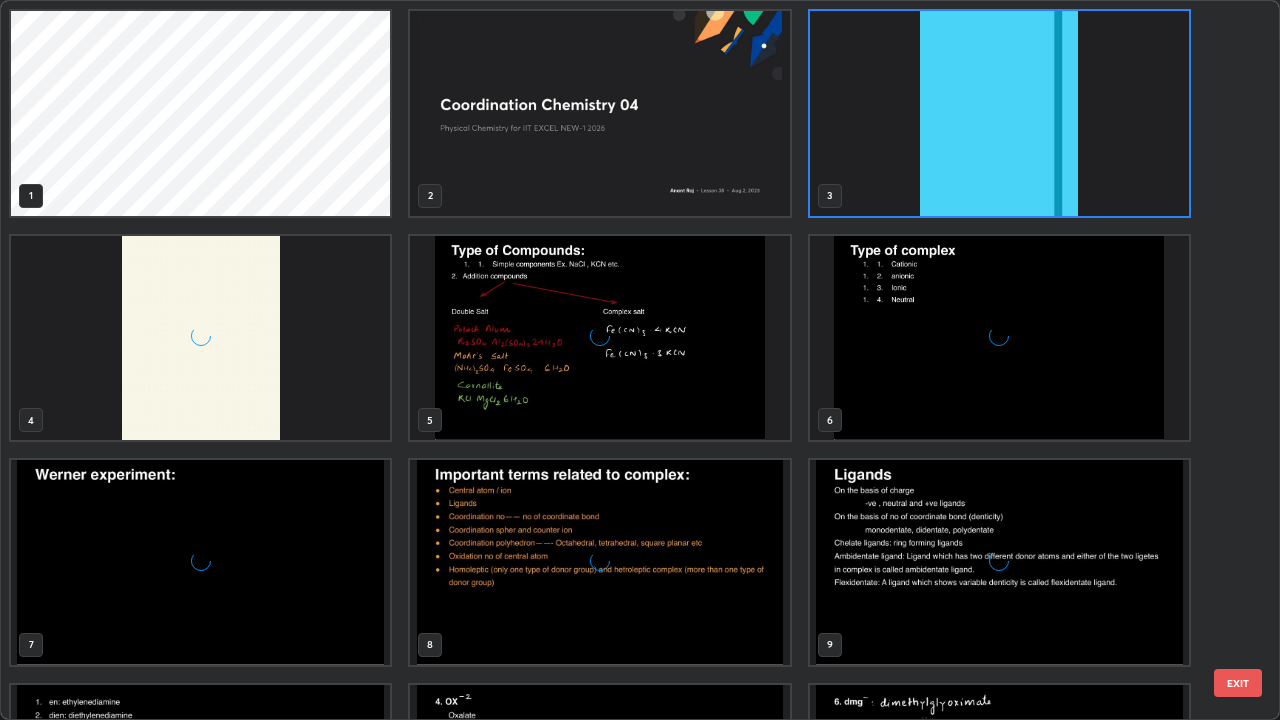 scroll, scrollTop: 7, scrollLeft: 11, axis: both 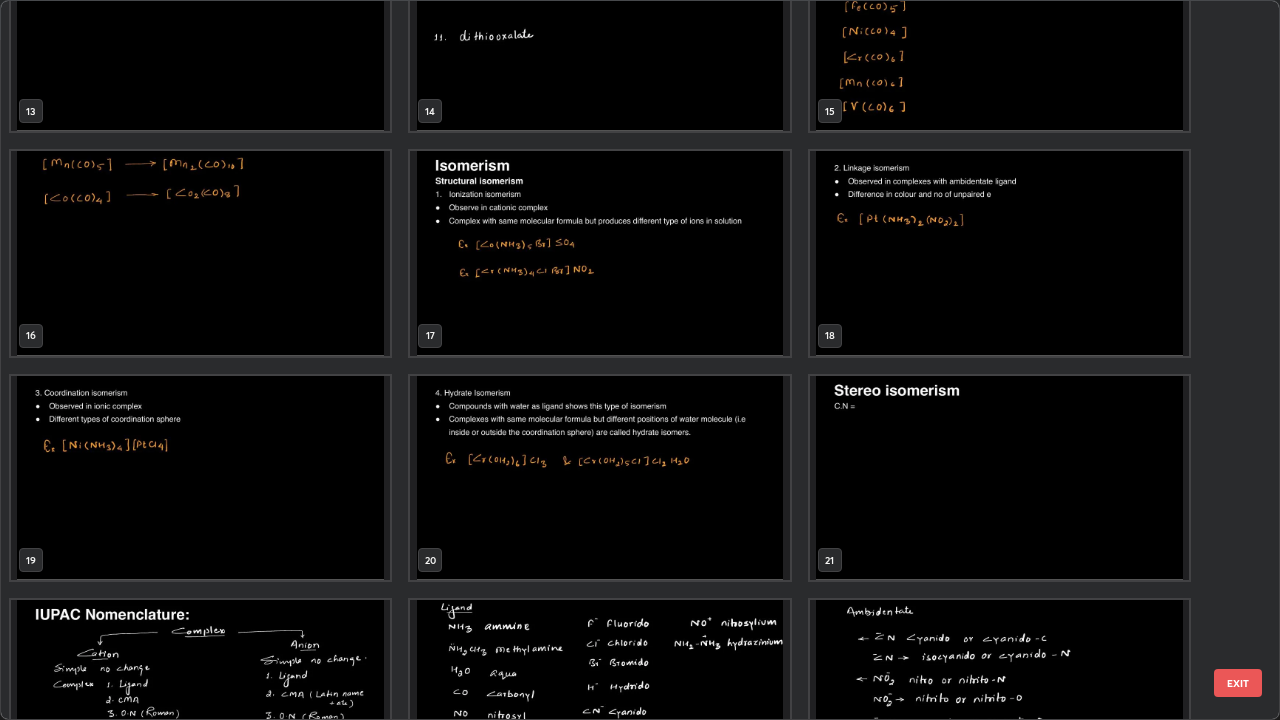 click at bounding box center [999, 478] 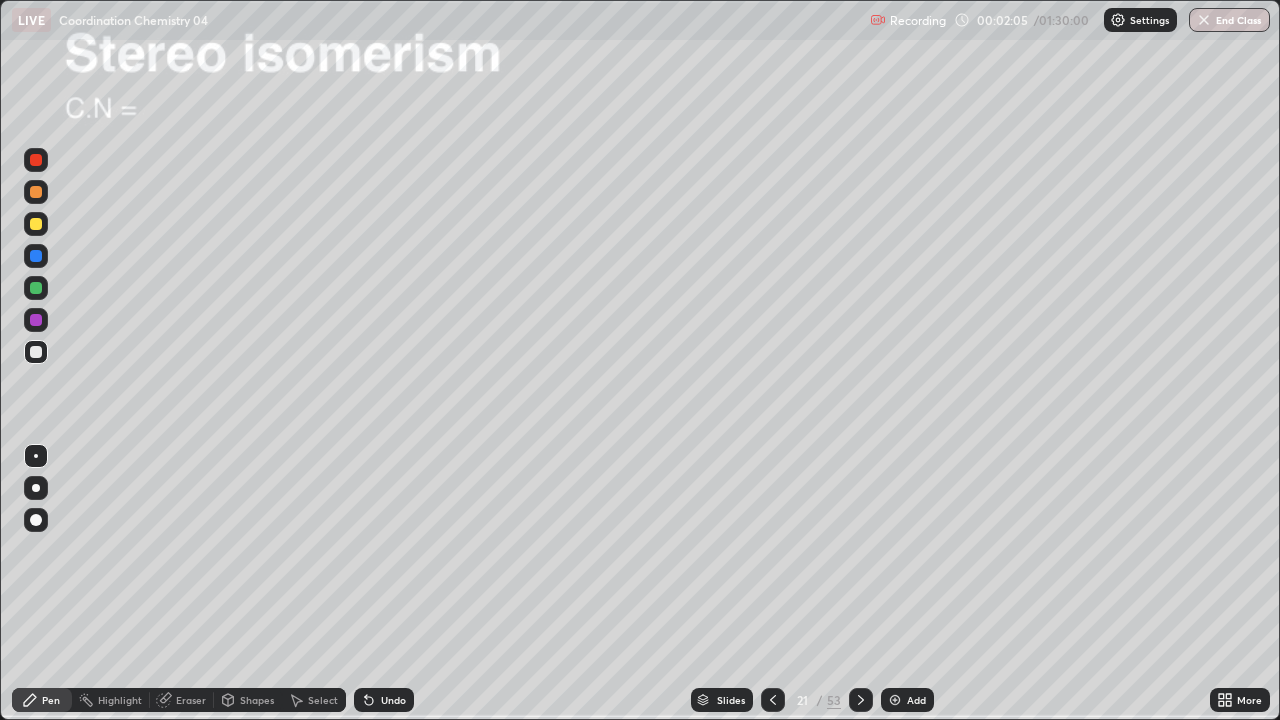click 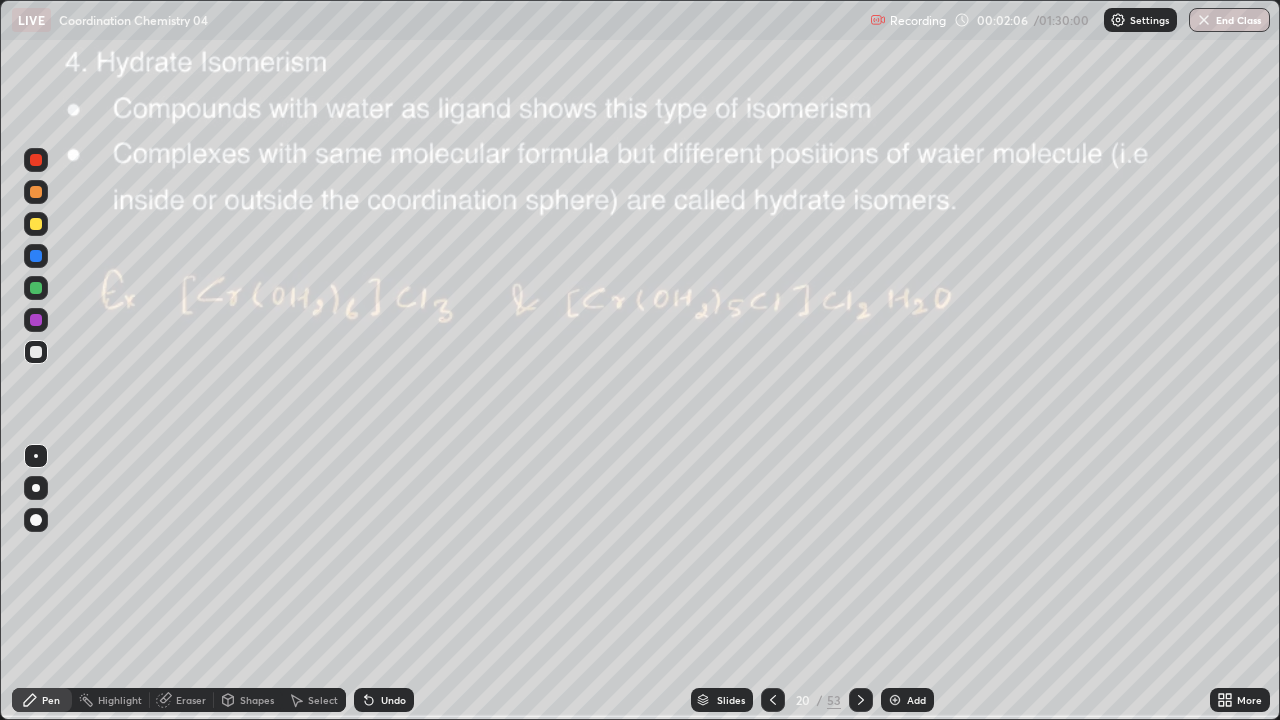 click at bounding box center [895, 700] 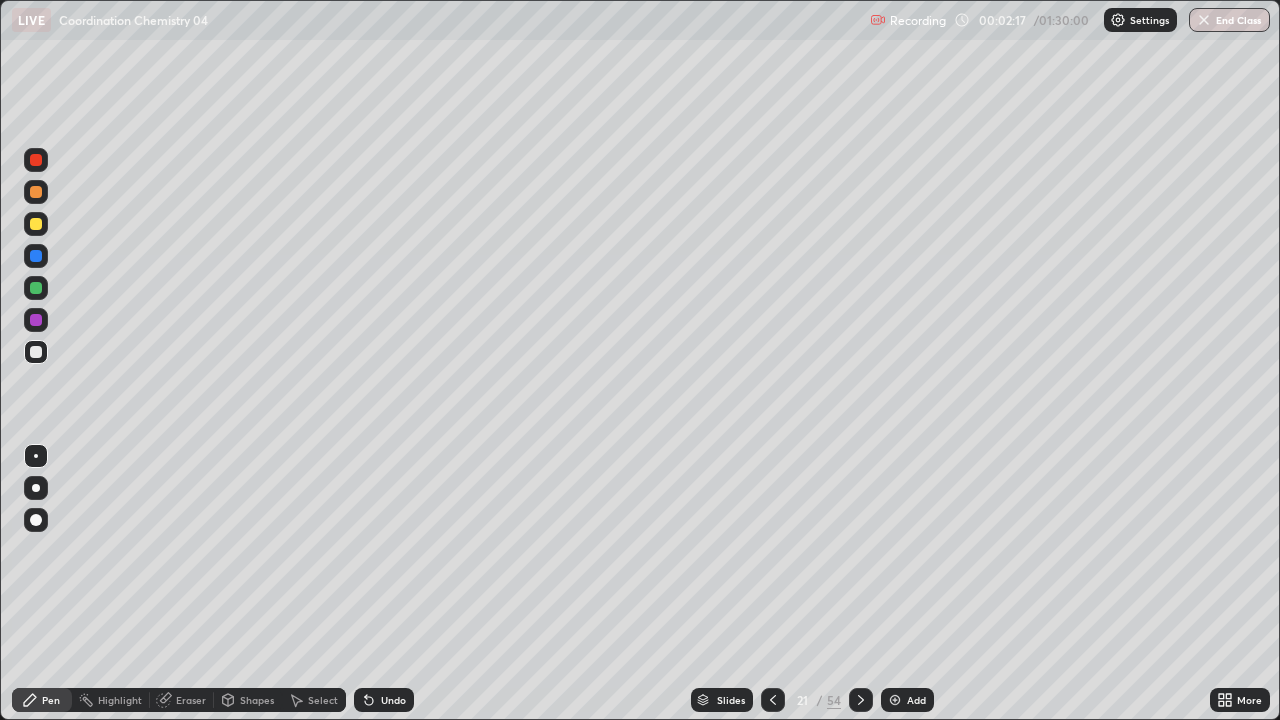 click at bounding box center [36, 488] 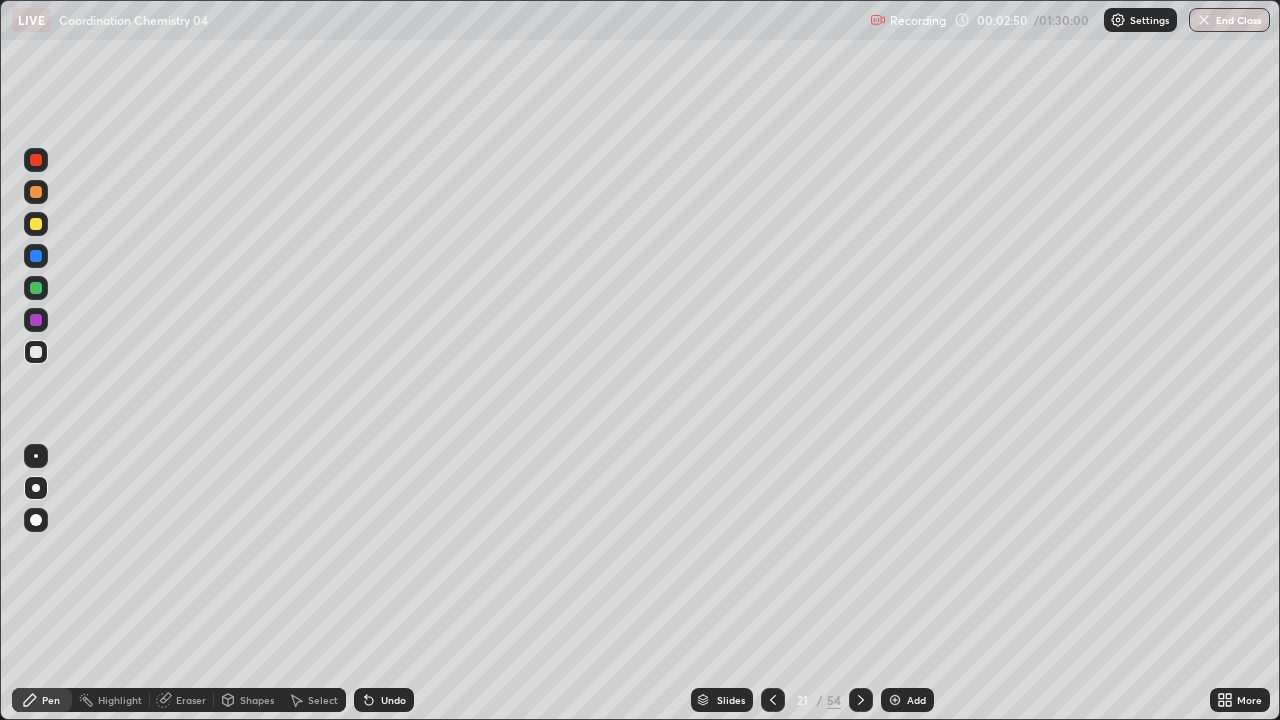 click 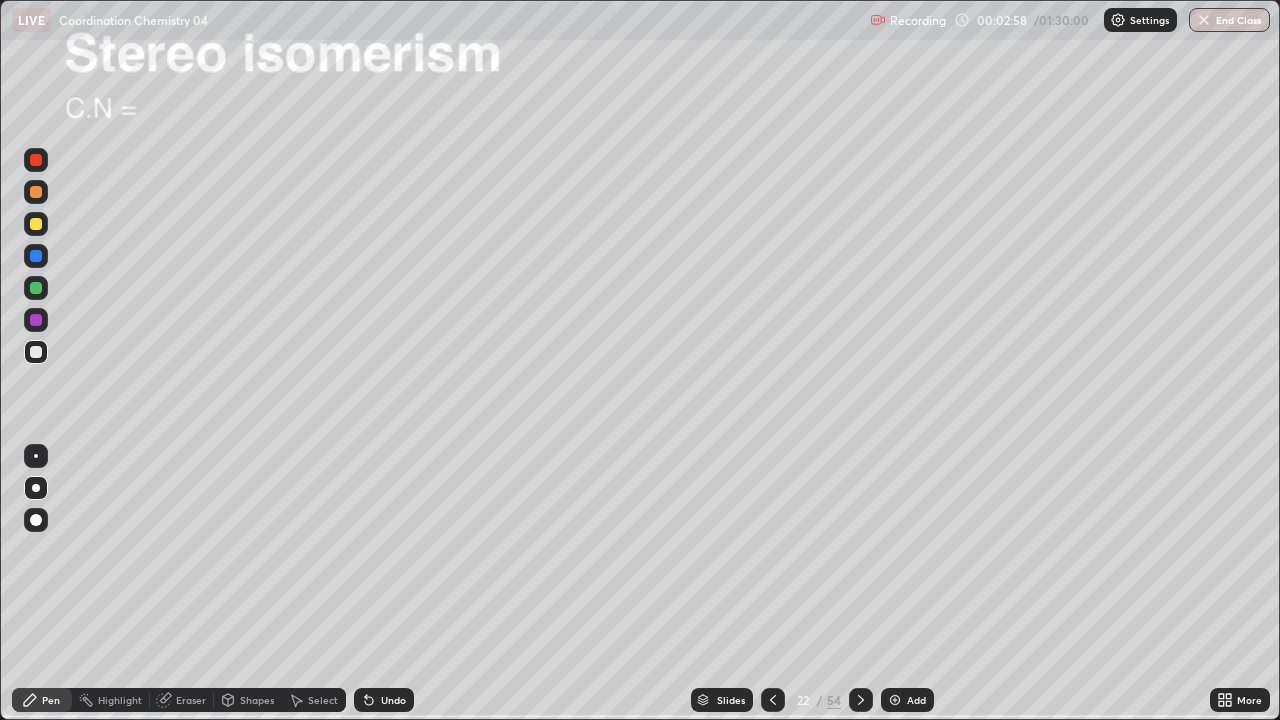 click at bounding box center [36, 352] 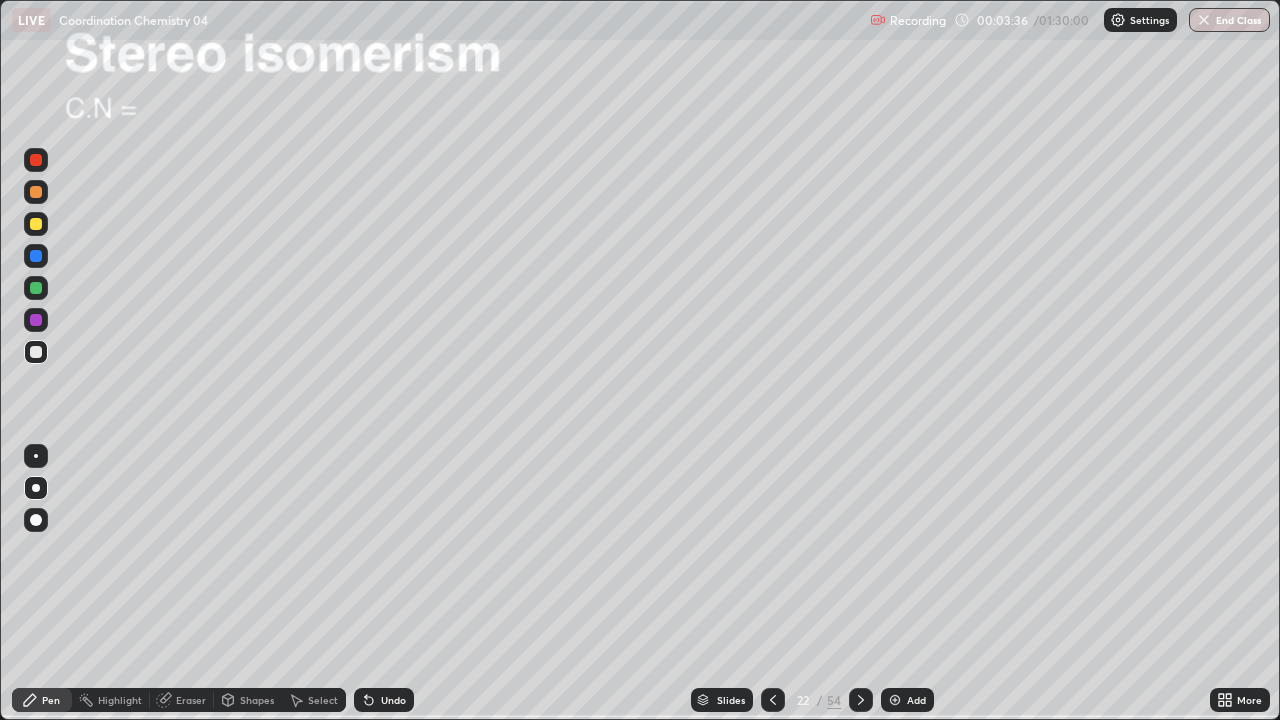 click at bounding box center (36, 352) 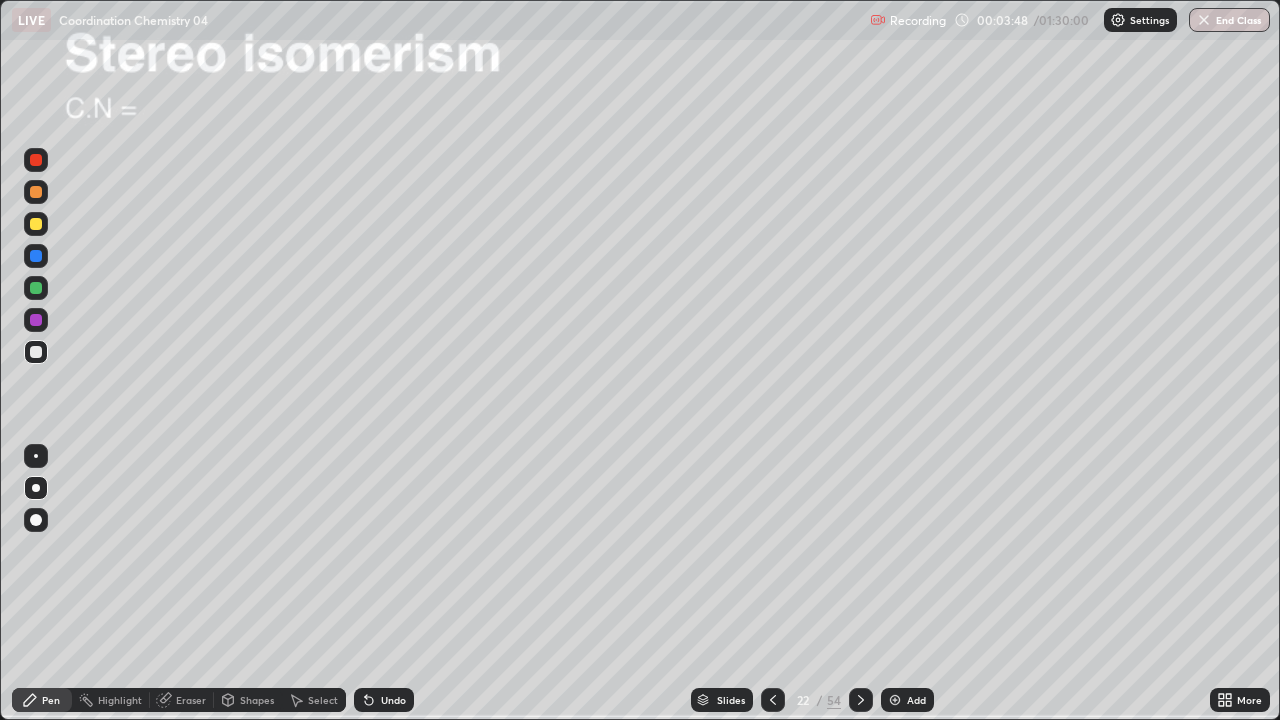 click 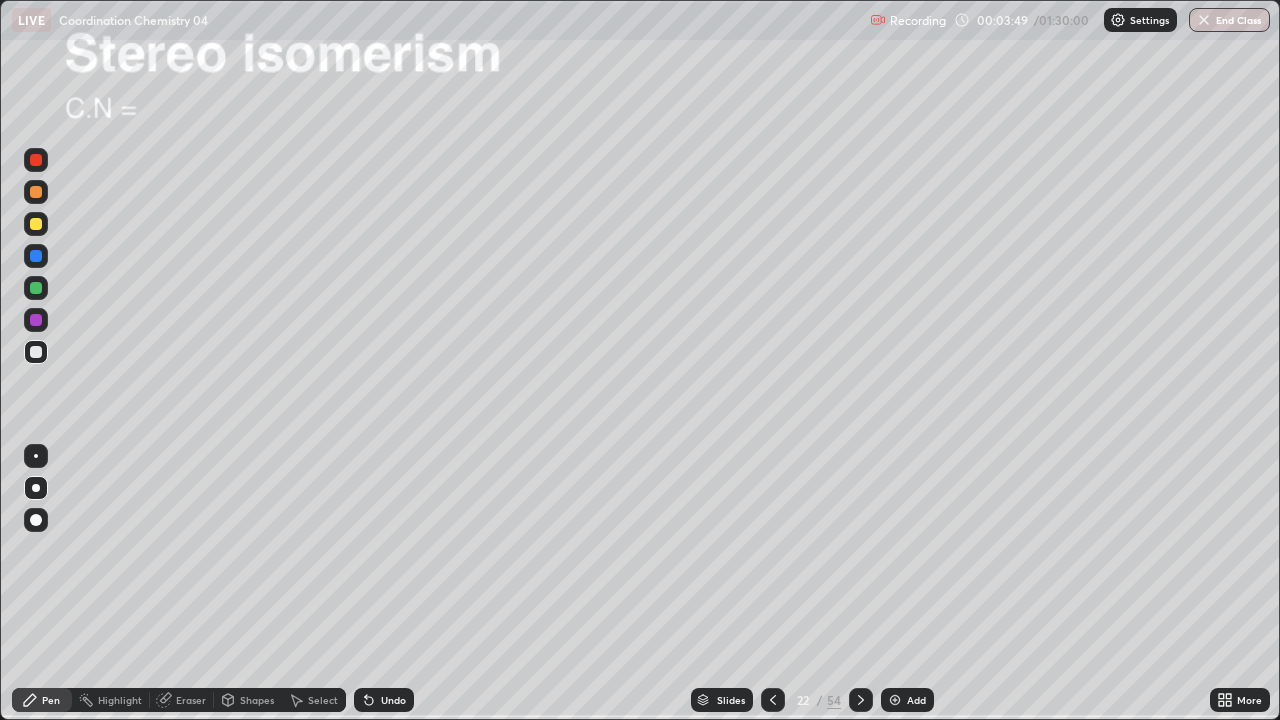 click 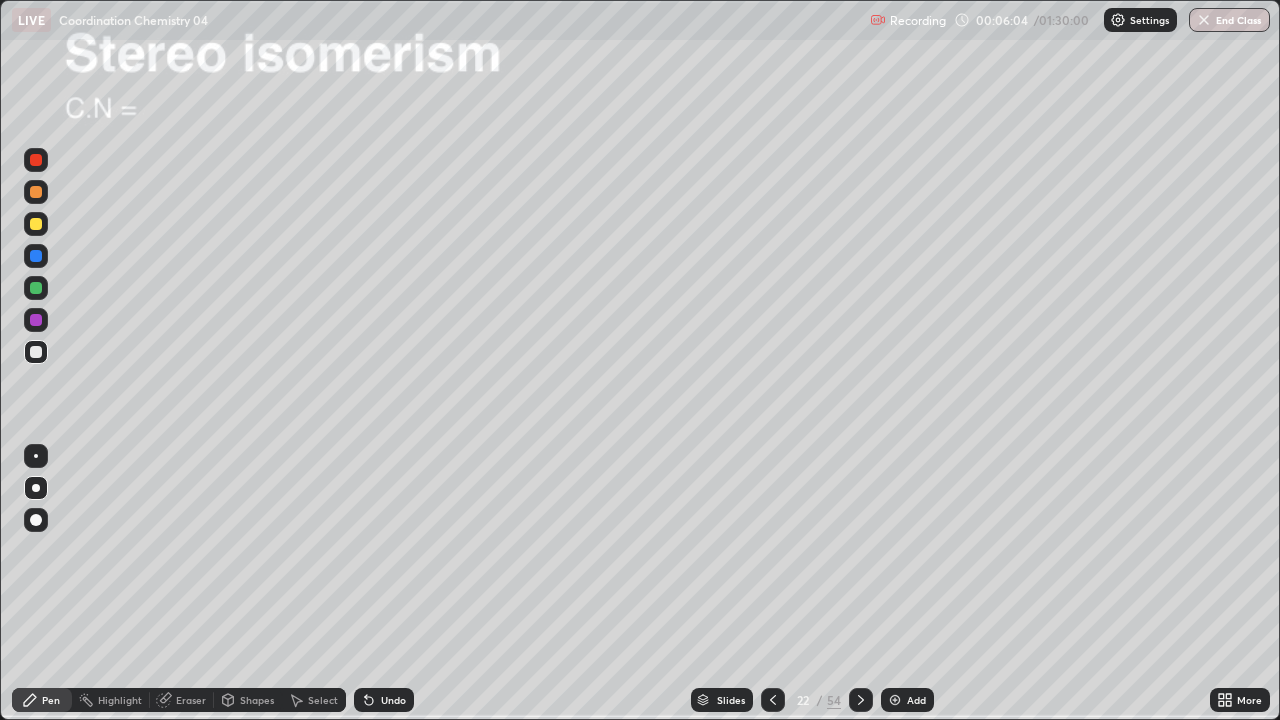 click on "Eraser" at bounding box center (191, 700) 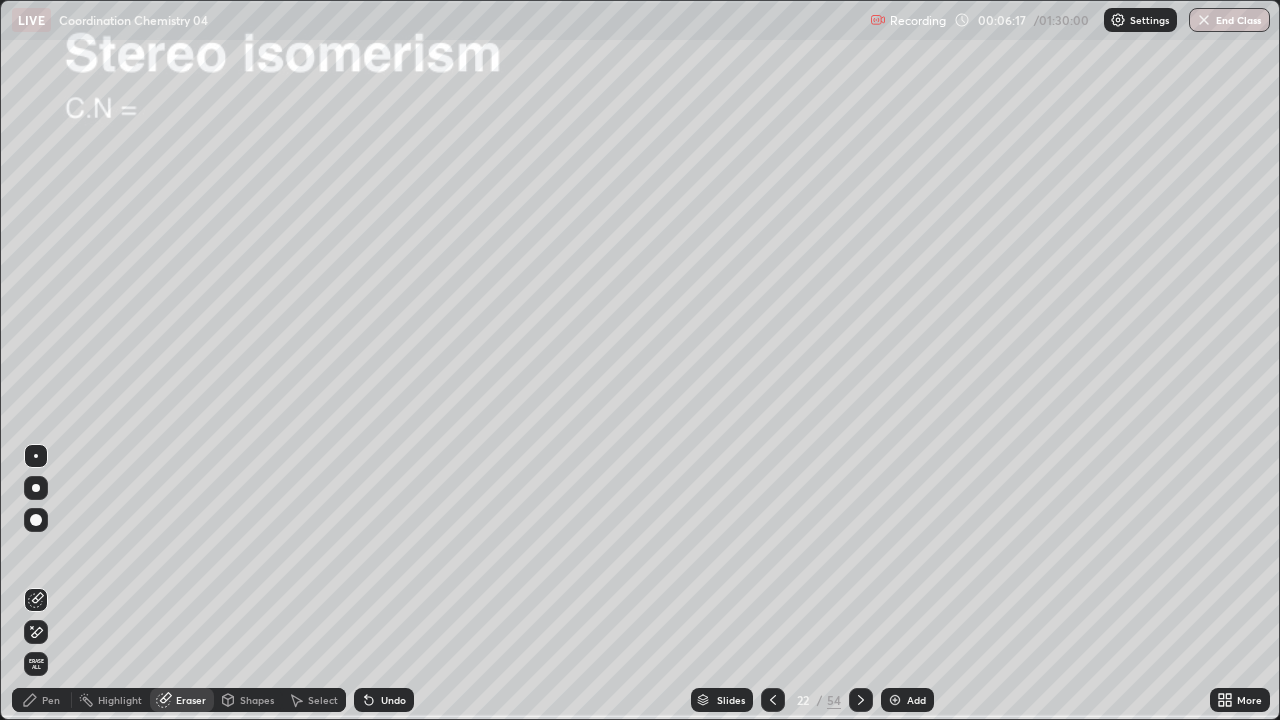 click at bounding box center [36, 456] 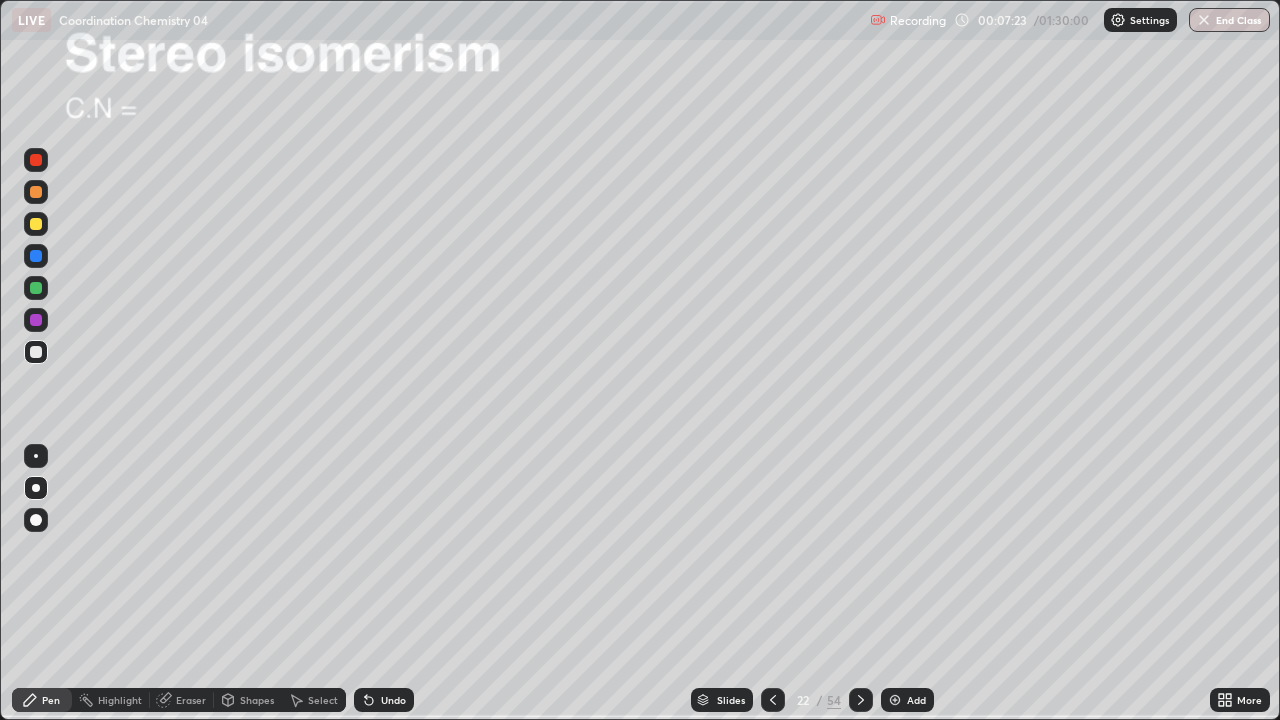 click on "Add" at bounding box center (907, 700) 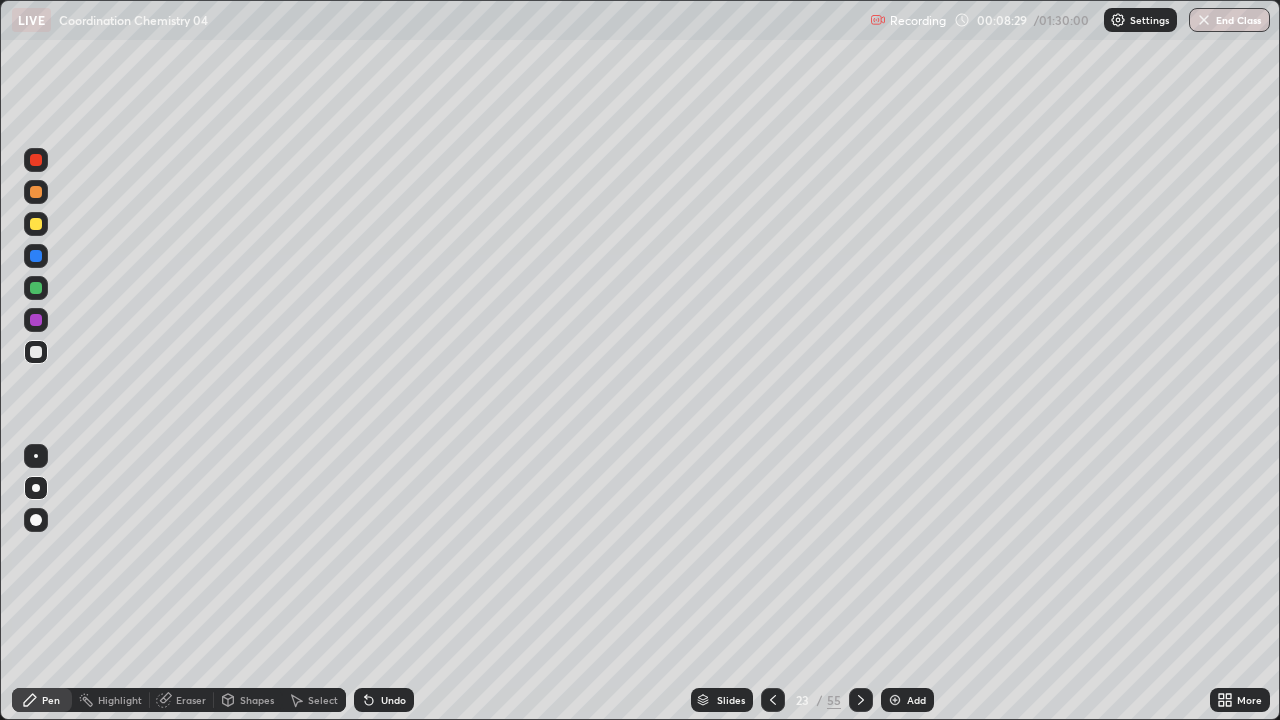 click 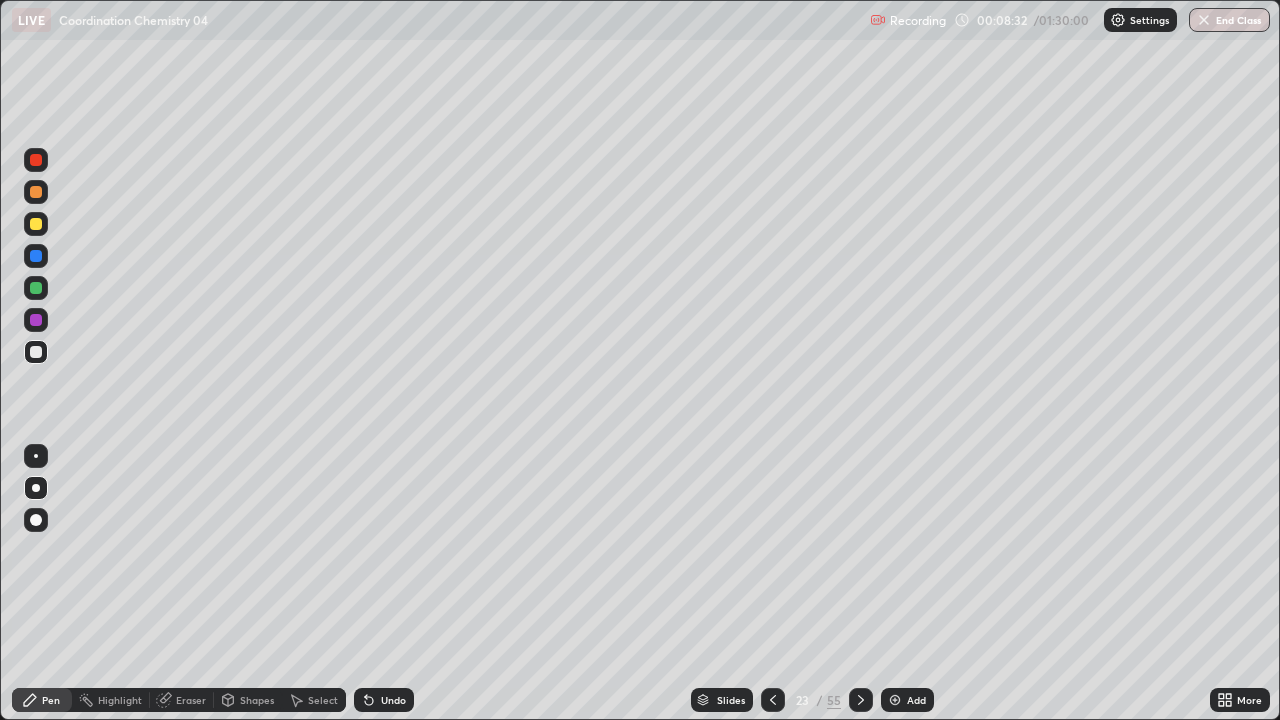 click 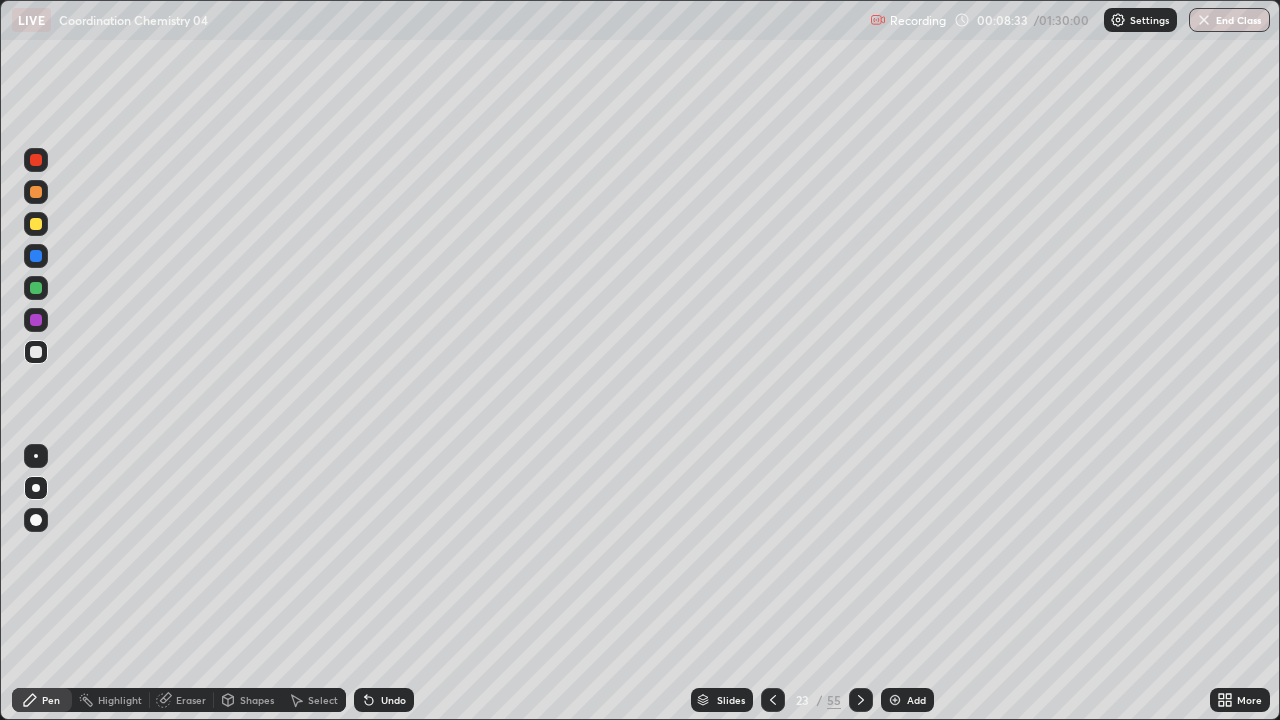 click on "Highlight" at bounding box center (120, 700) 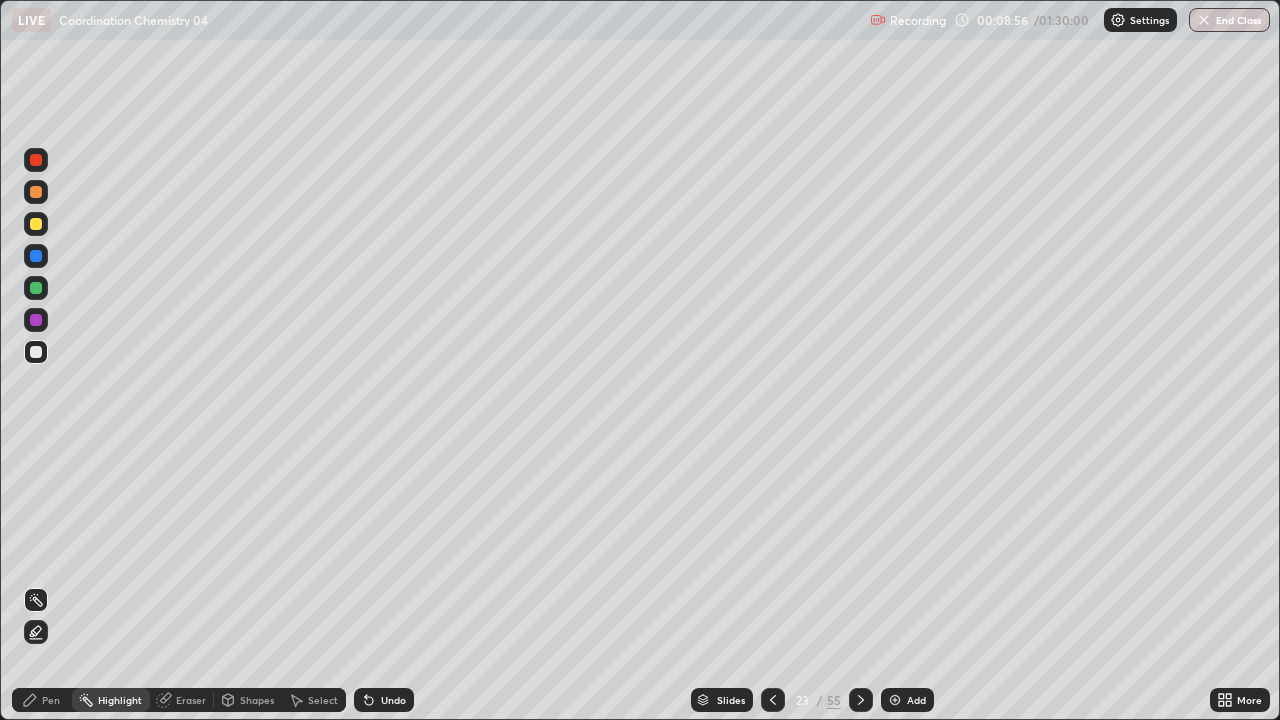 click on "Eraser" at bounding box center [191, 700] 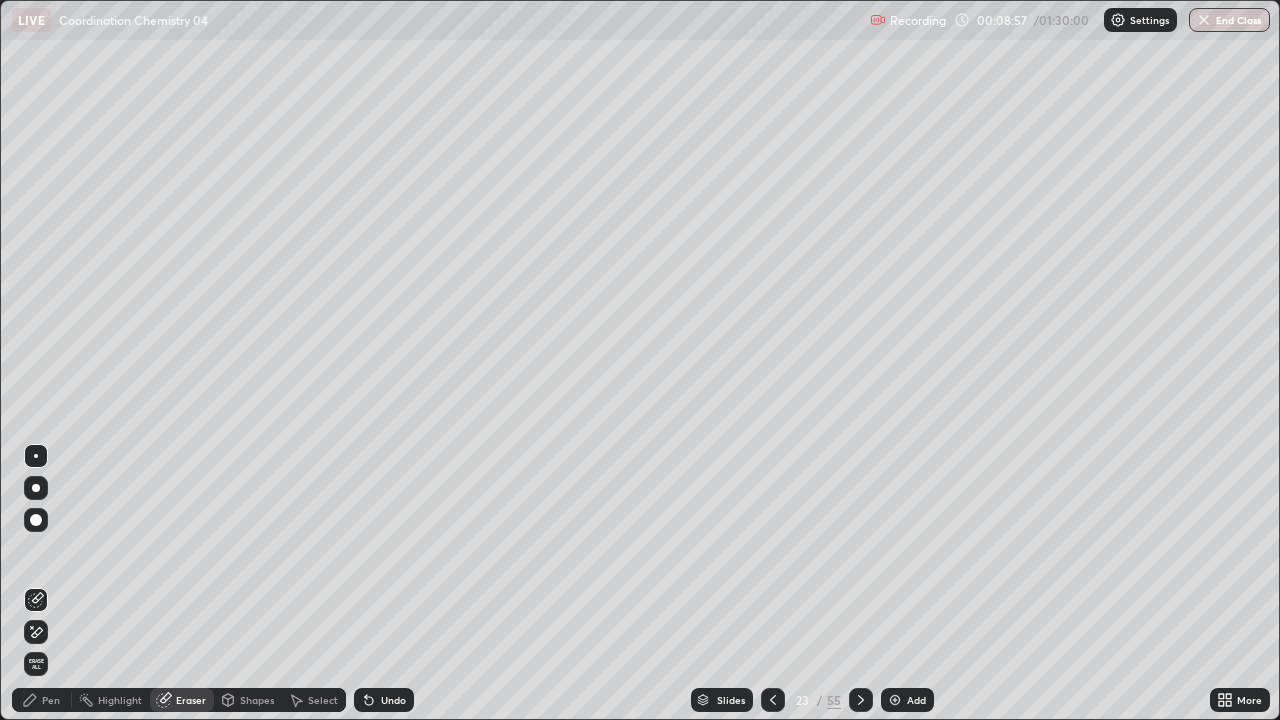 click 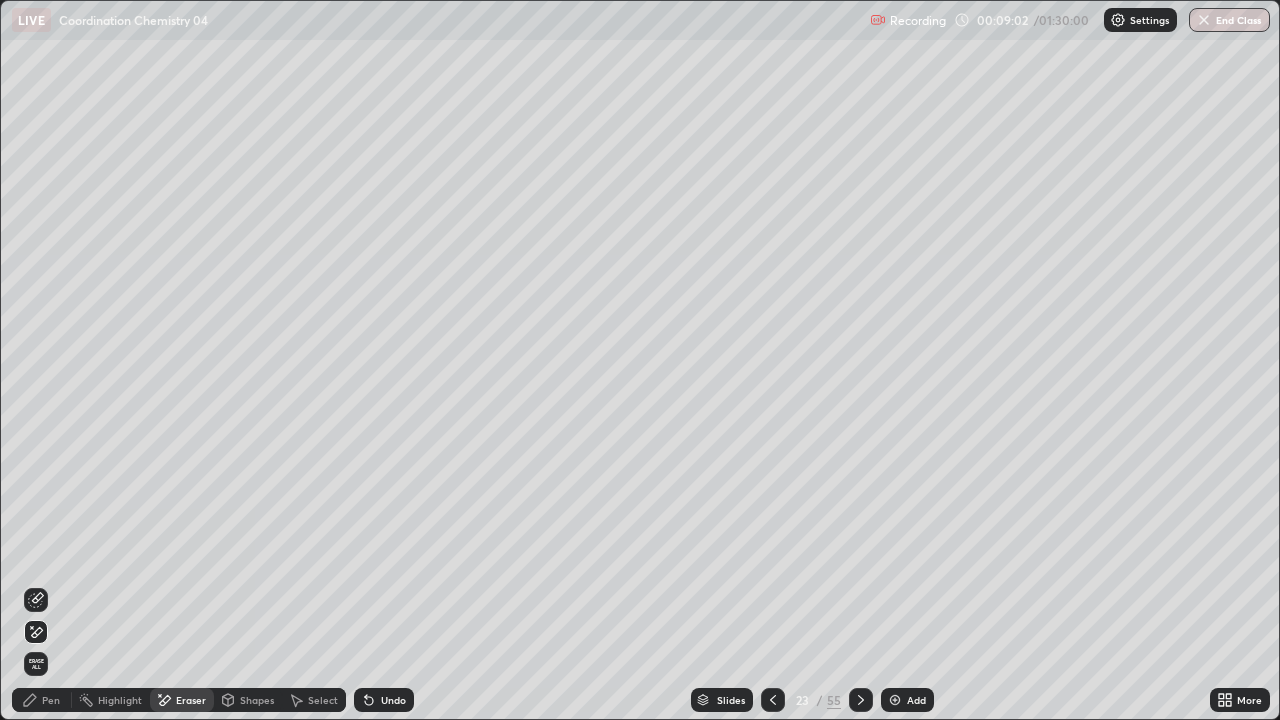 click on "Pen" at bounding box center (51, 700) 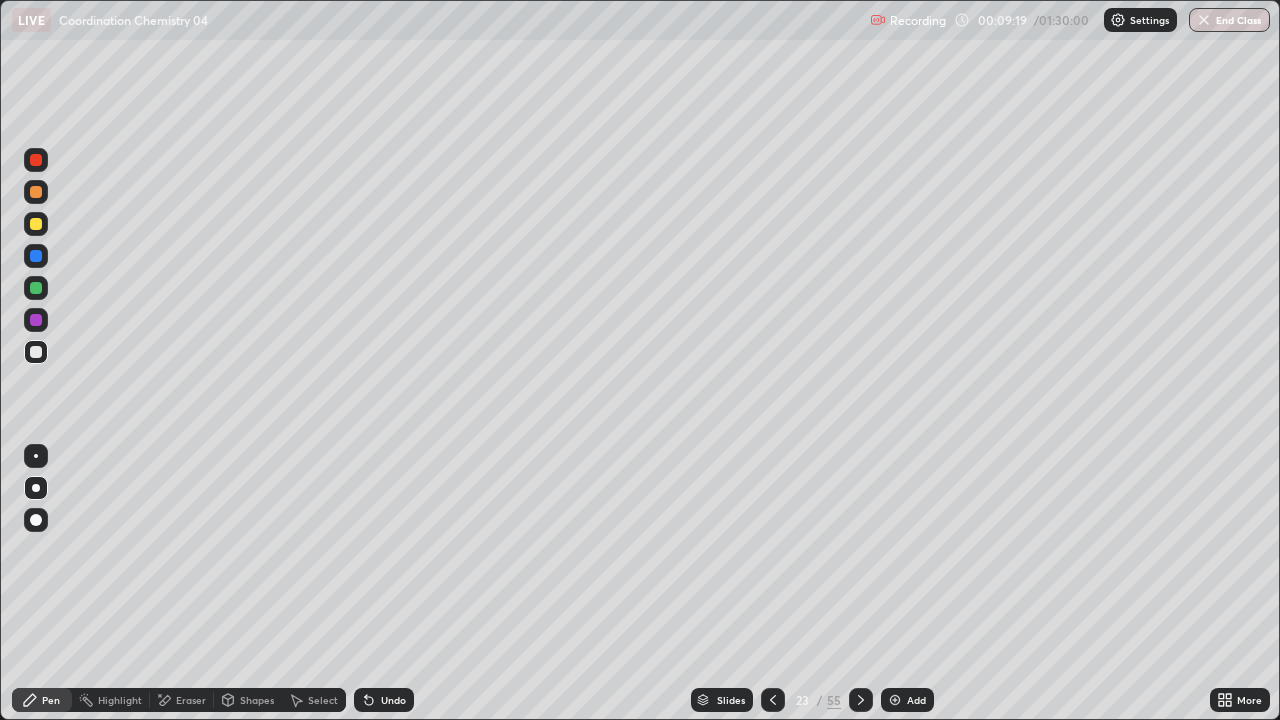 click at bounding box center (36, 352) 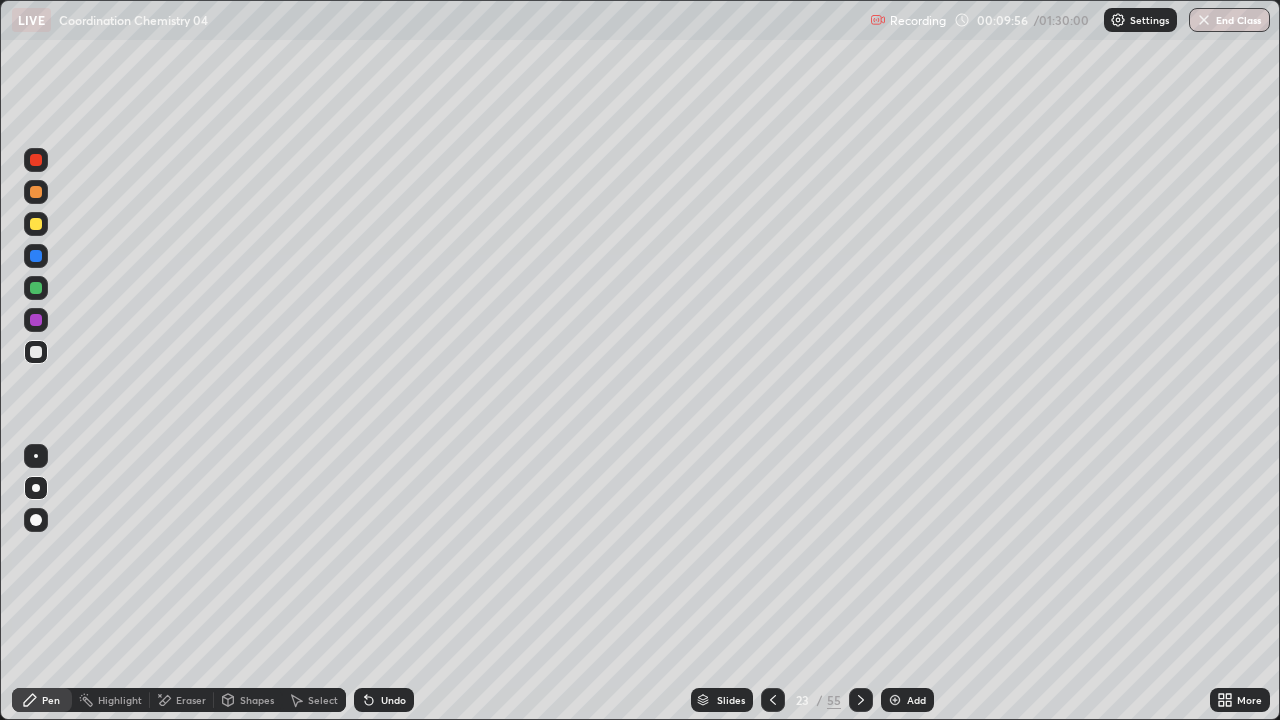 click 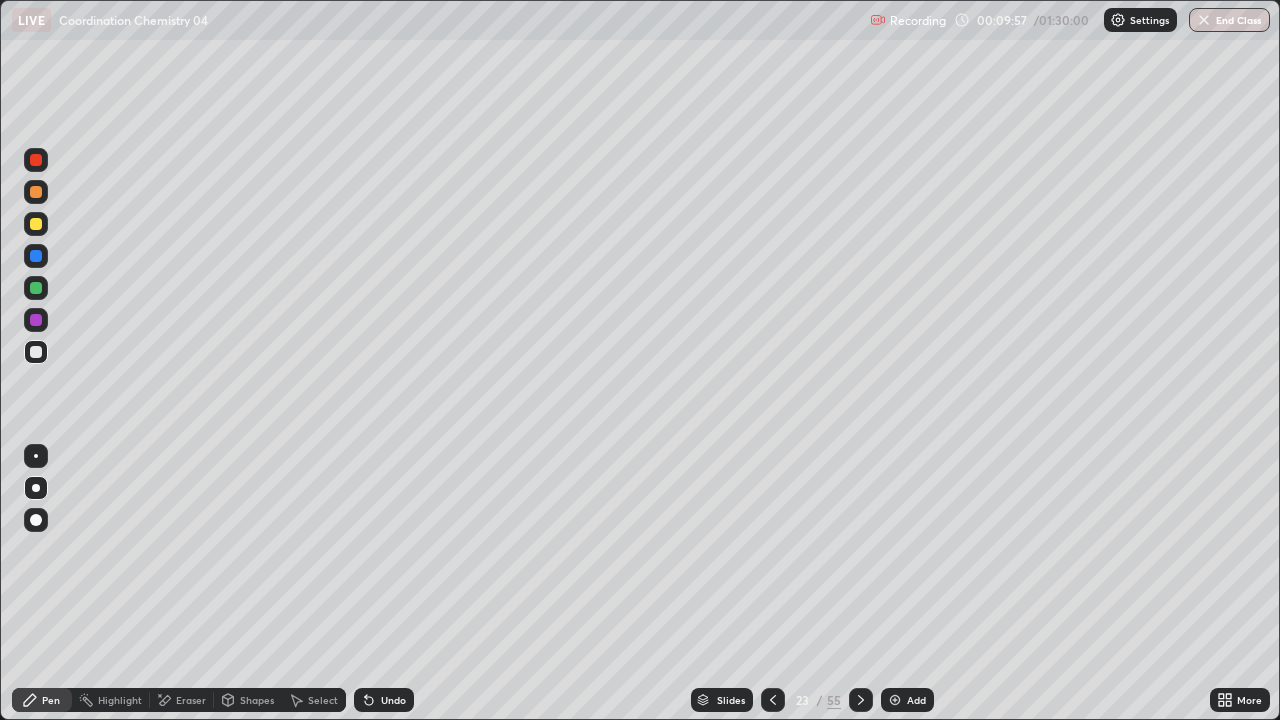 click 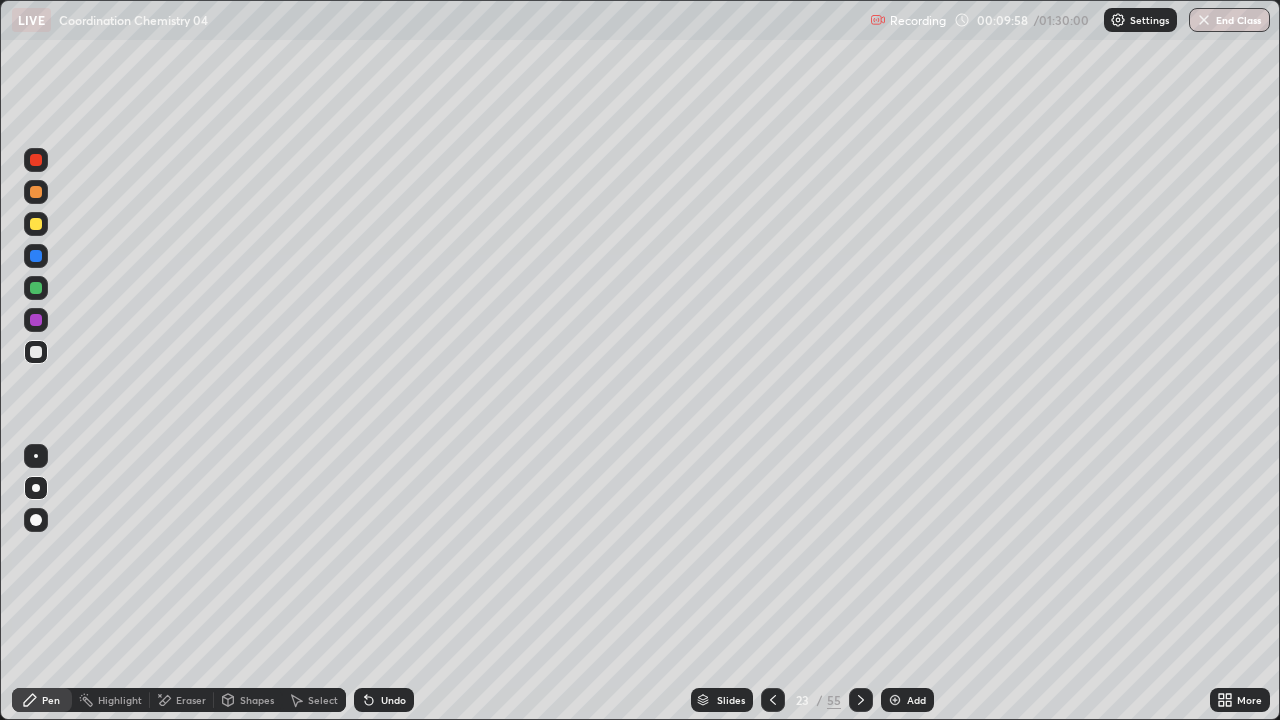 click on "Undo" at bounding box center (384, 700) 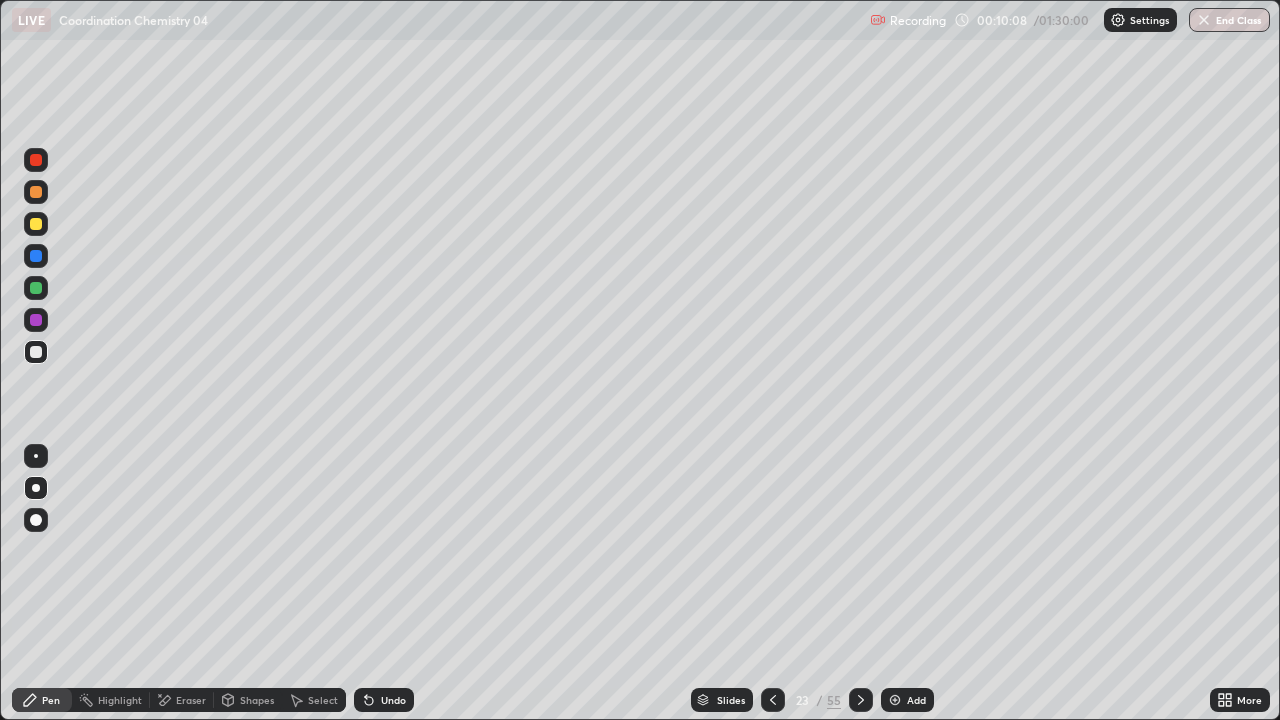 click on "Undo" at bounding box center [384, 700] 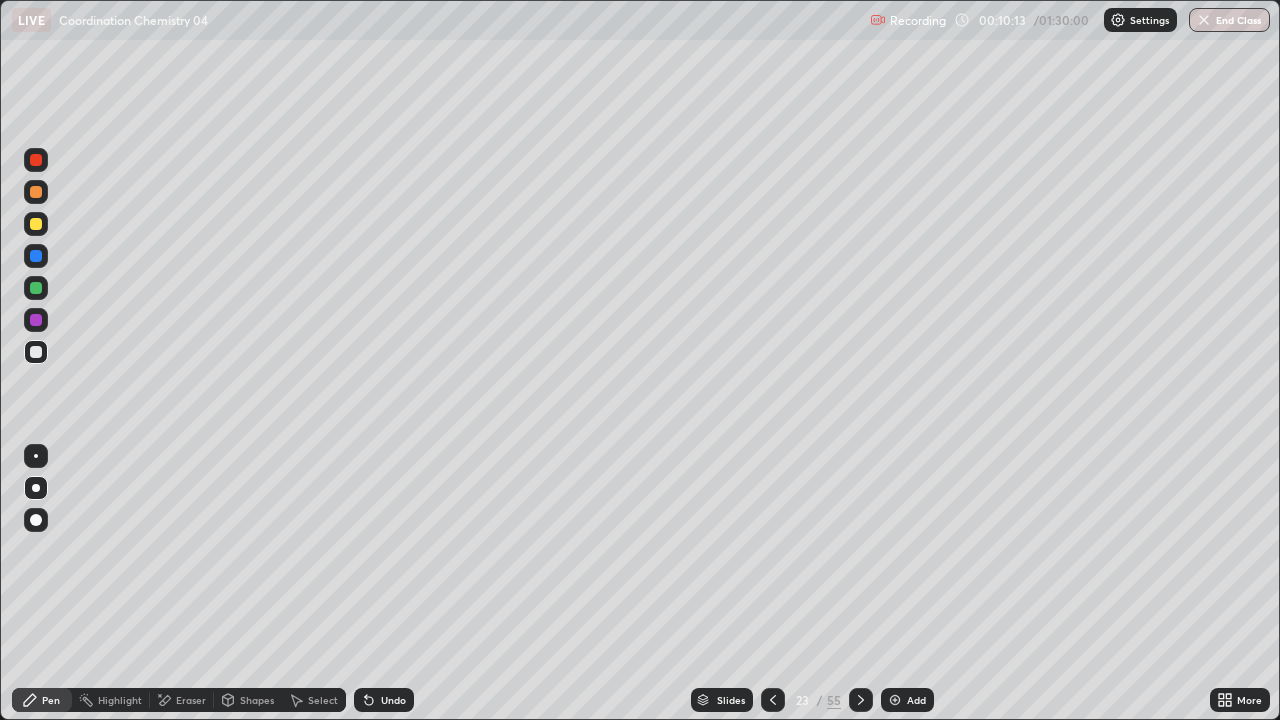 click on "Undo" at bounding box center (384, 700) 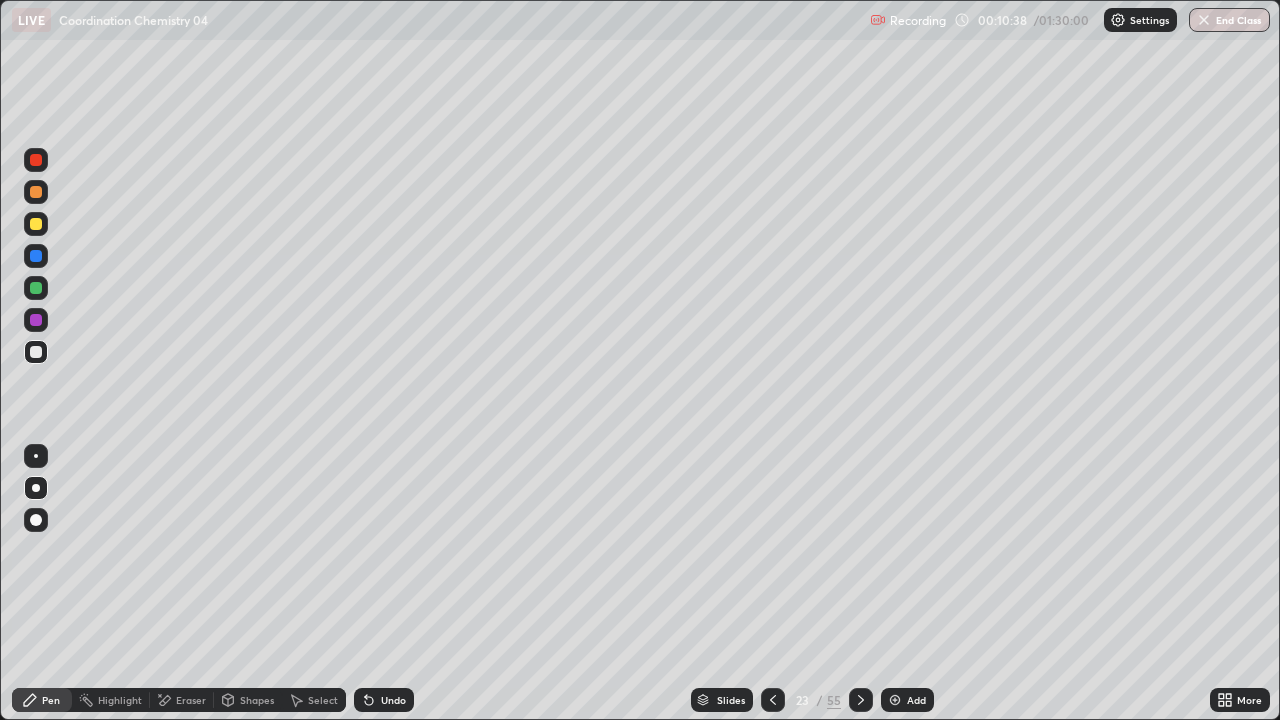 click on "Undo" at bounding box center [384, 700] 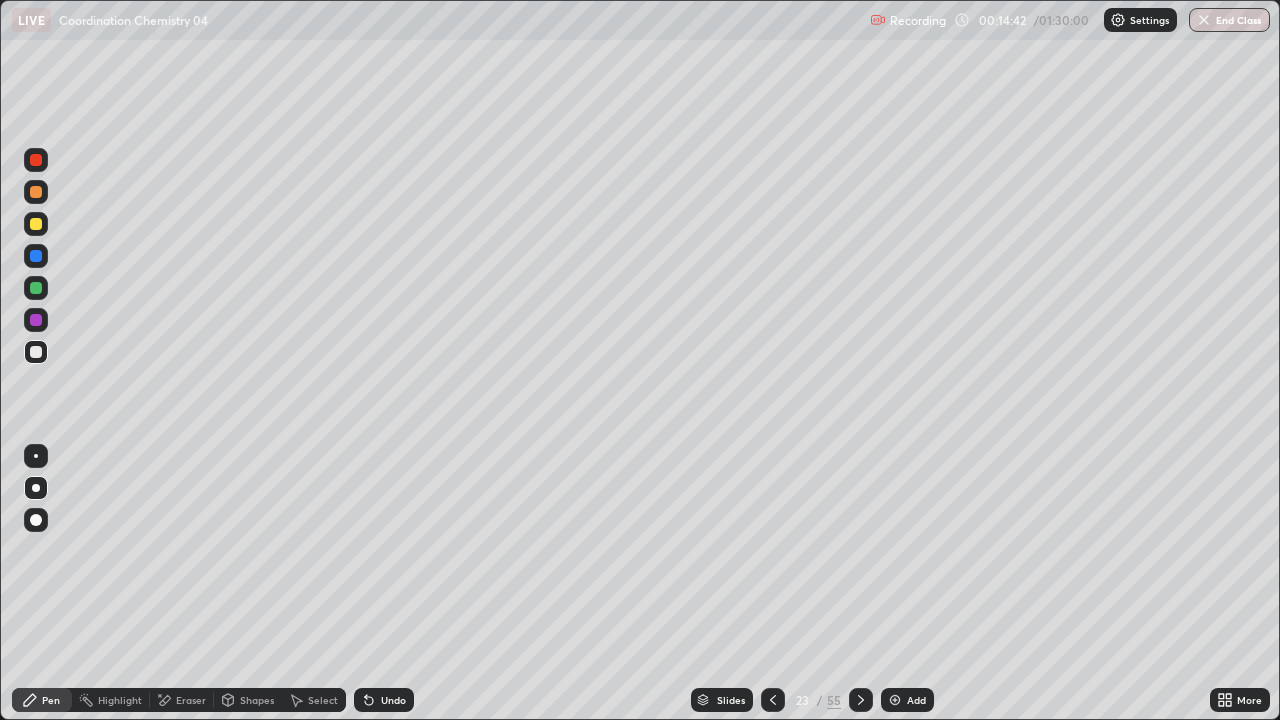 click 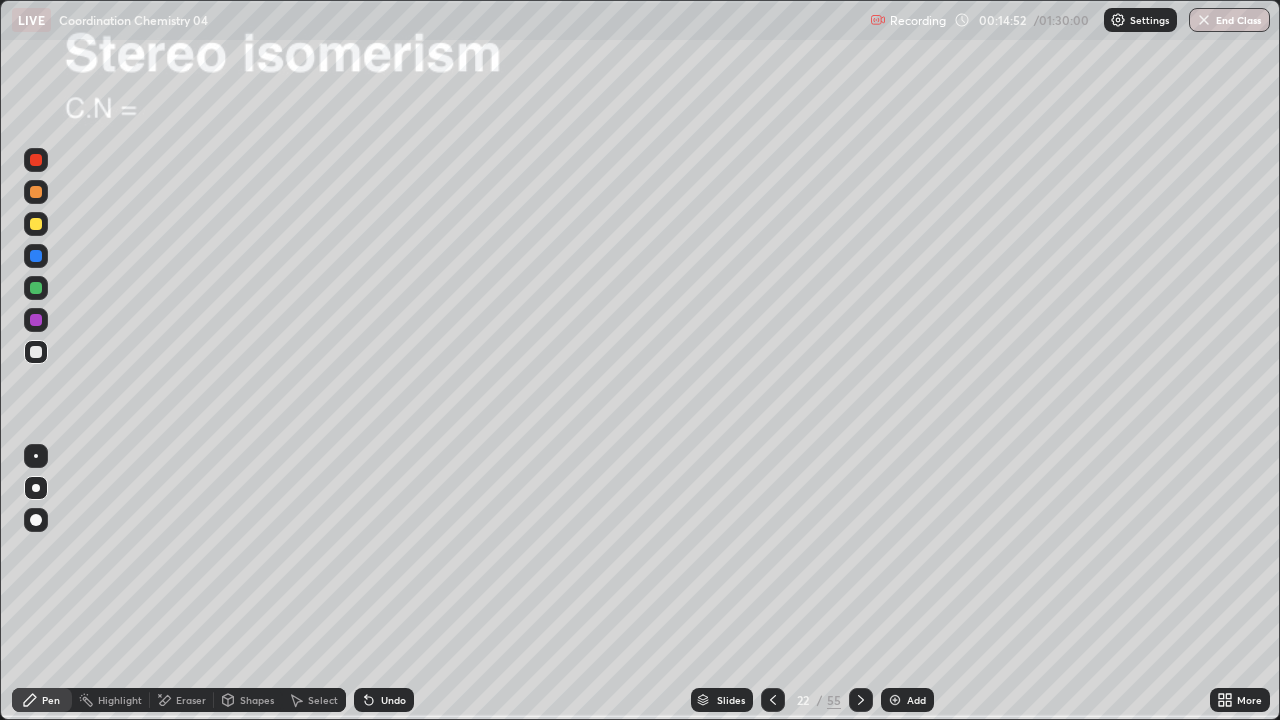 click 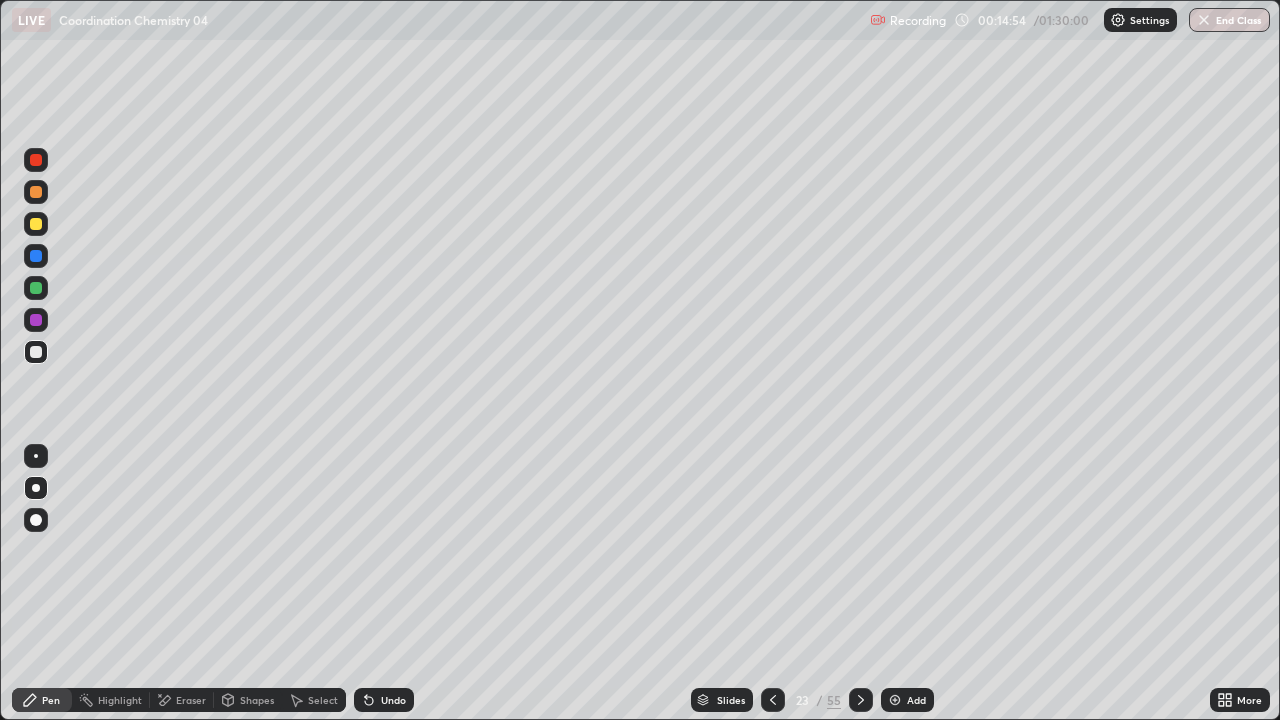 click 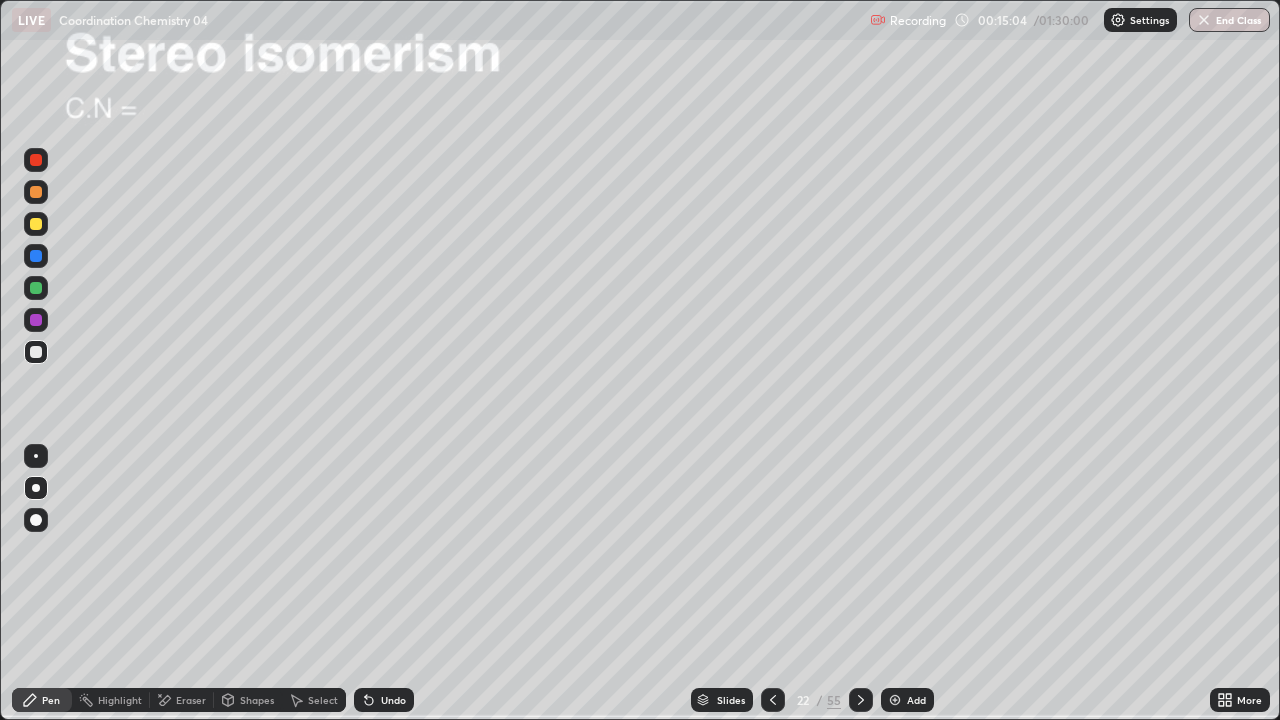 click 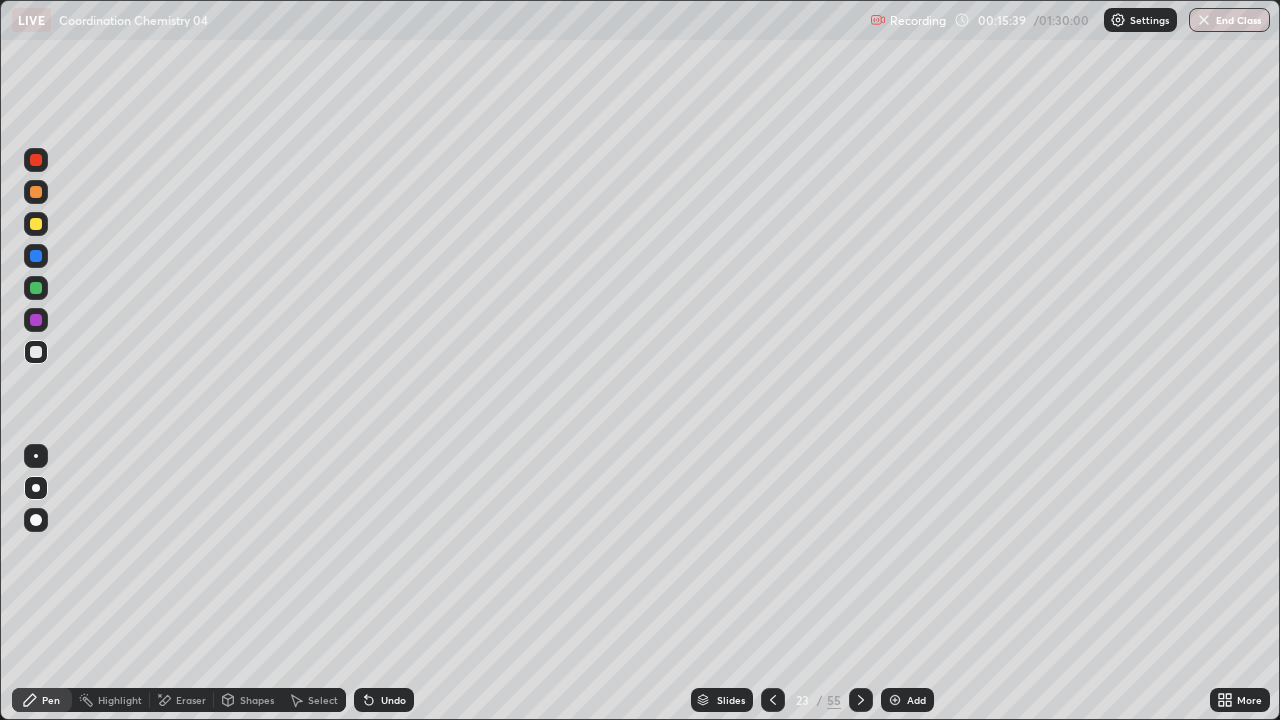 click 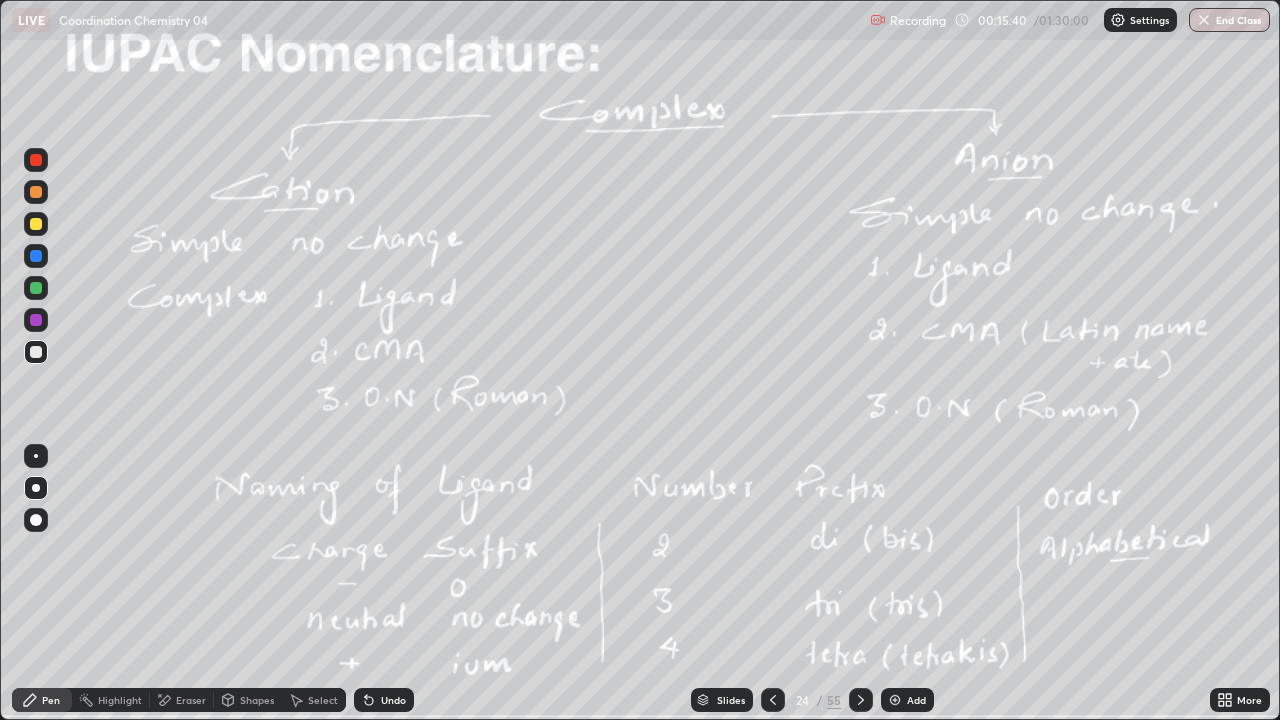 click 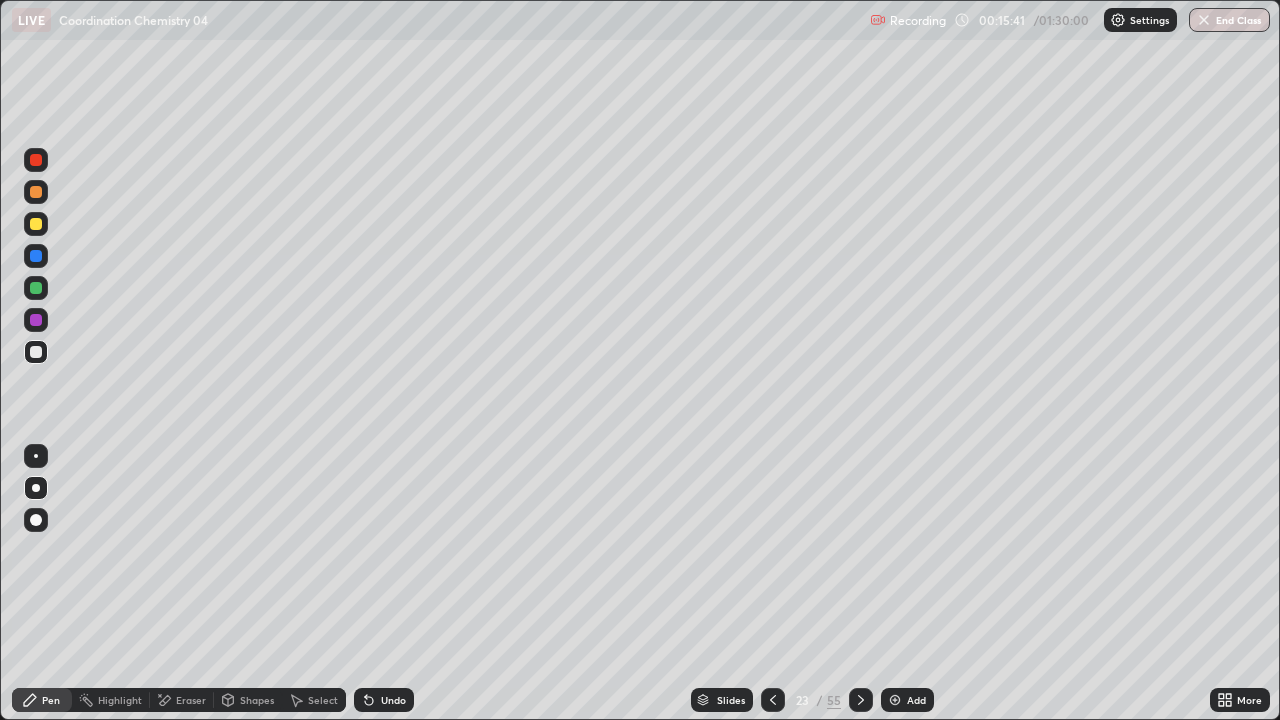 click at bounding box center (895, 700) 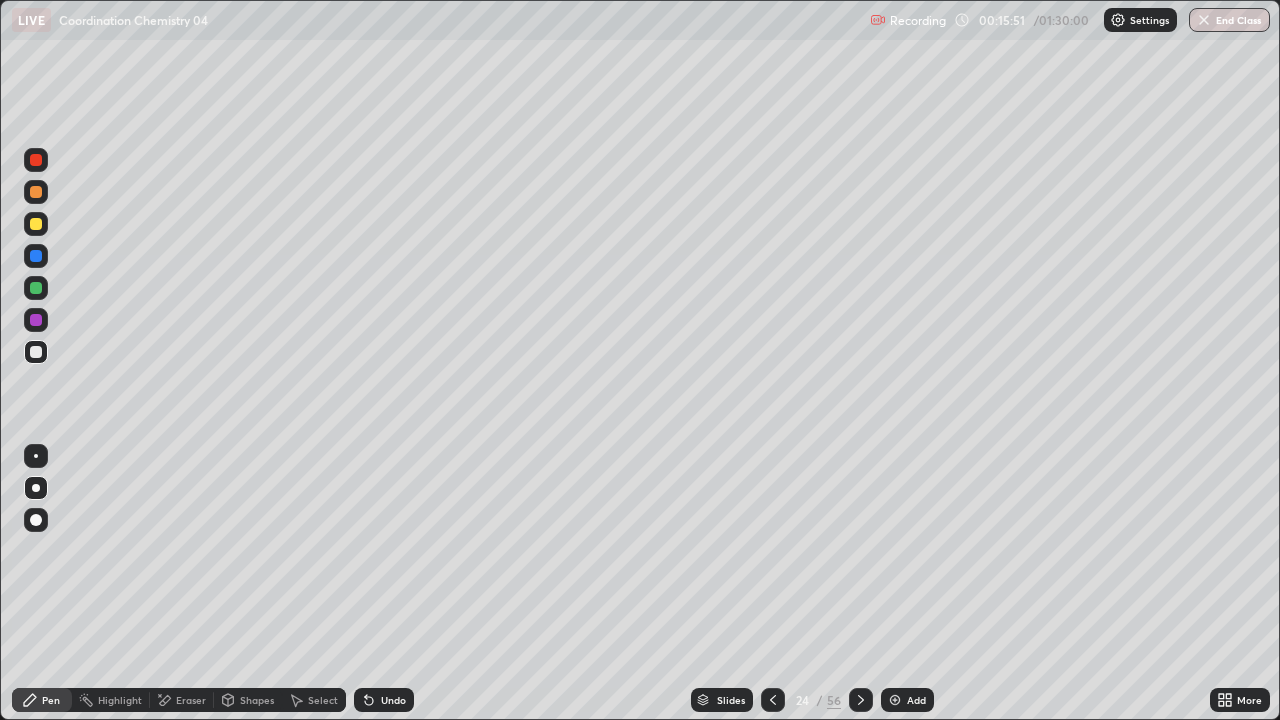 click at bounding box center (36, 352) 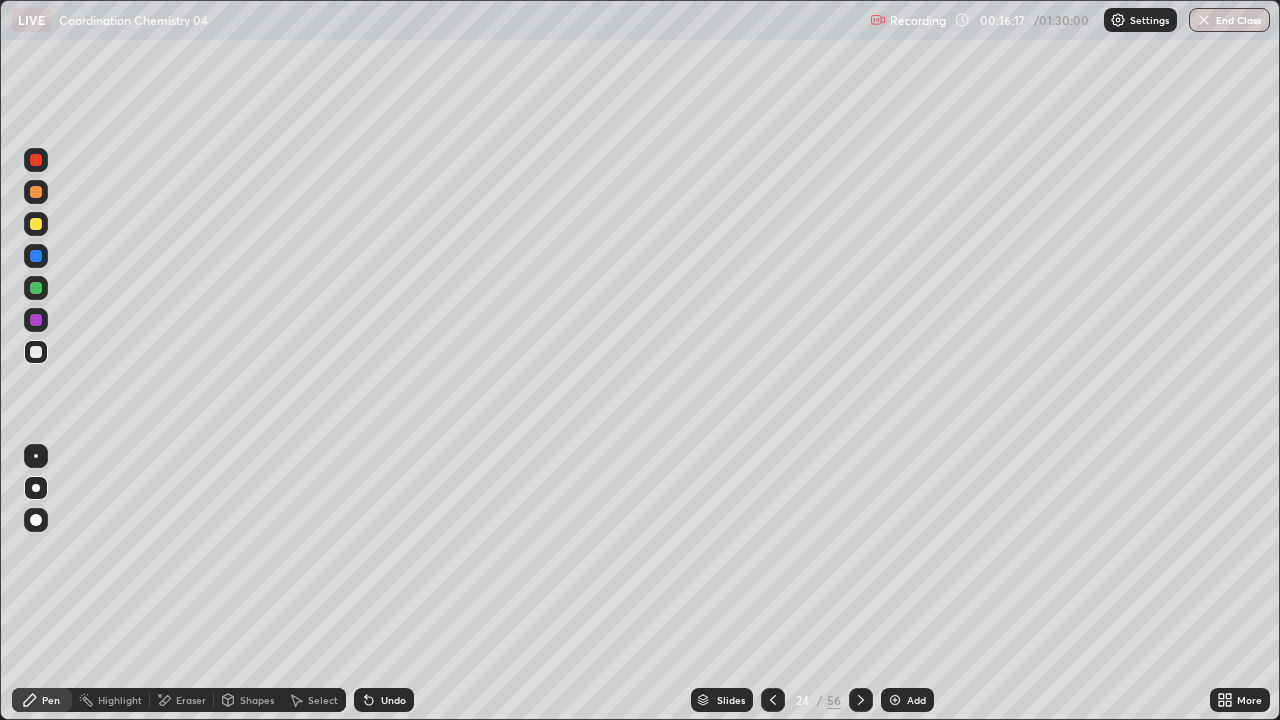 click on "Undo" at bounding box center (384, 700) 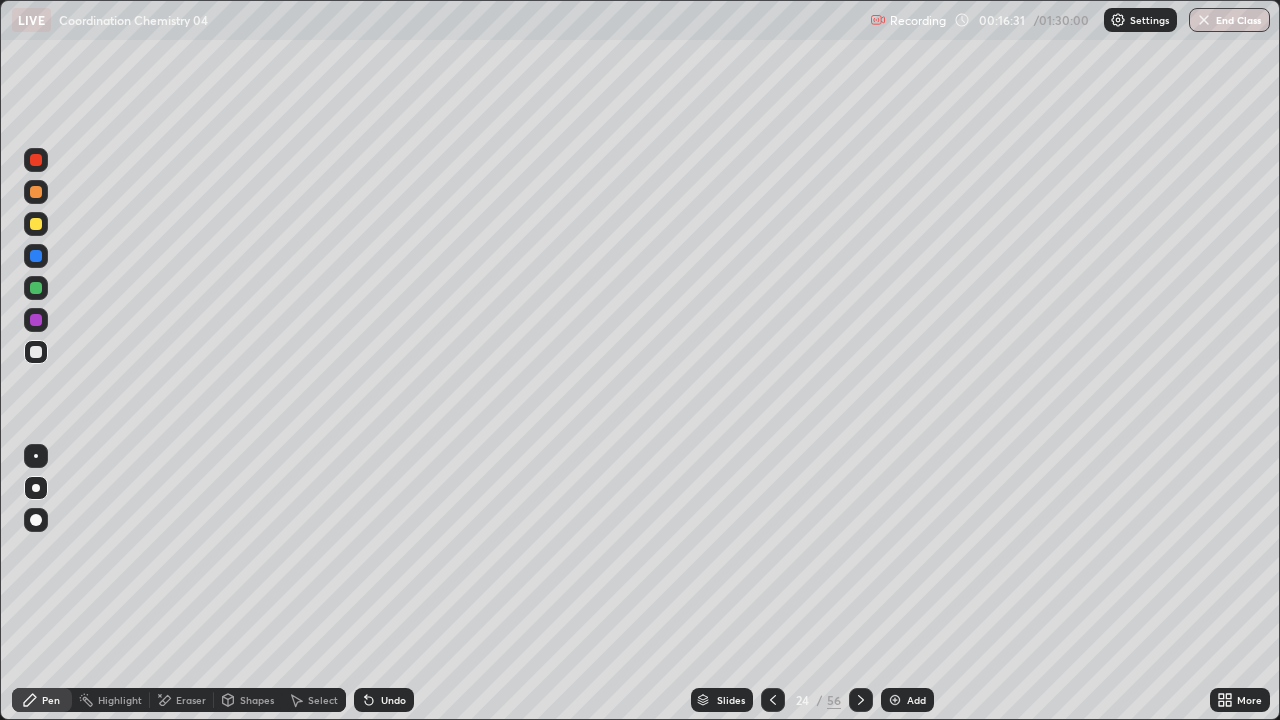 click on "Eraser" at bounding box center (182, 700) 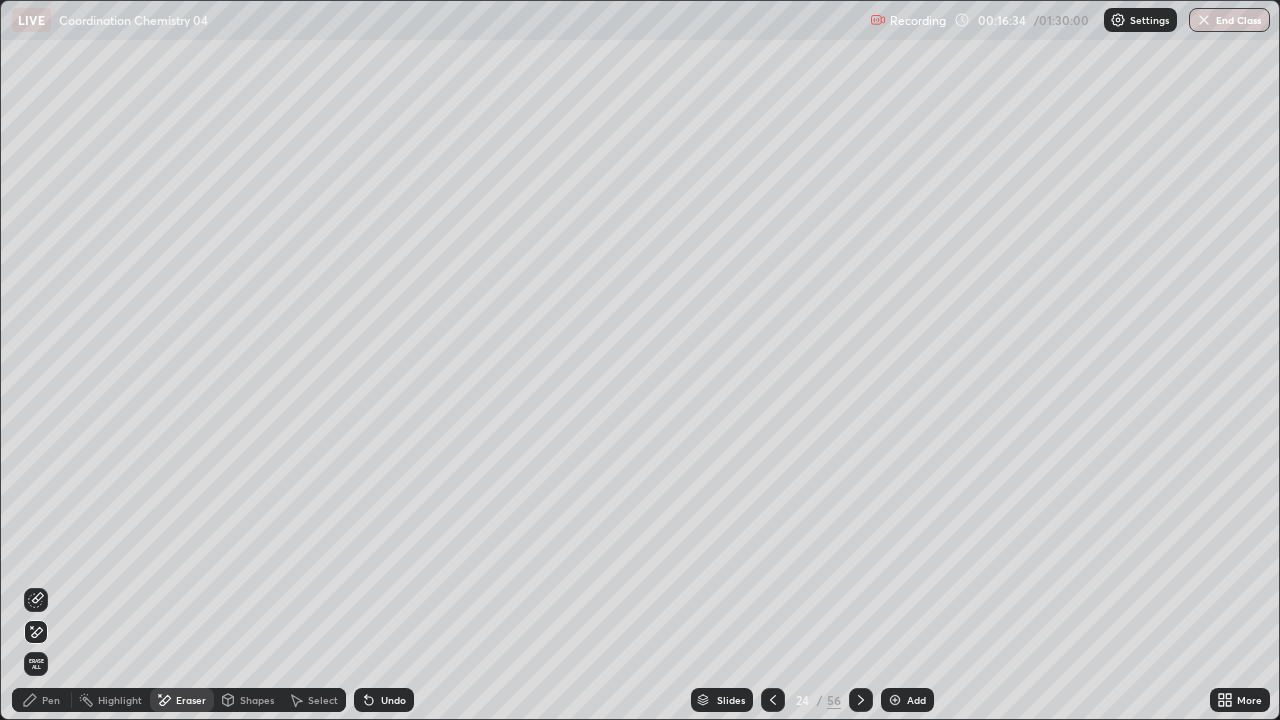 click on "Pen" at bounding box center [51, 700] 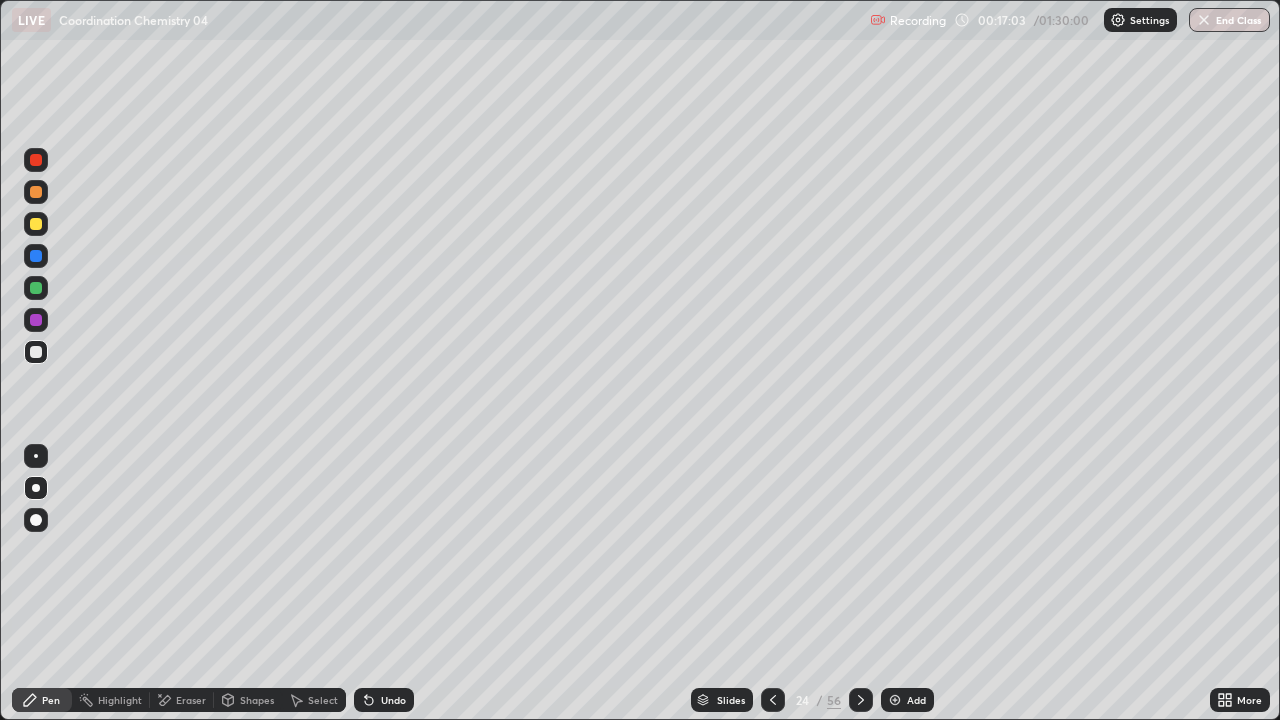 click on "Undo" at bounding box center (393, 700) 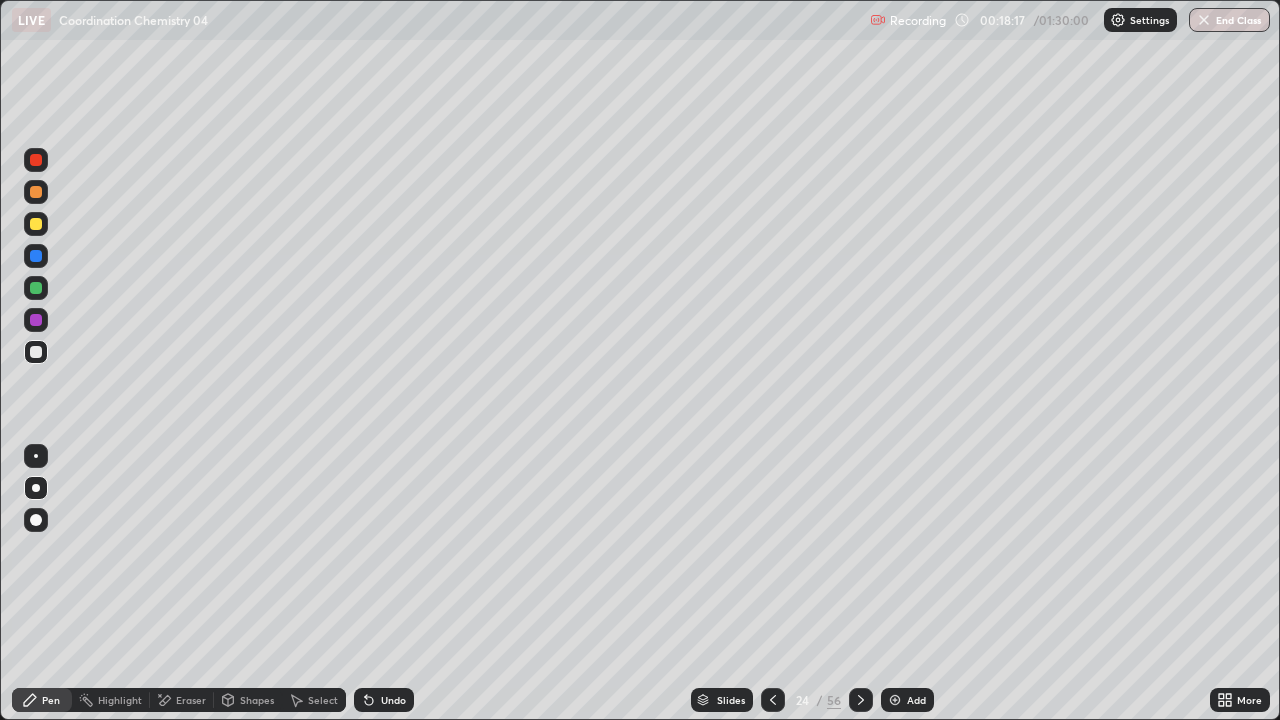 click at bounding box center [895, 700] 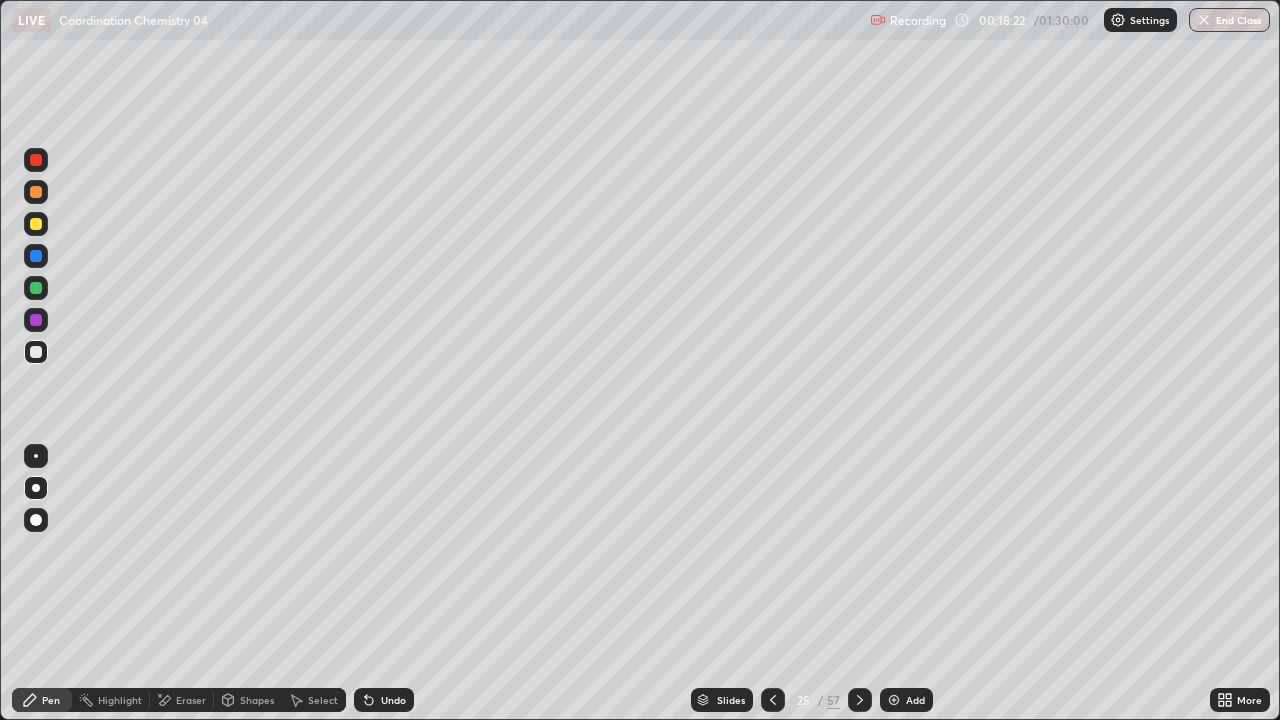click 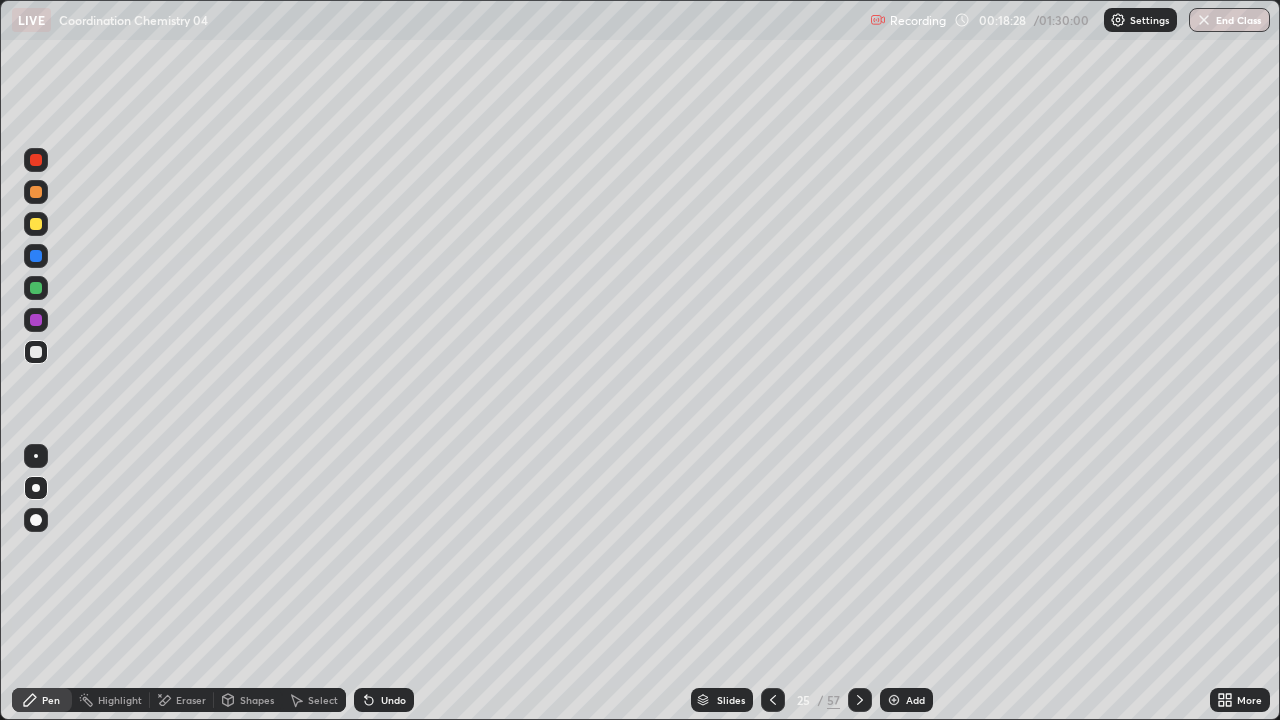 click 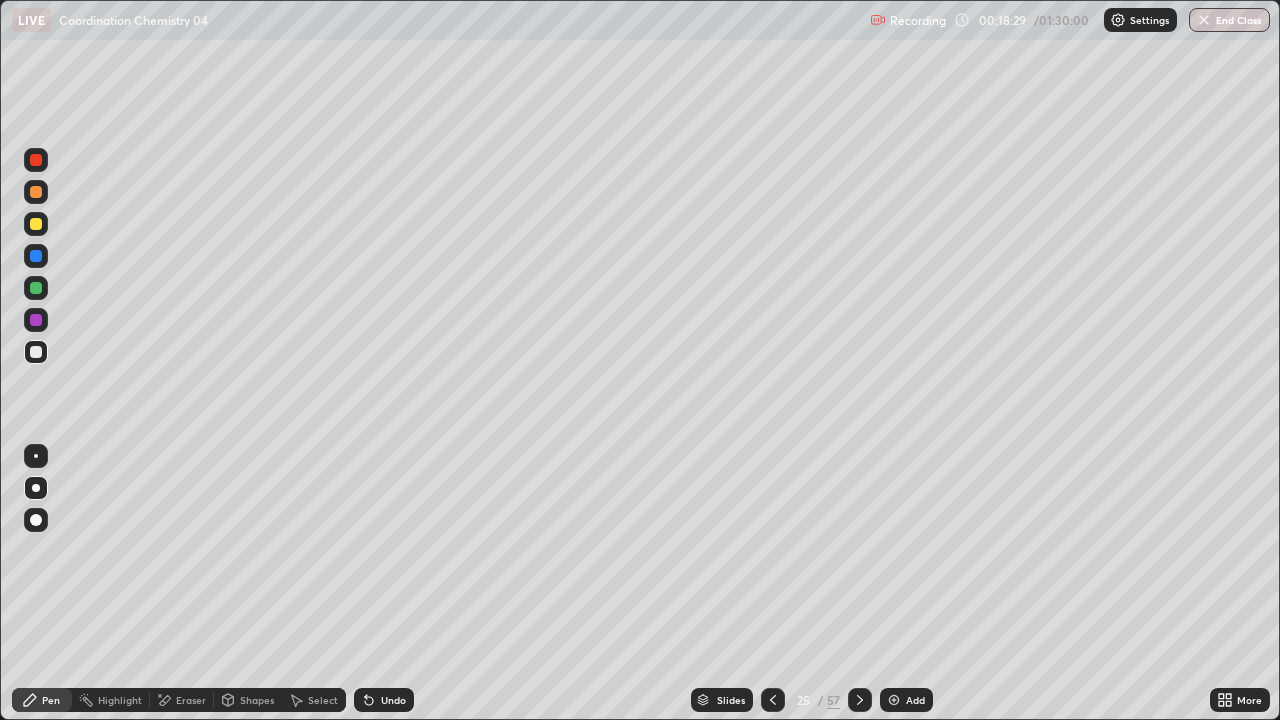 click 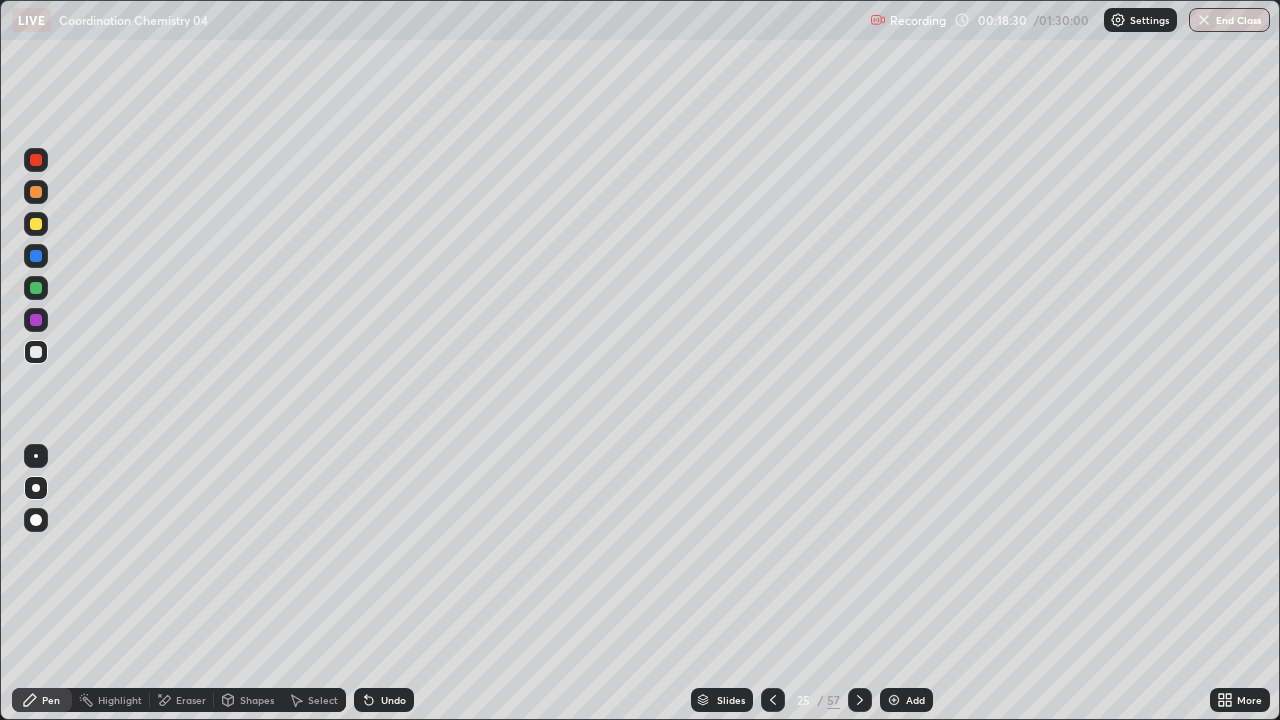 click 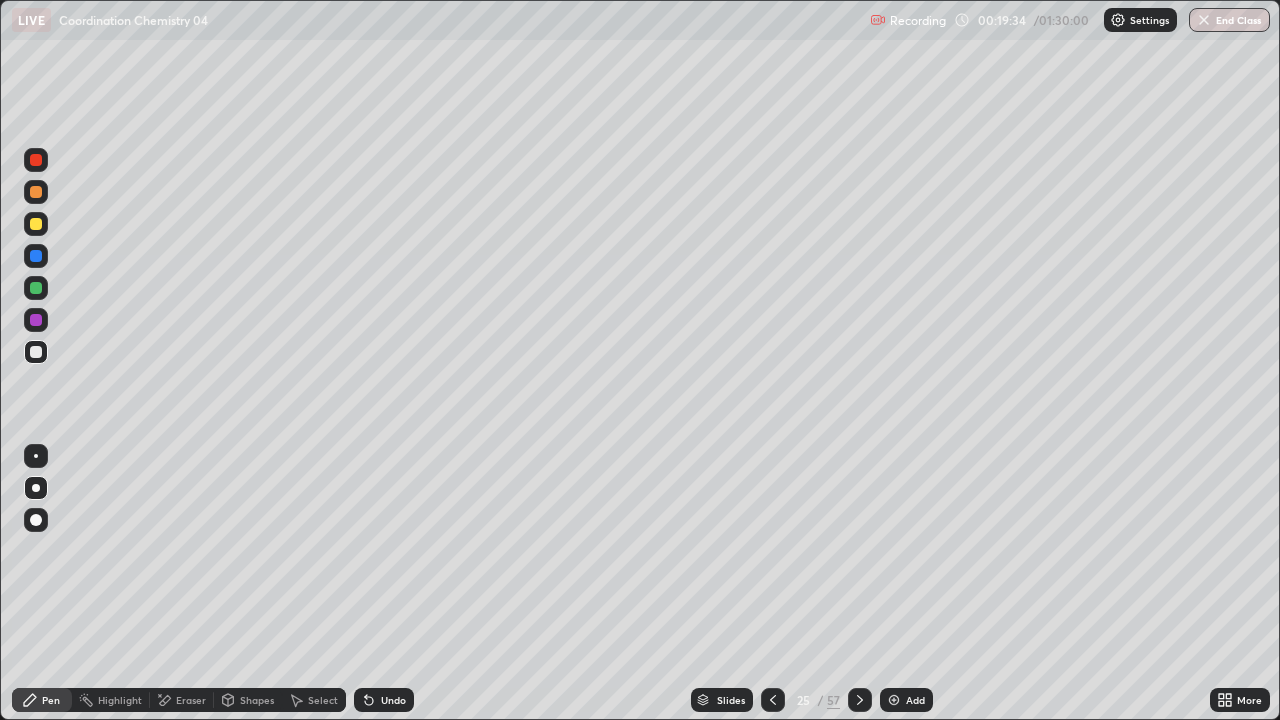 click 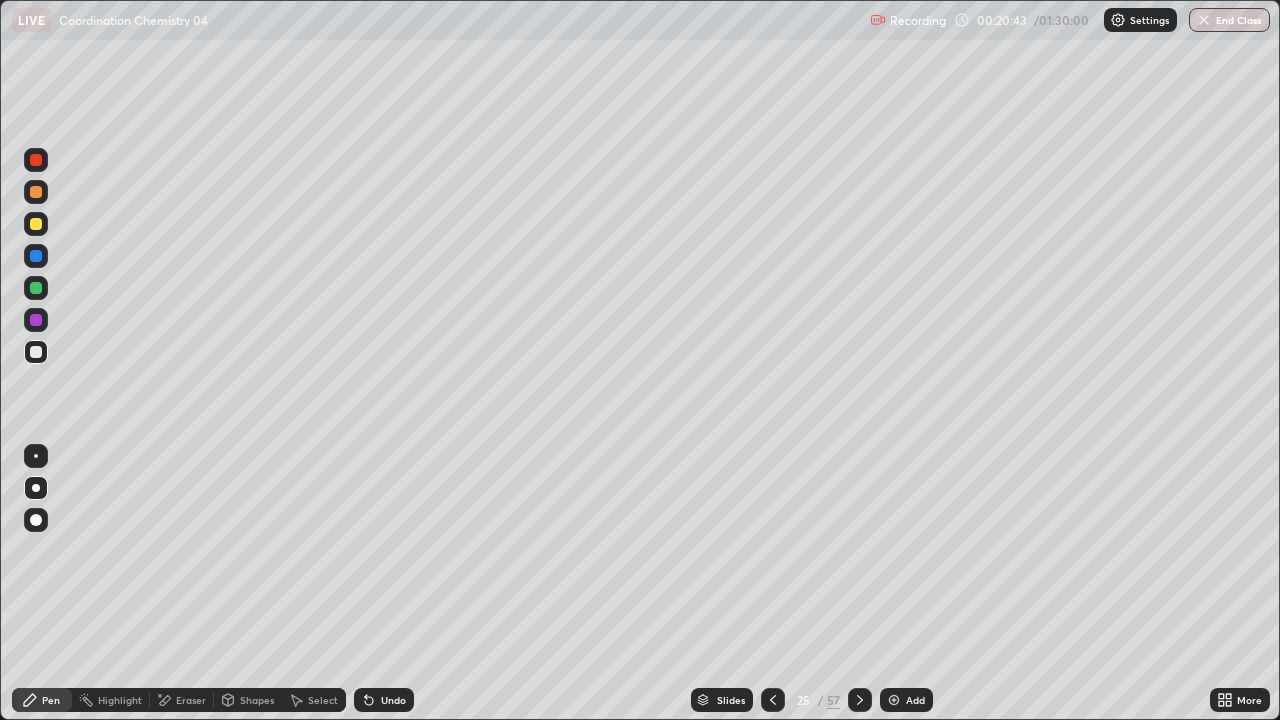 click 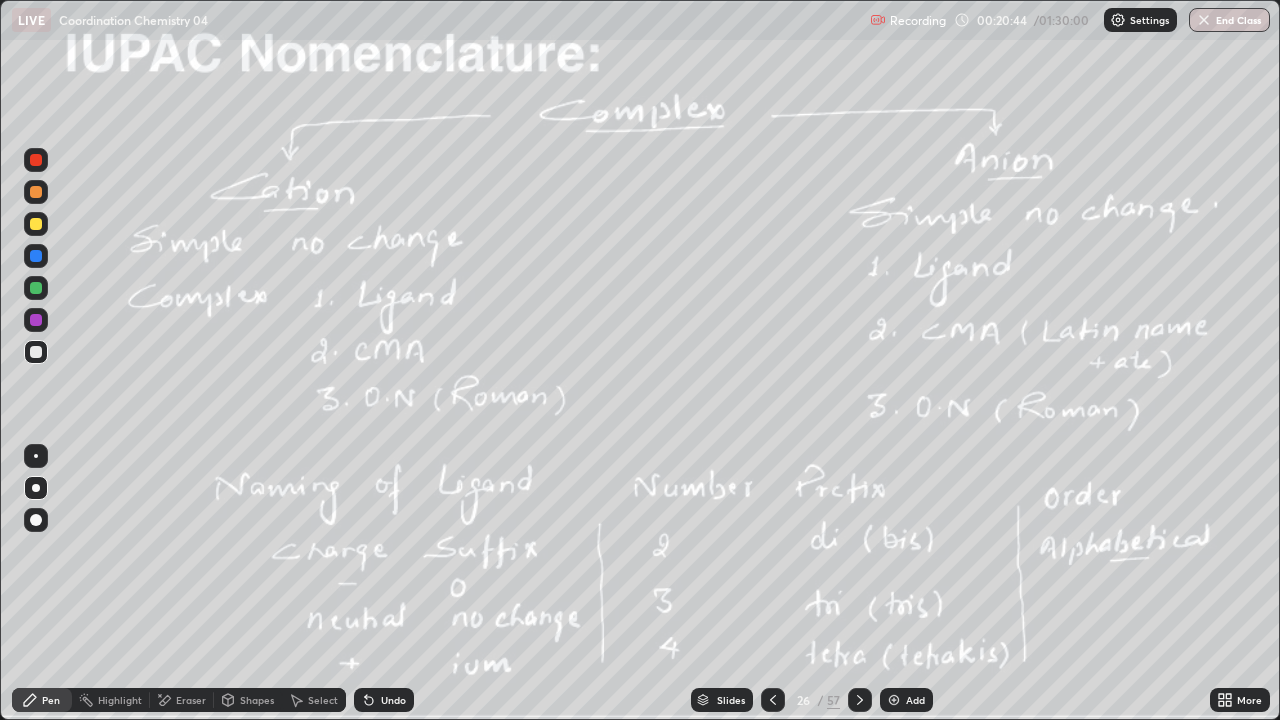 click 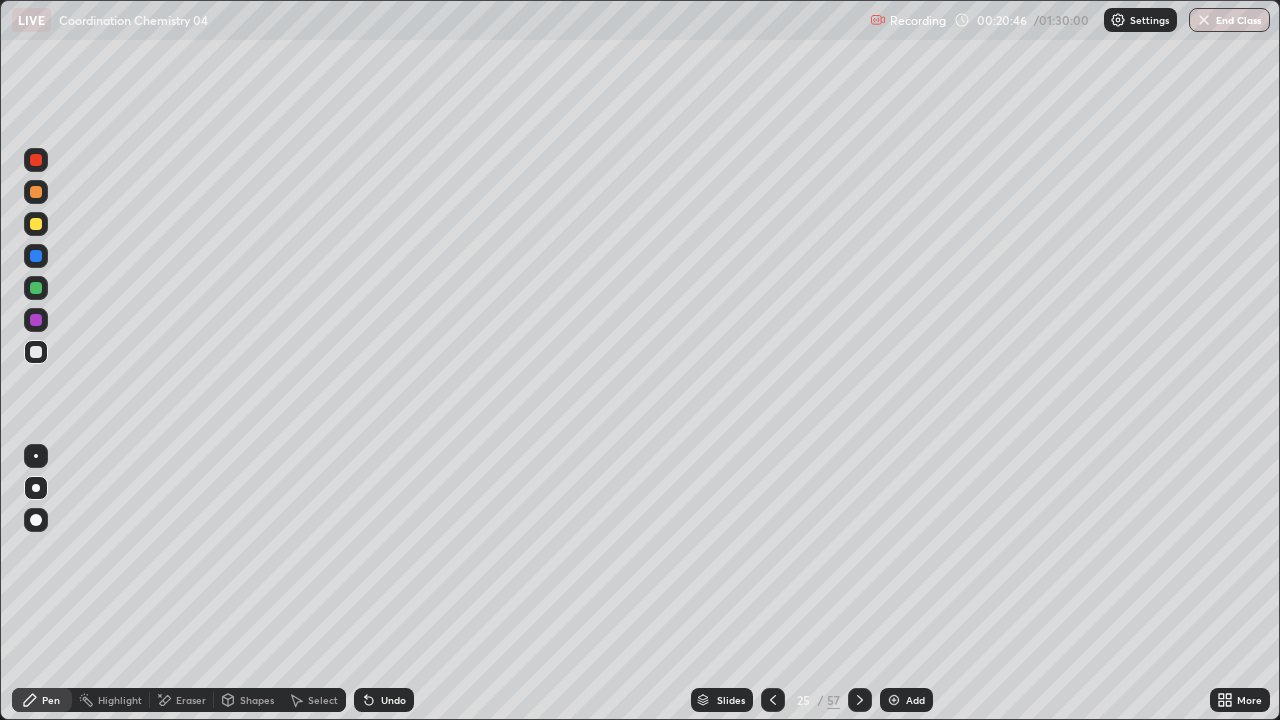 click at bounding box center (894, 700) 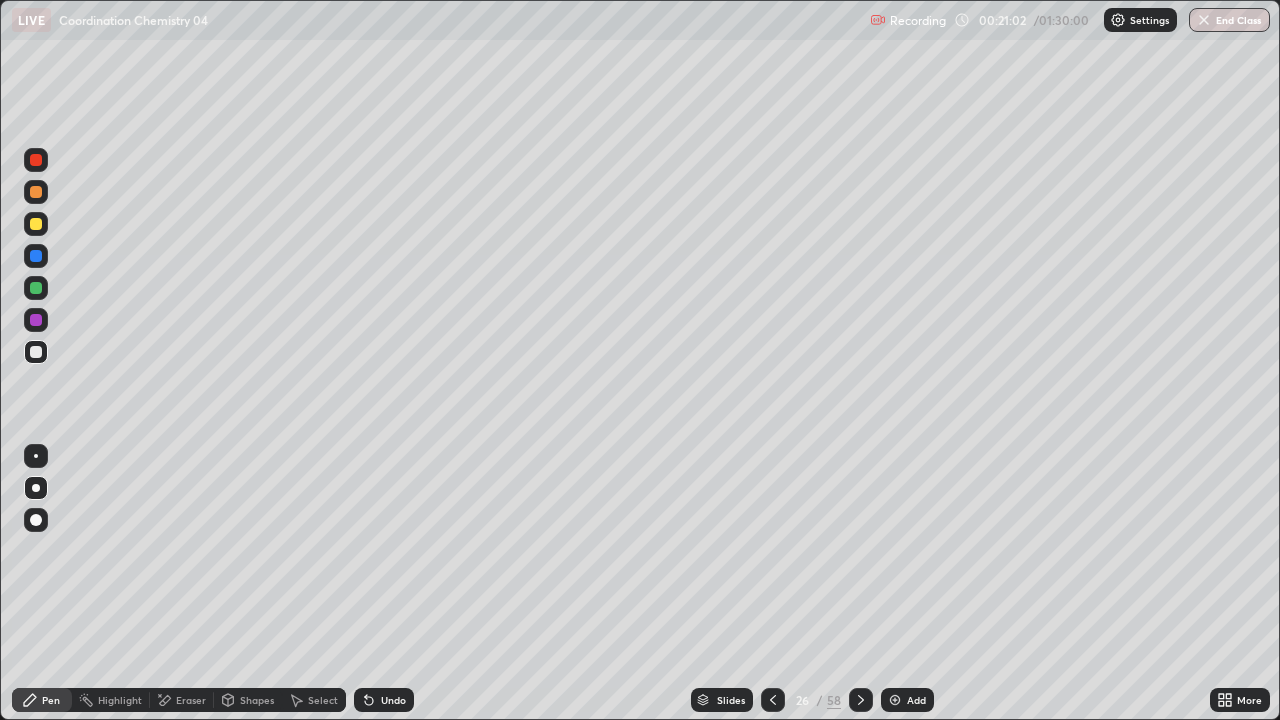 click on "Undo" at bounding box center (384, 700) 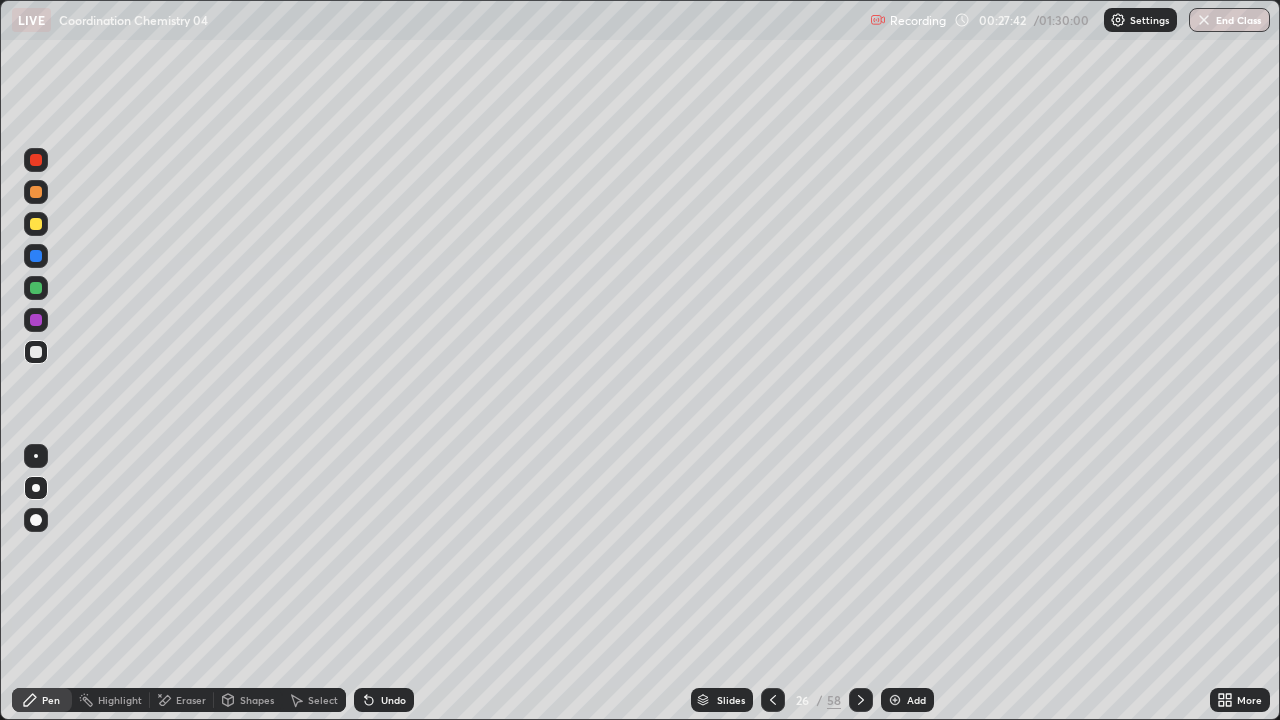 click at bounding box center [895, 700] 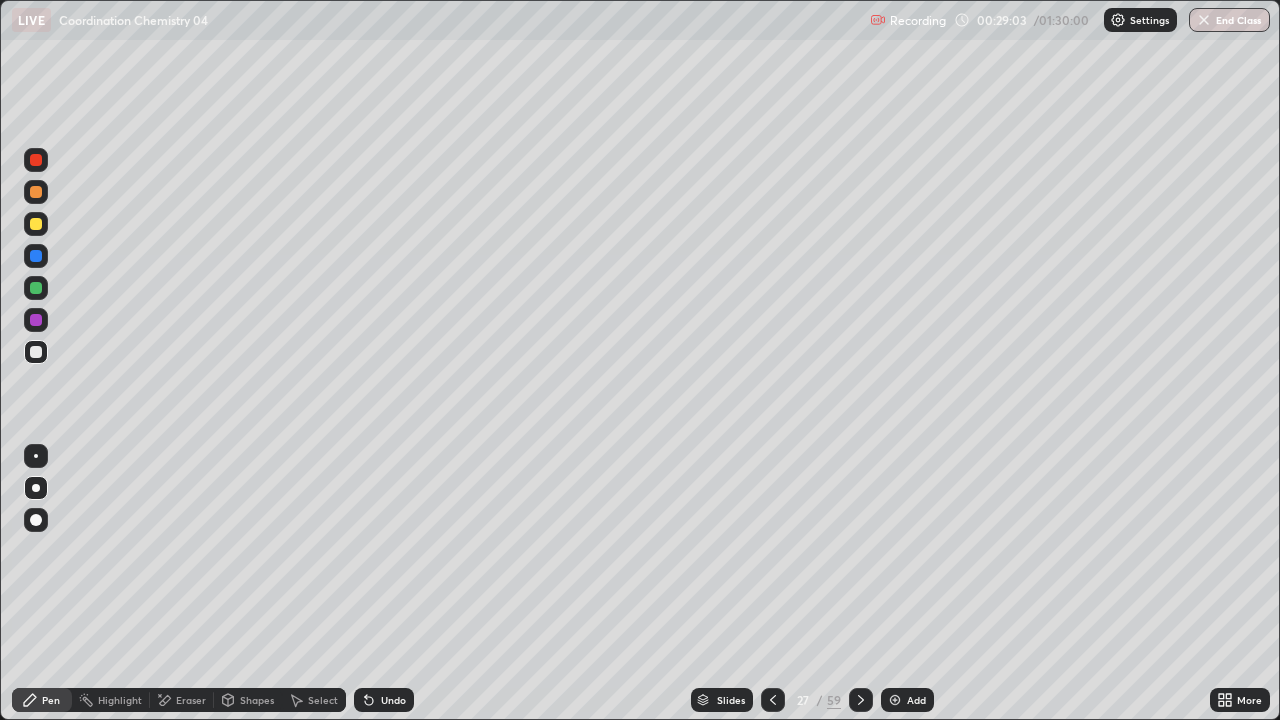 click at bounding box center [36, 352] 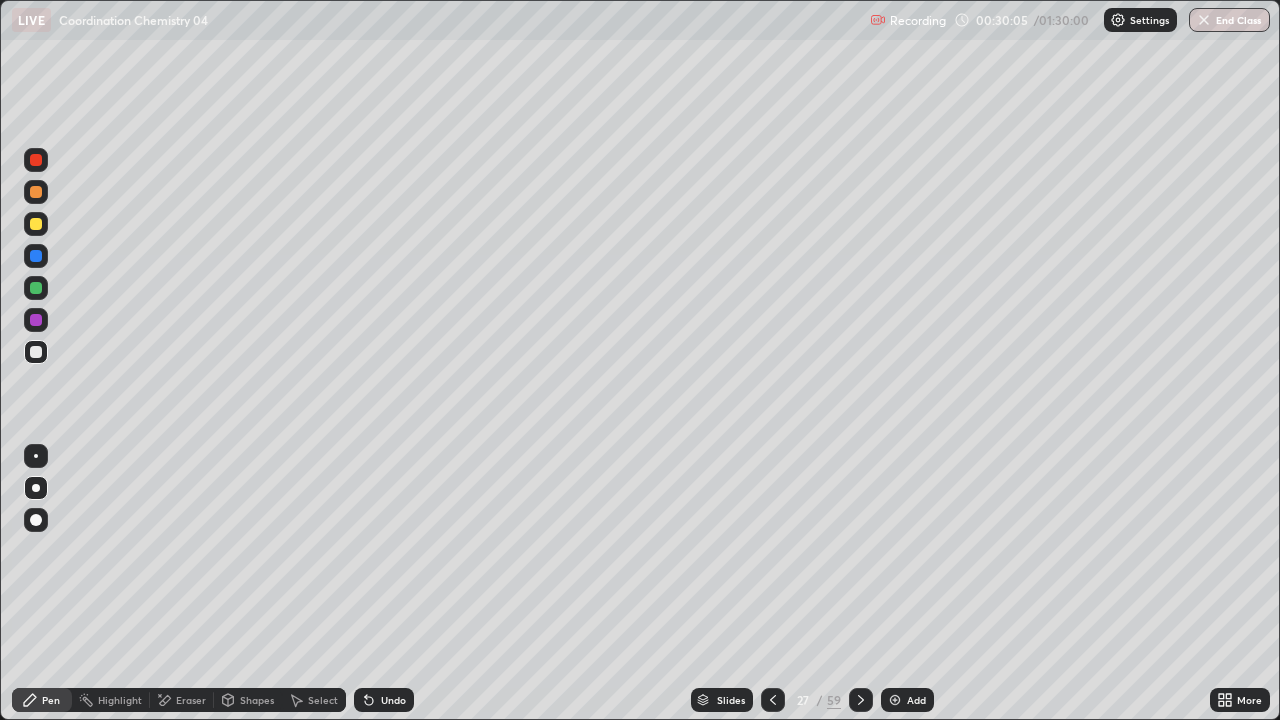click on "Undo" at bounding box center (393, 700) 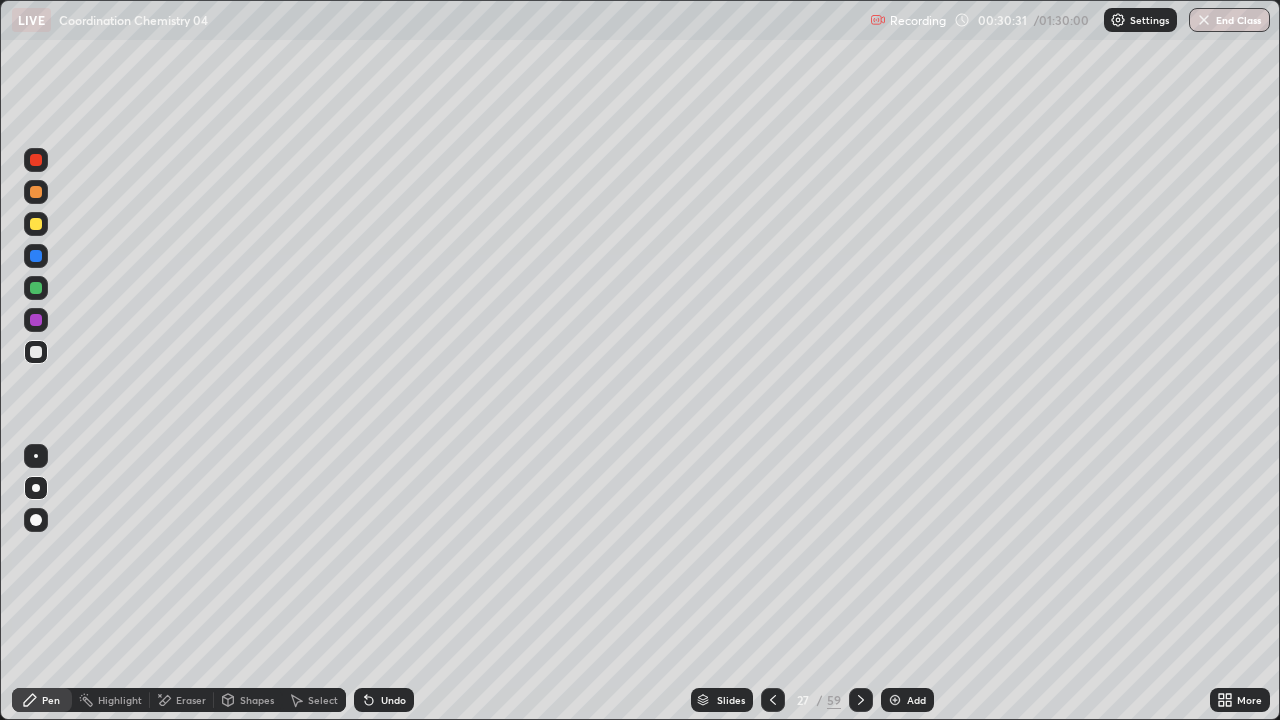 click on "Highlight" at bounding box center (120, 700) 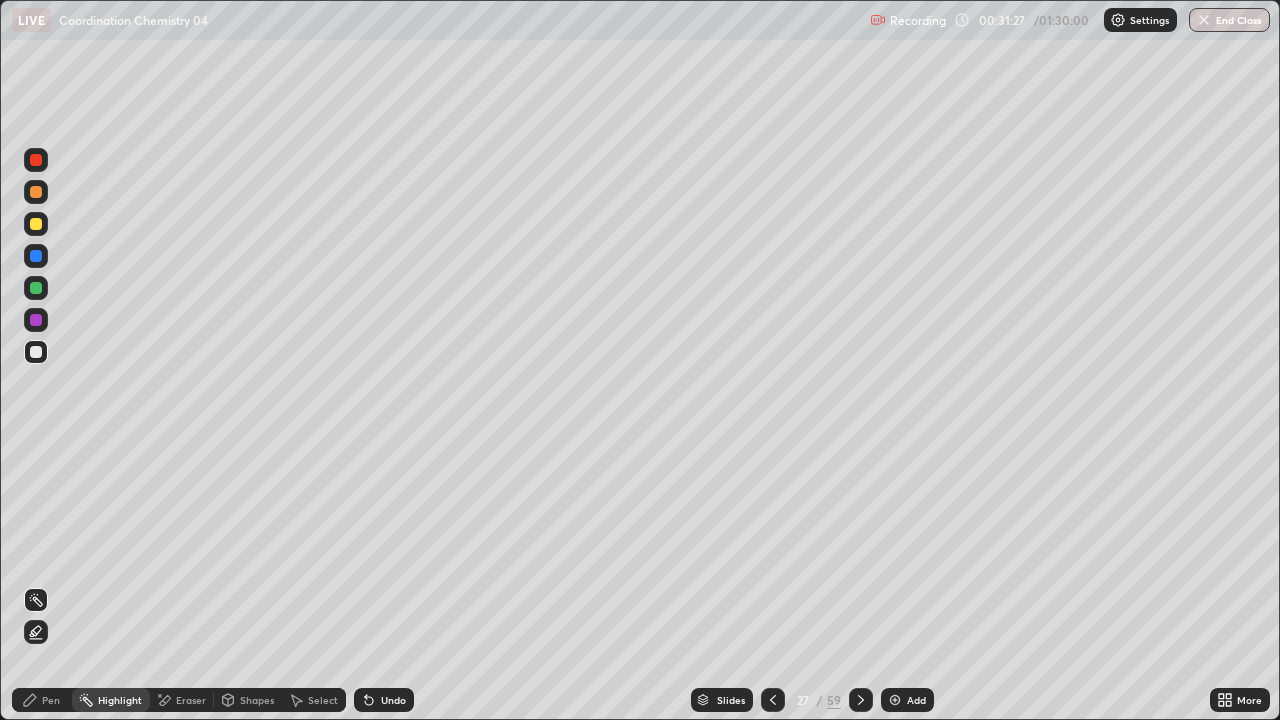 click on "Pen" at bounding box center (42, 700) 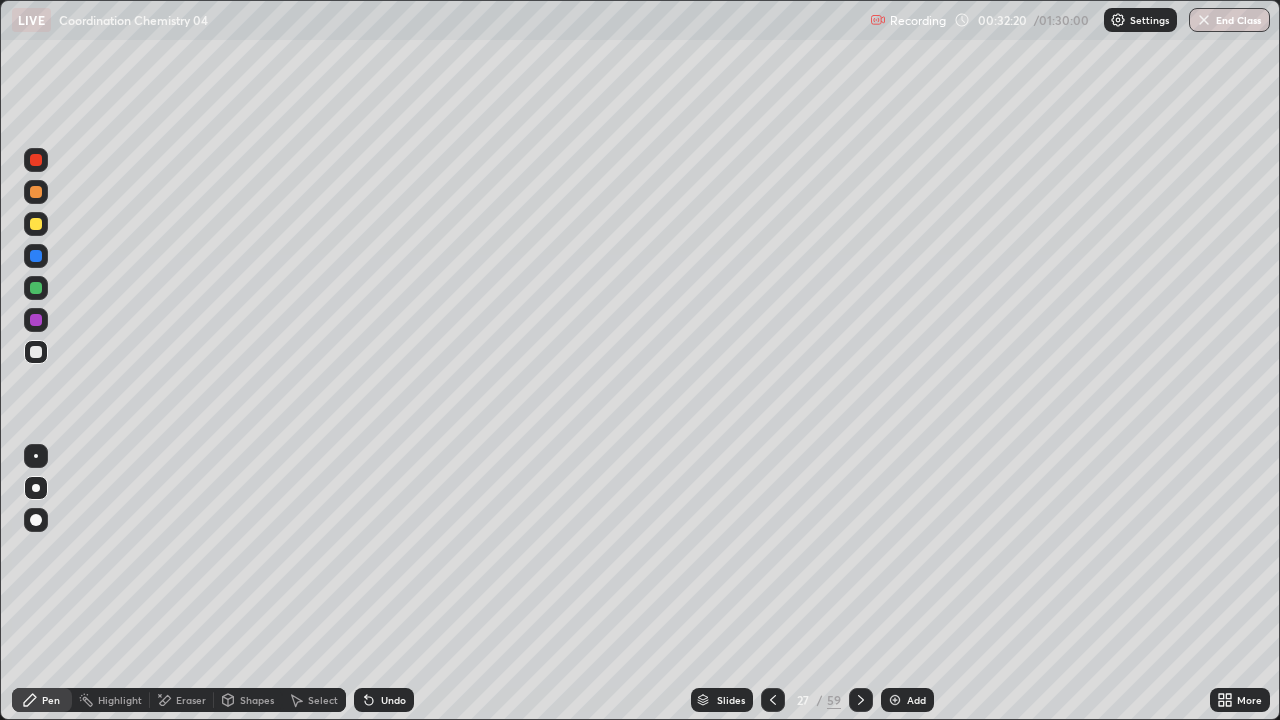 click at bounding box center (36, 288) 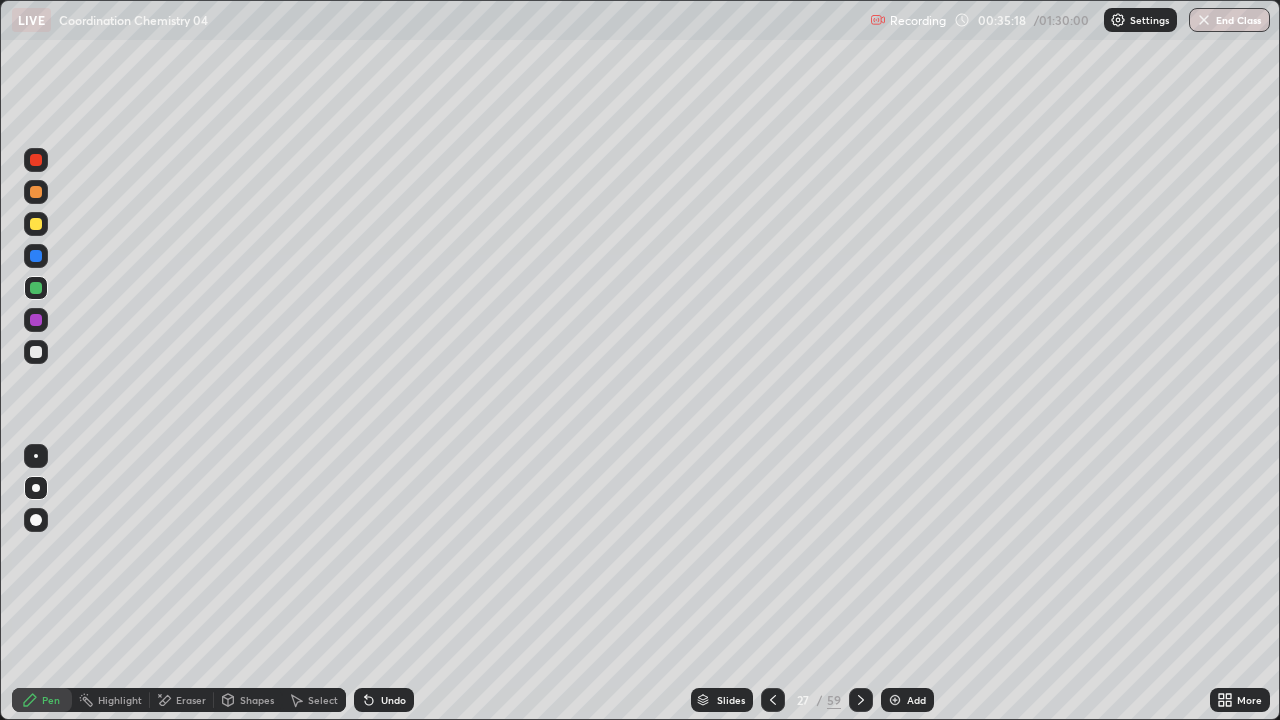 click at bounding box center (36, 320) 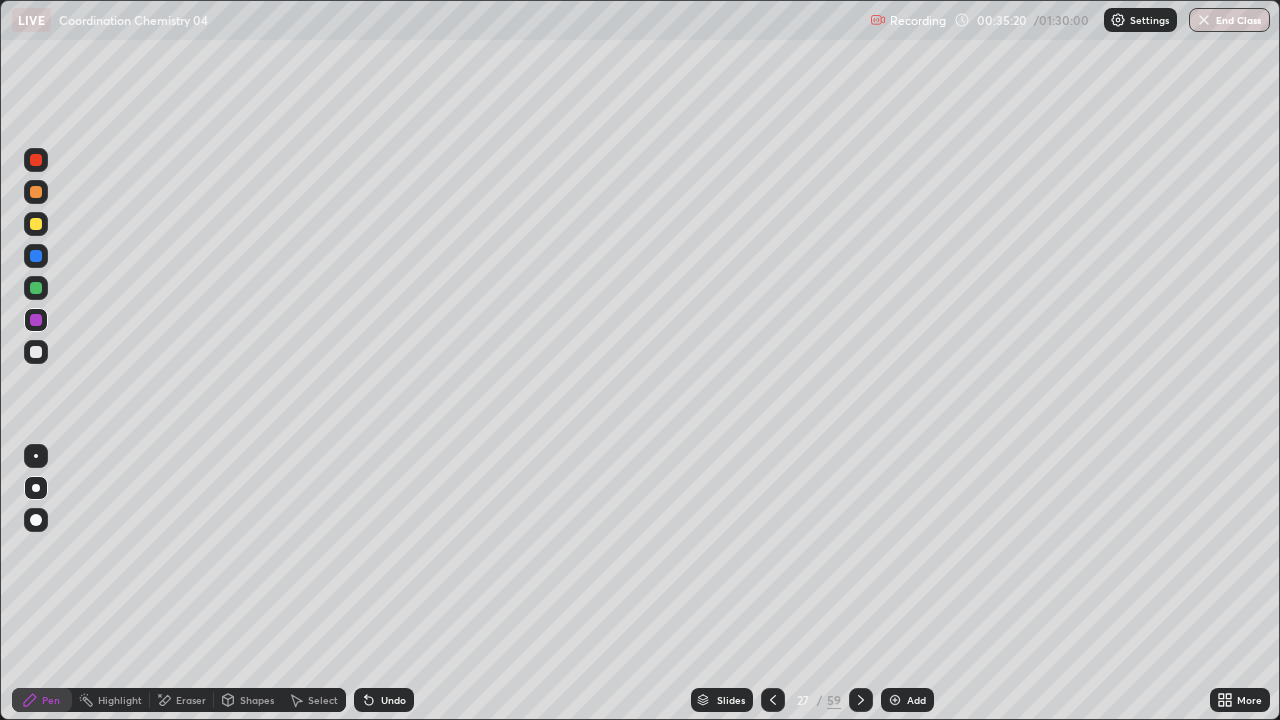 click on "Undo" at bounding box center [384, 700] 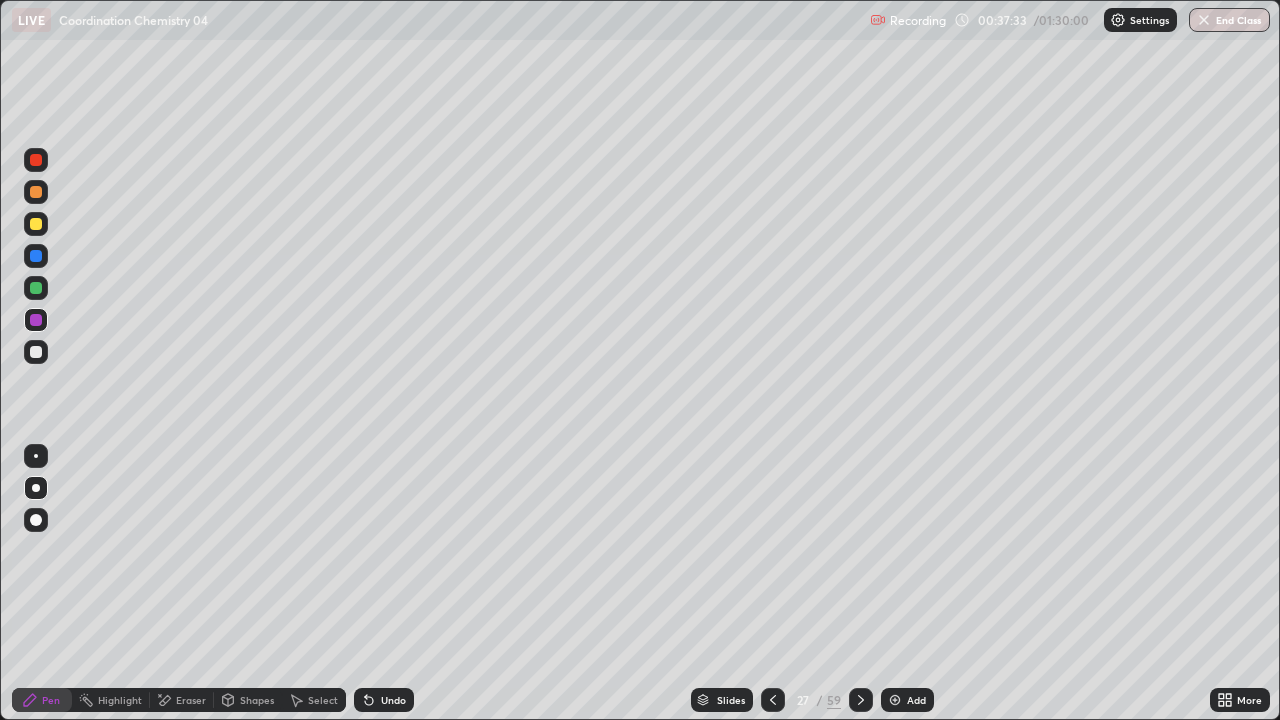 click on "Undo" at bounding box center (393, 700) 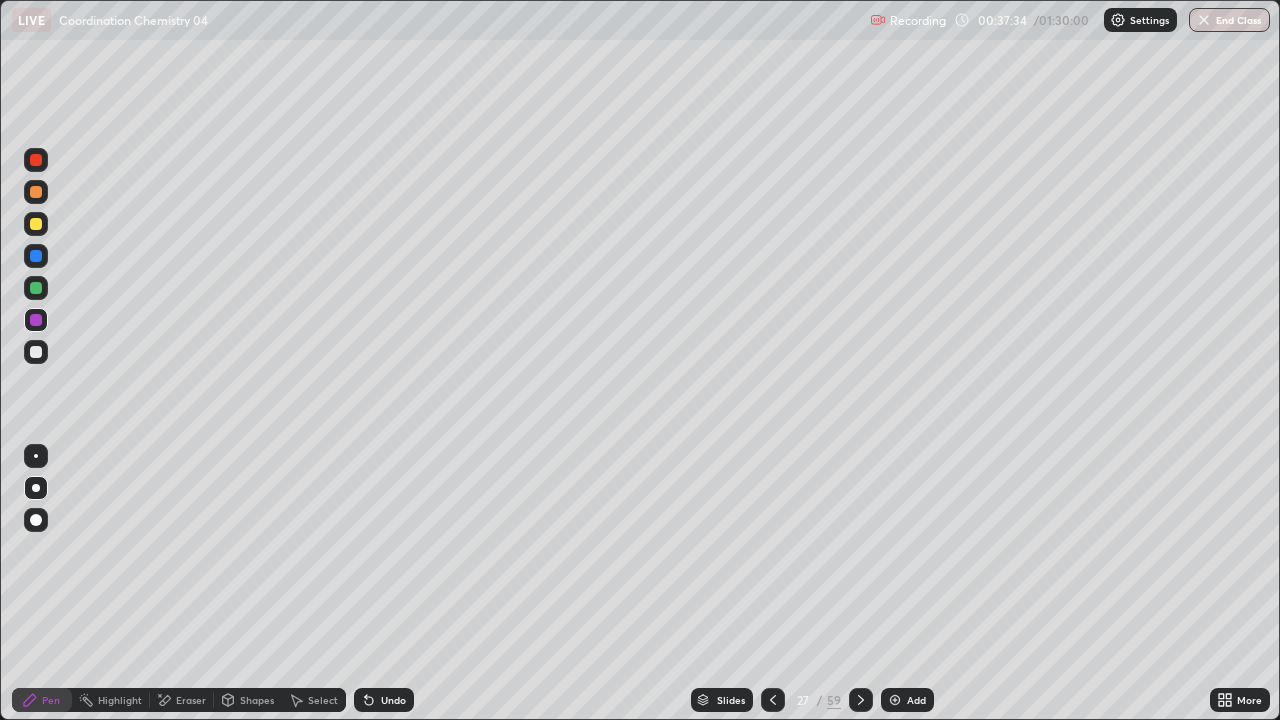 click on "Undo" at bounding box center [393, 700] 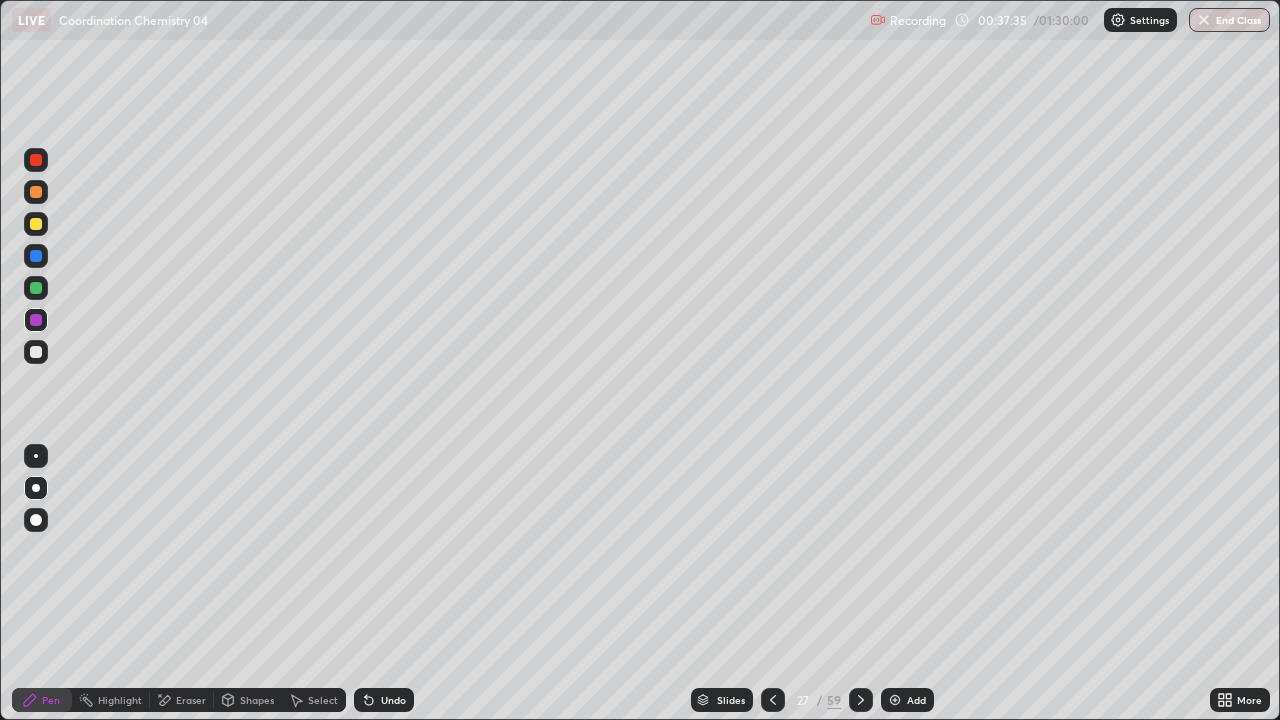 click on "Undo" at bounding box center (384, 700) 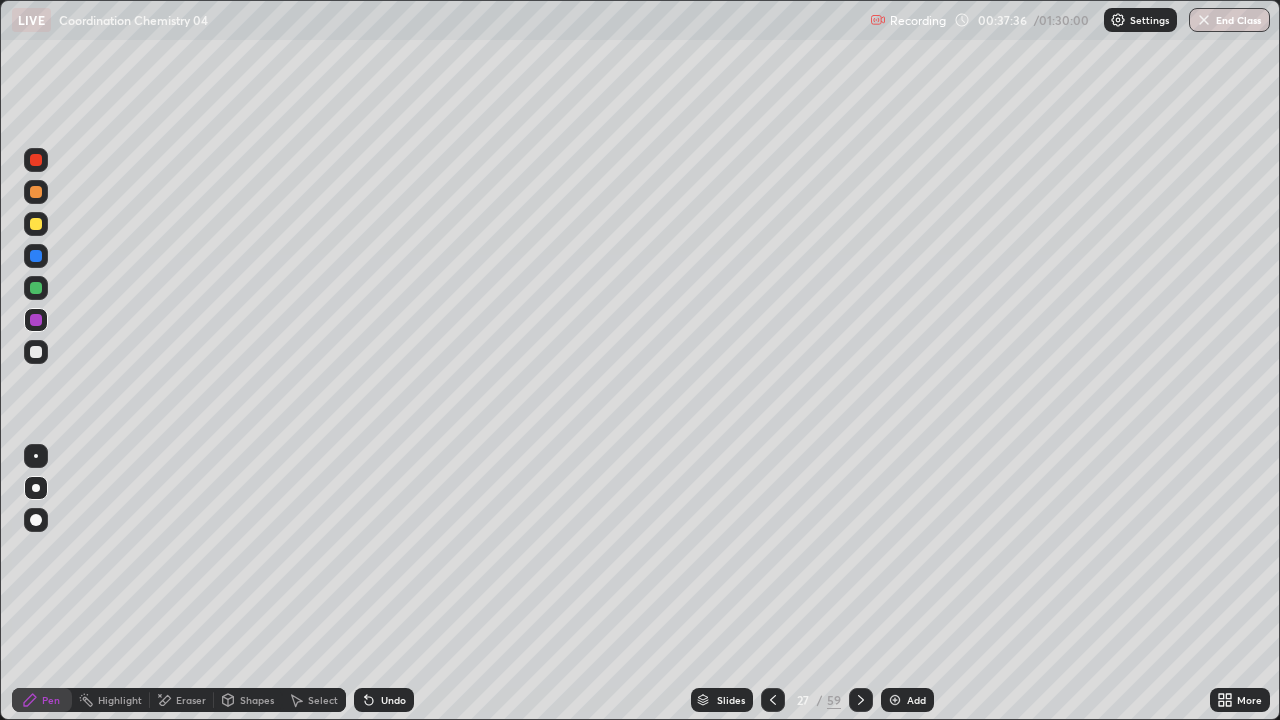 click on "Undo" at bounding box center [384, 700] 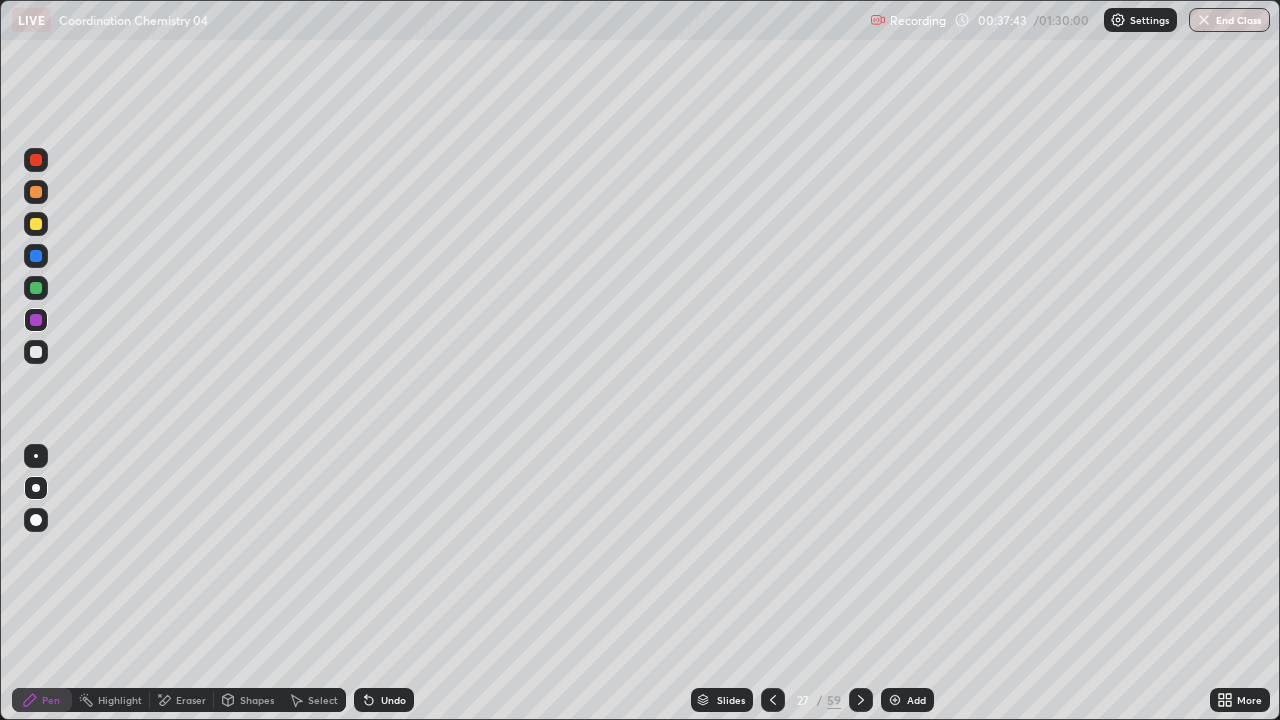 click 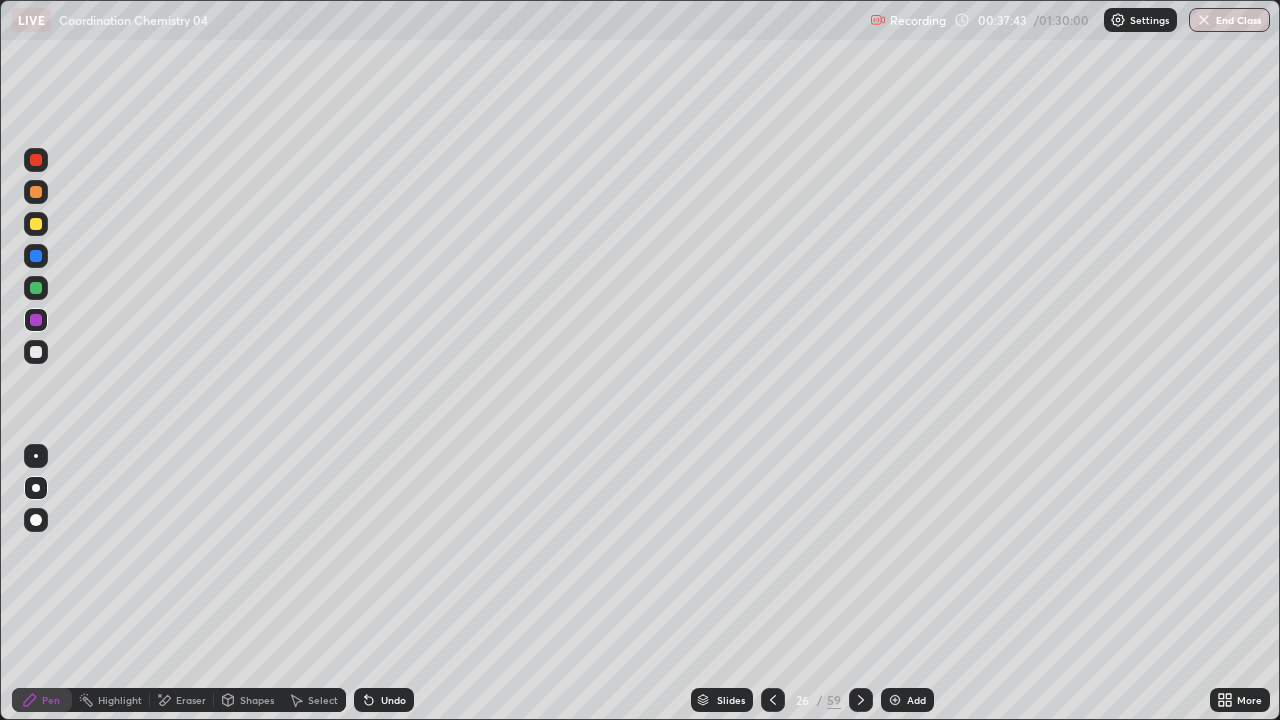 click 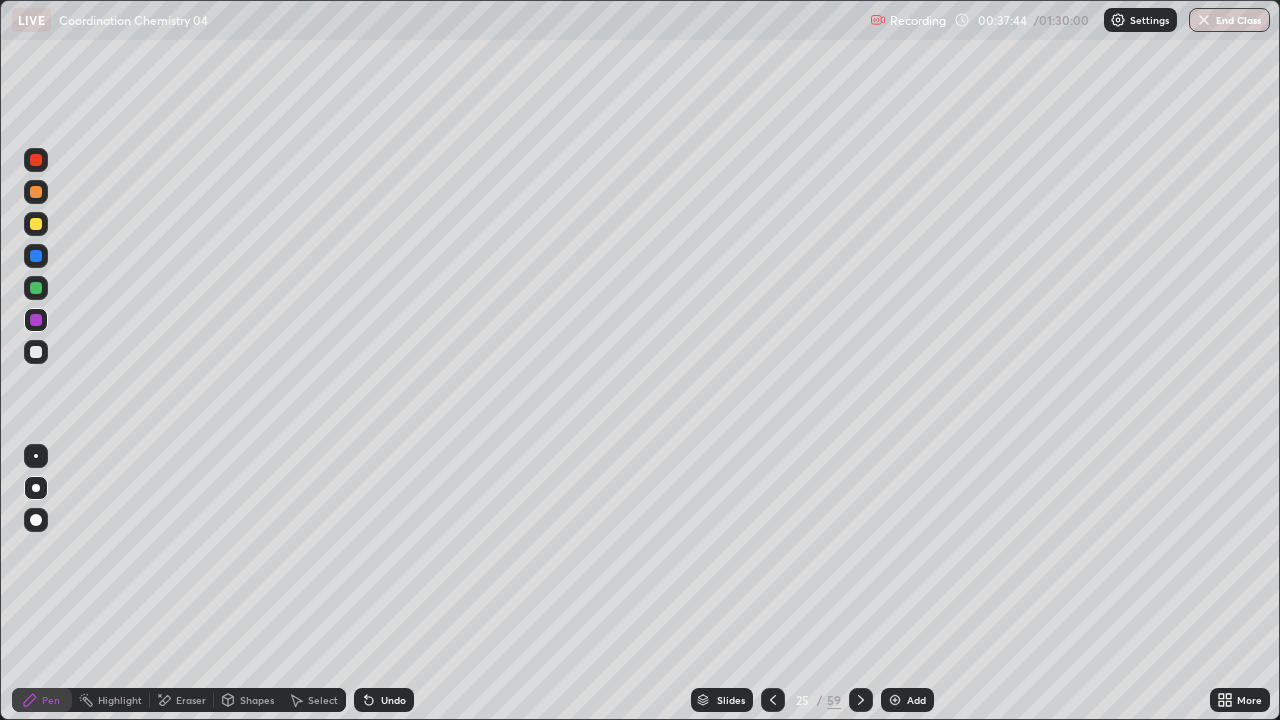 click 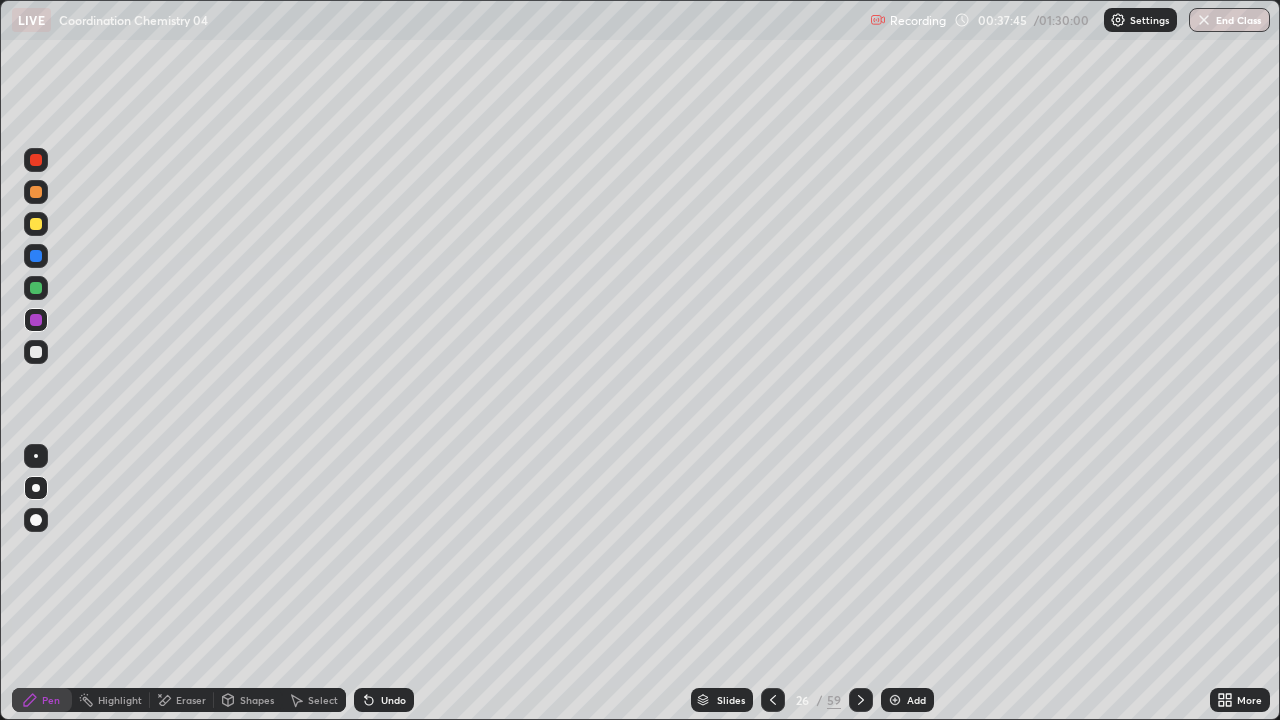click 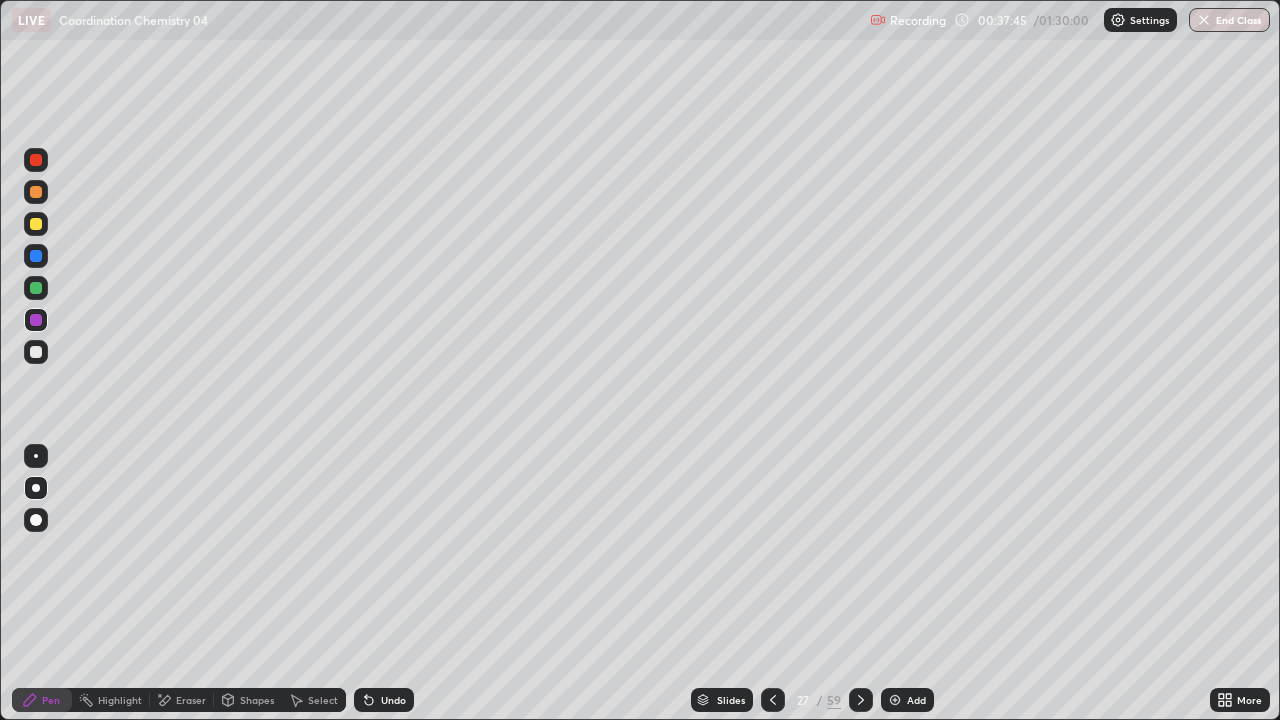 click 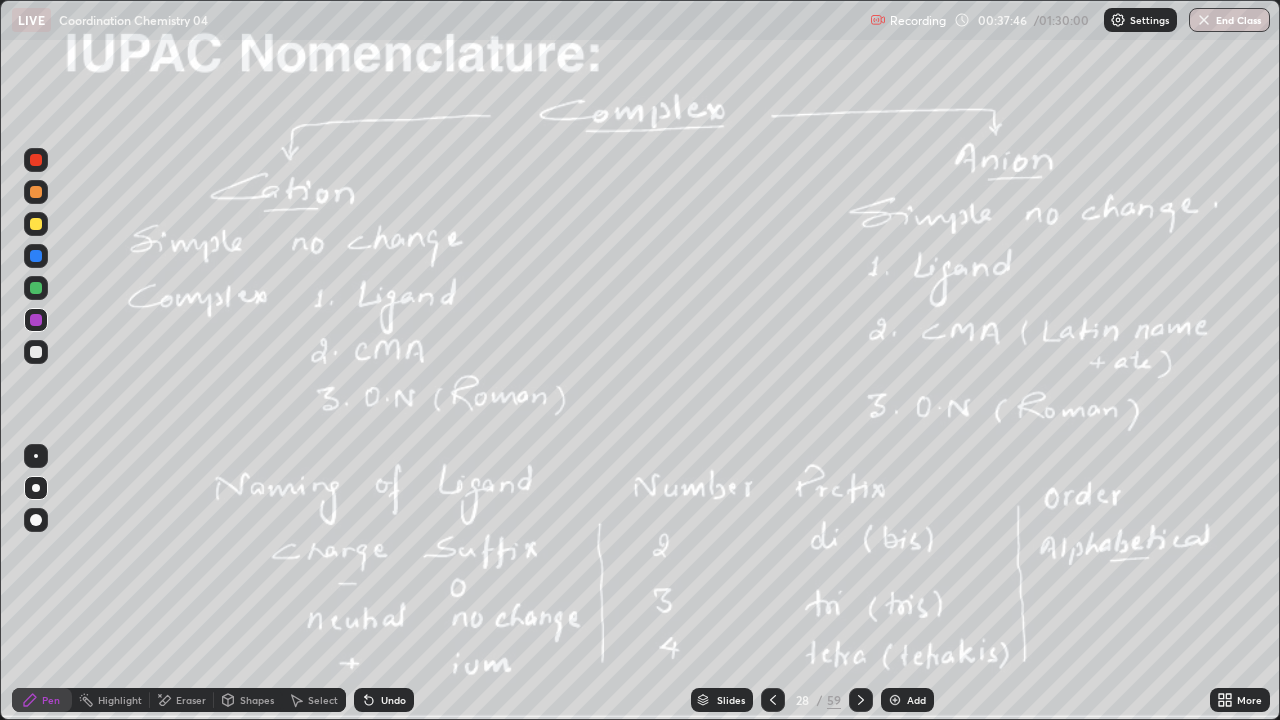 click 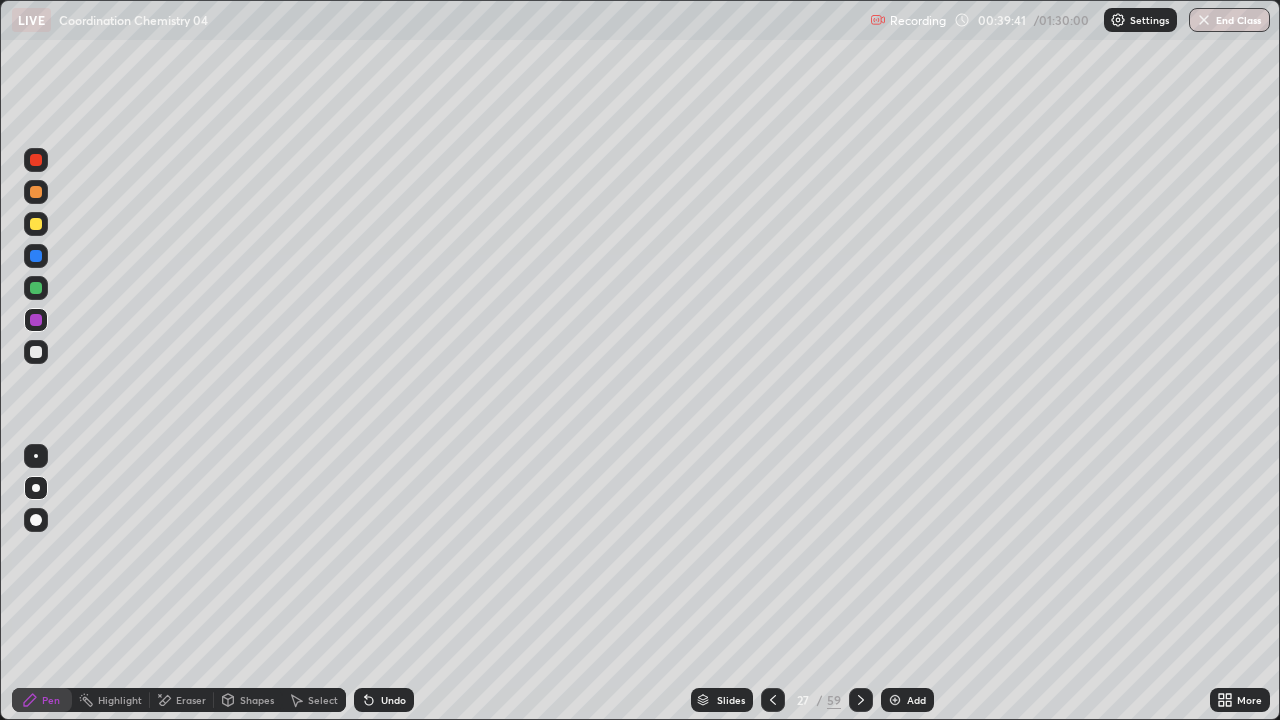 click 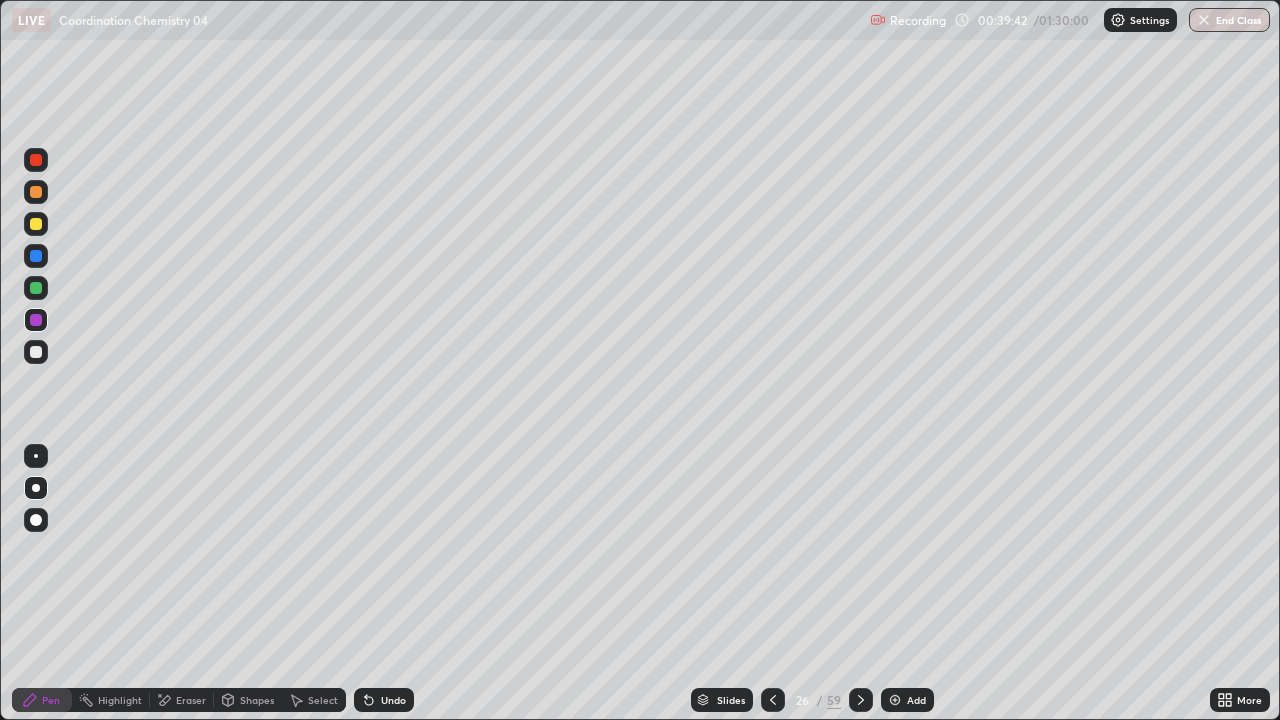 click 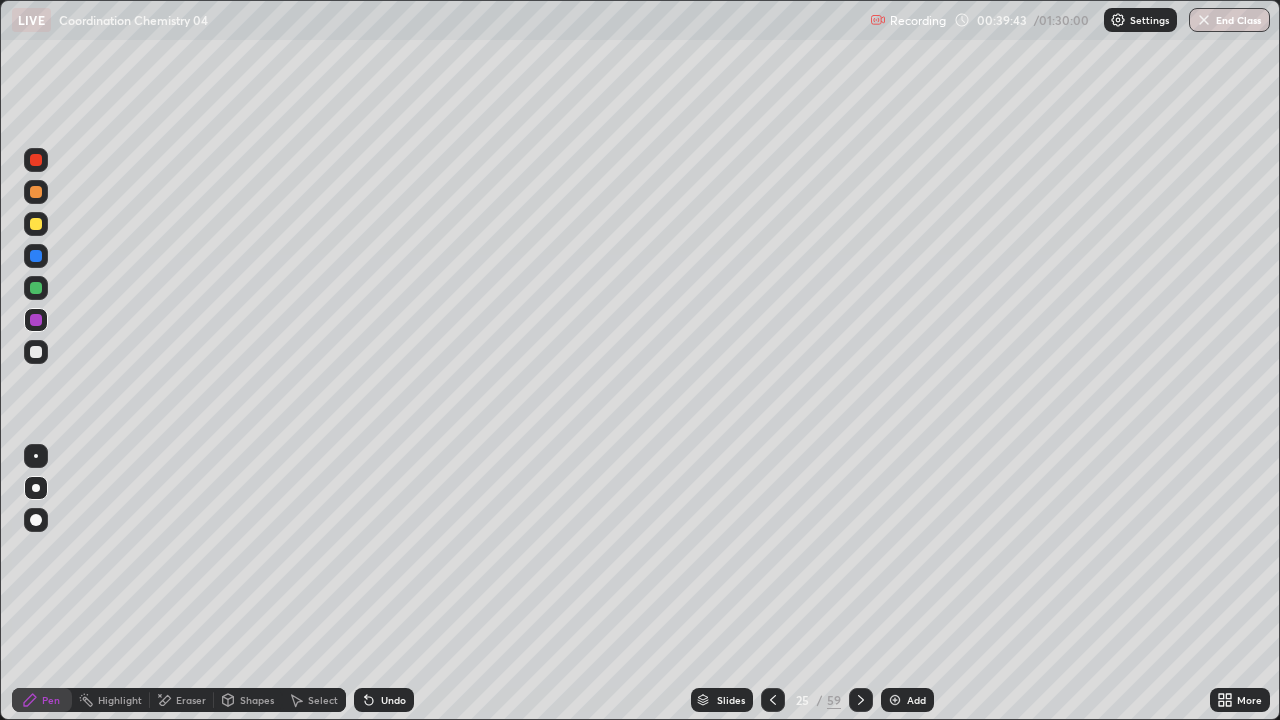 click at bounding box center [861, 700] 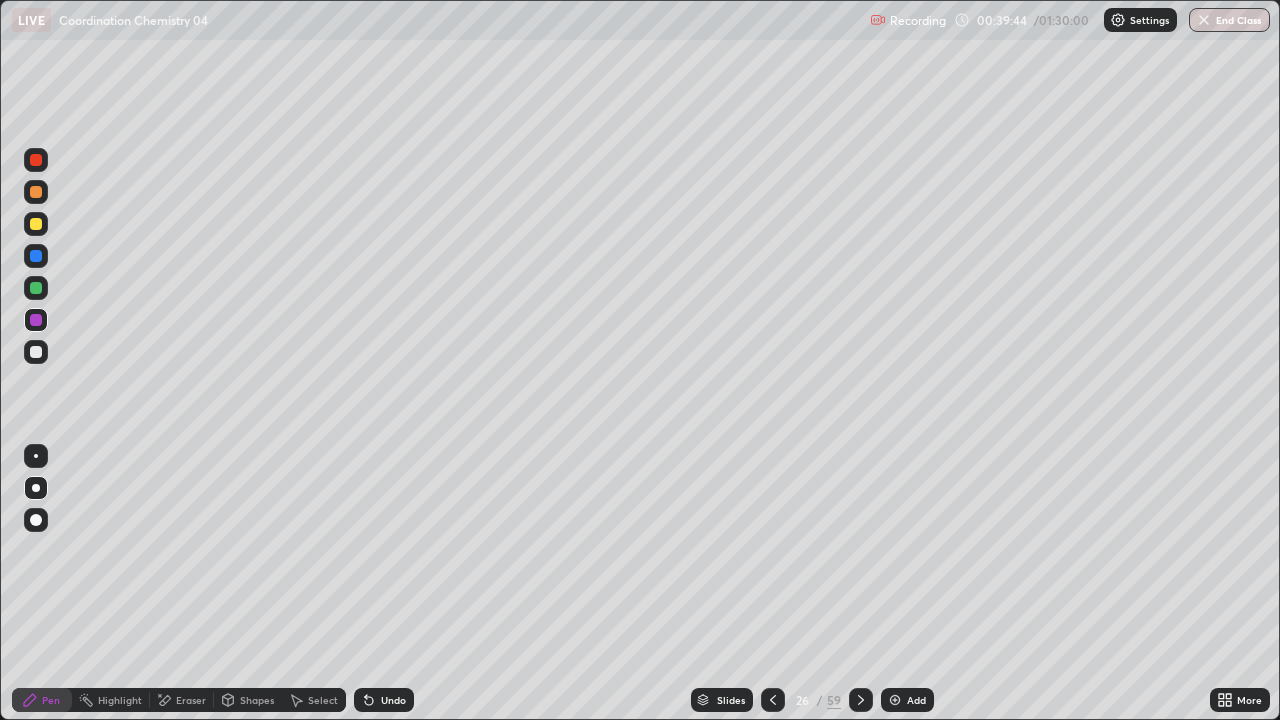 click 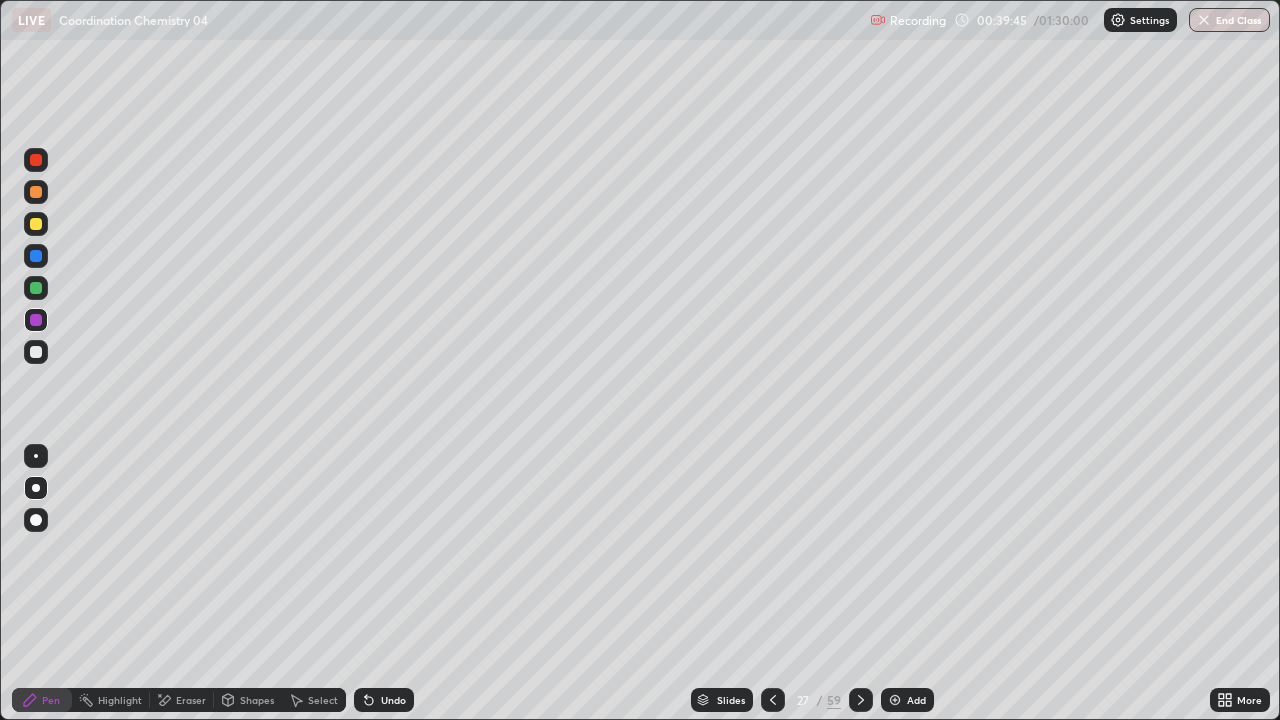 click at bounding box center (773, 700) 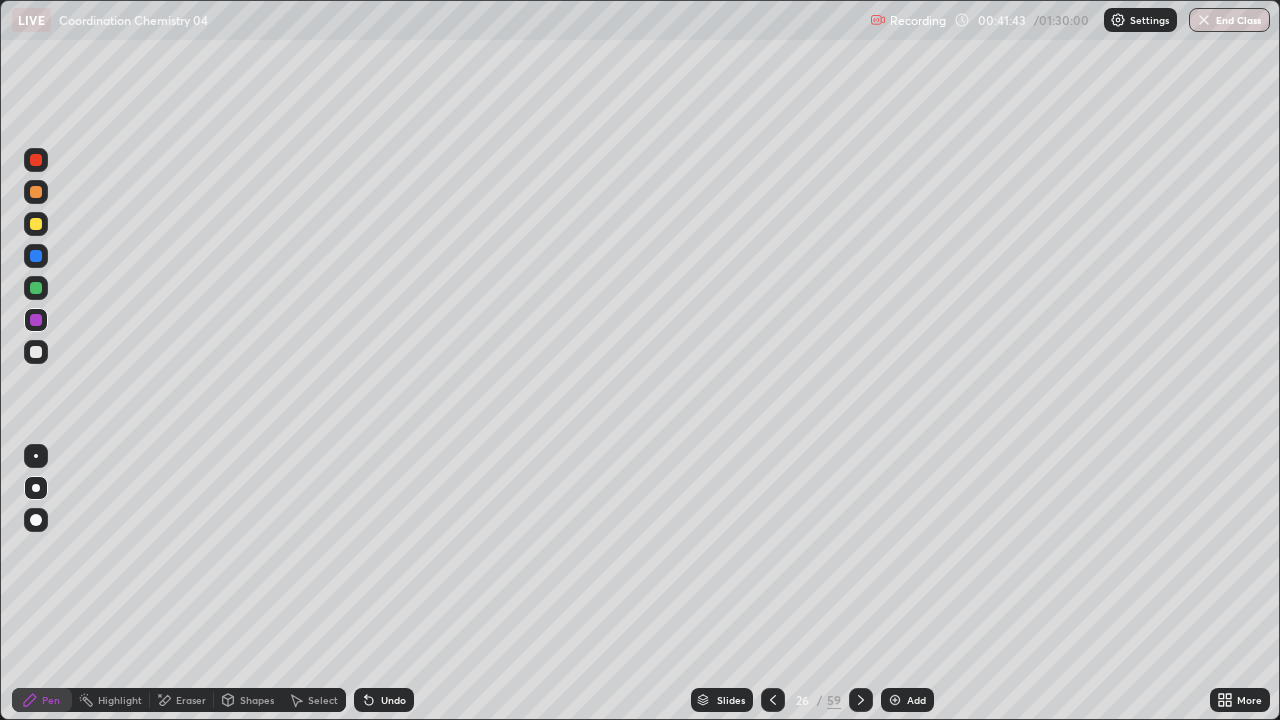 click 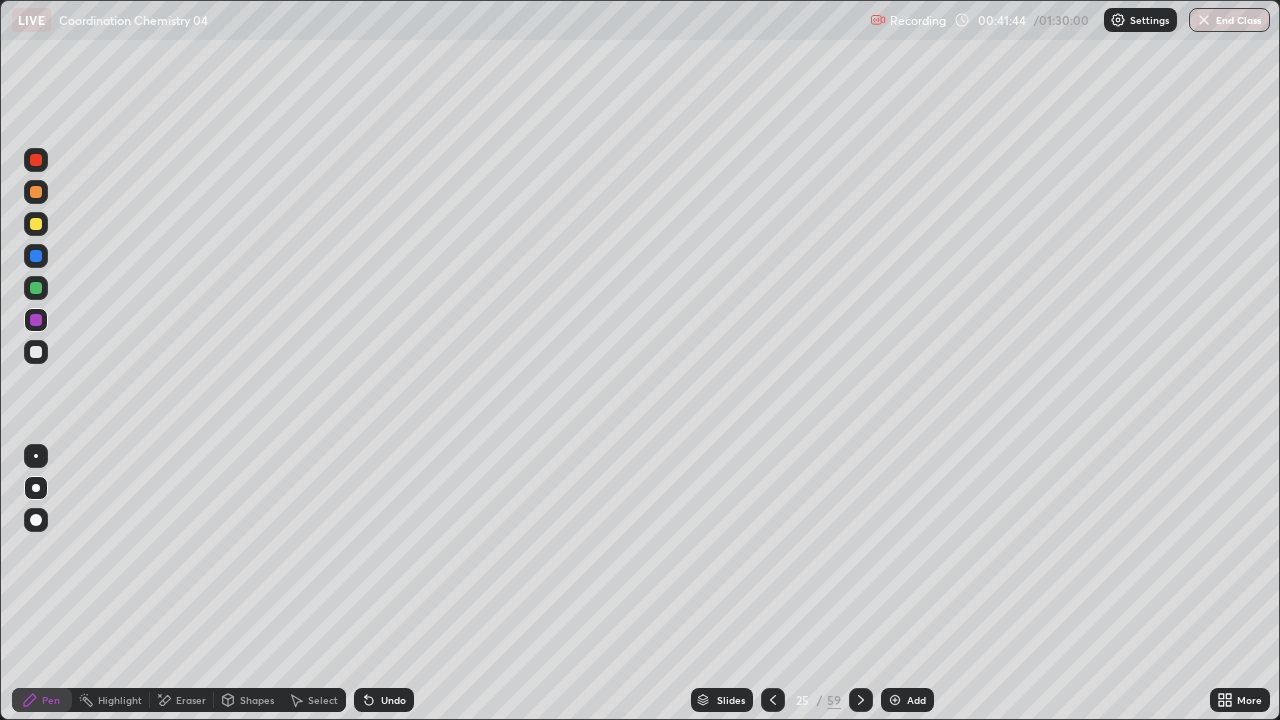 click 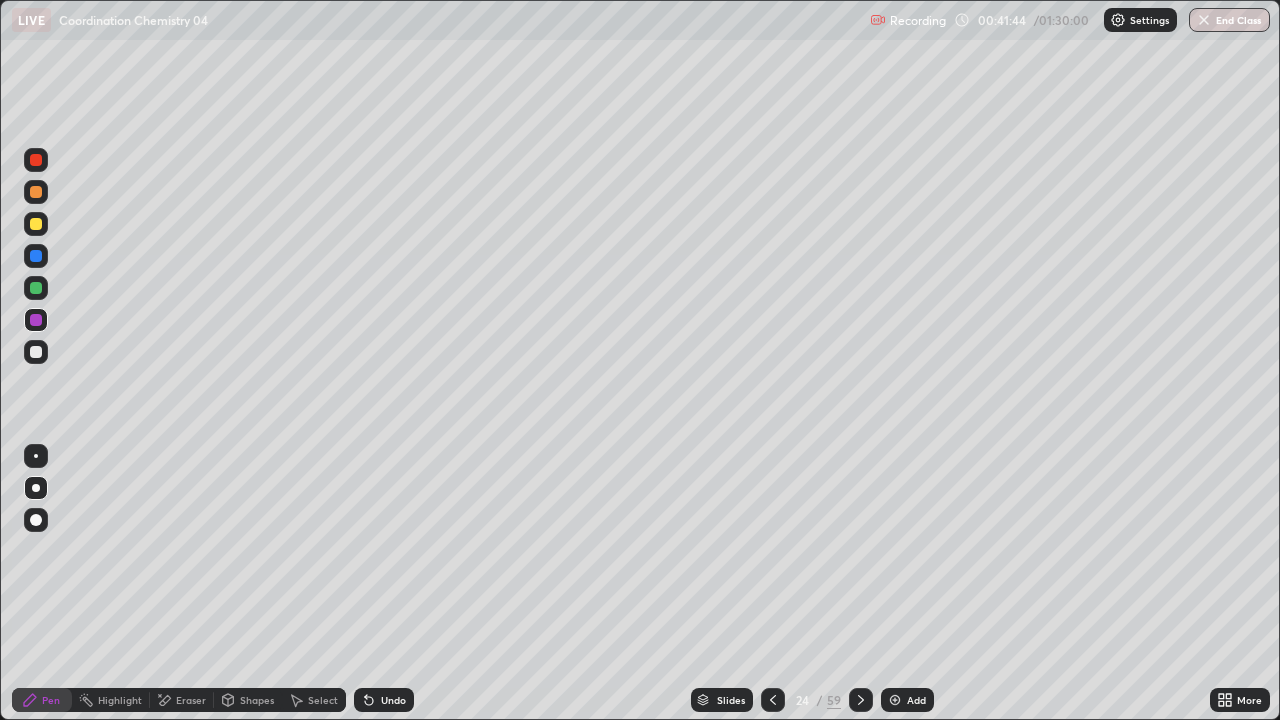 click 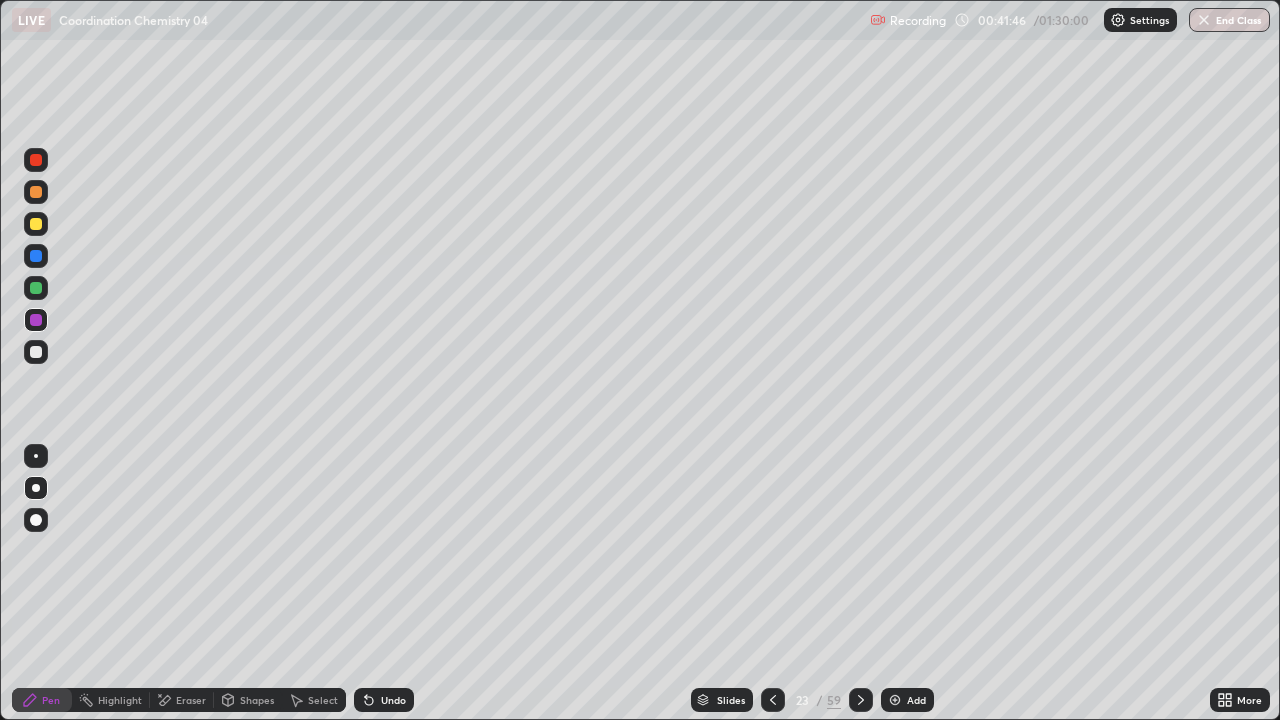 click 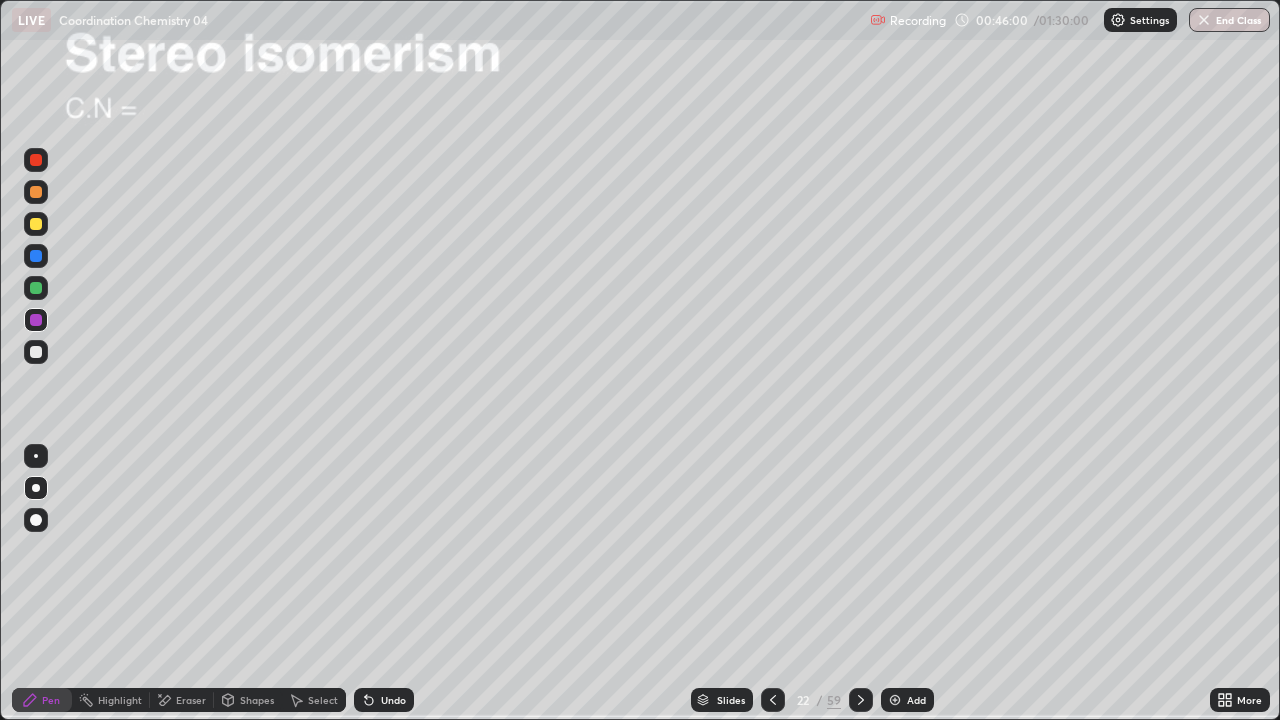 click on "Pen" at bounding box center [51, 700] 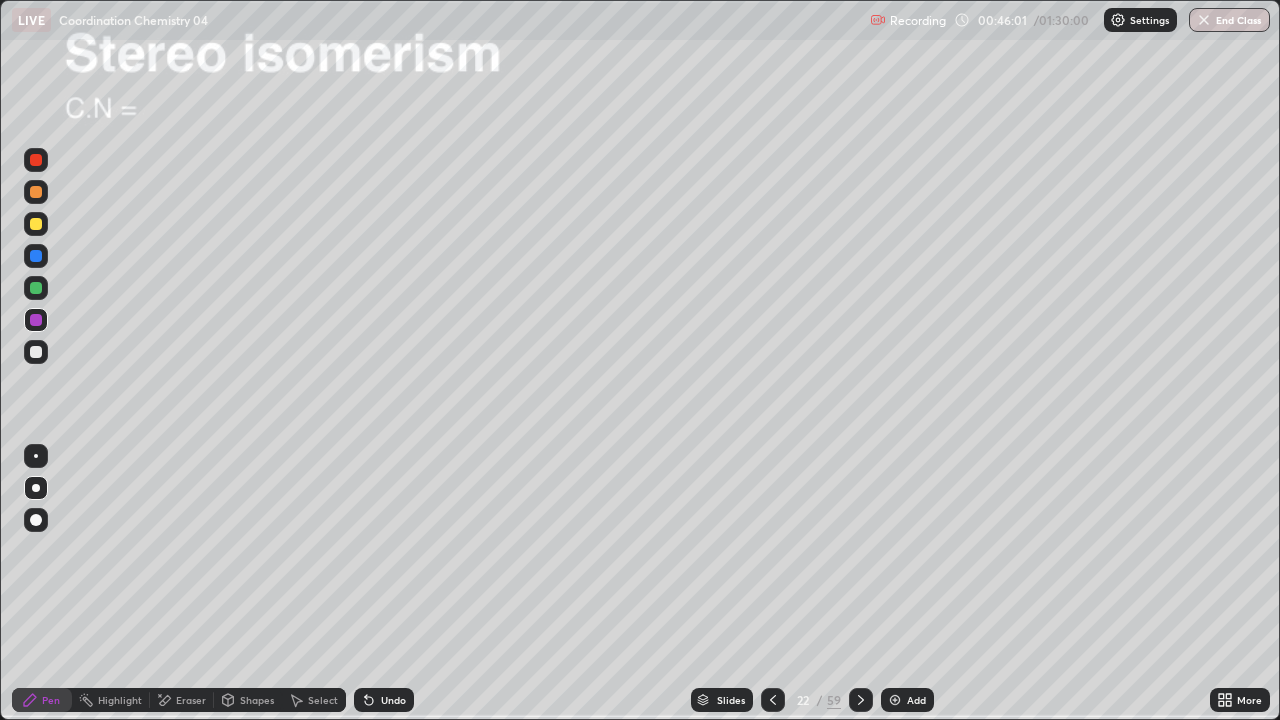 click at bounding box center (36, 352) 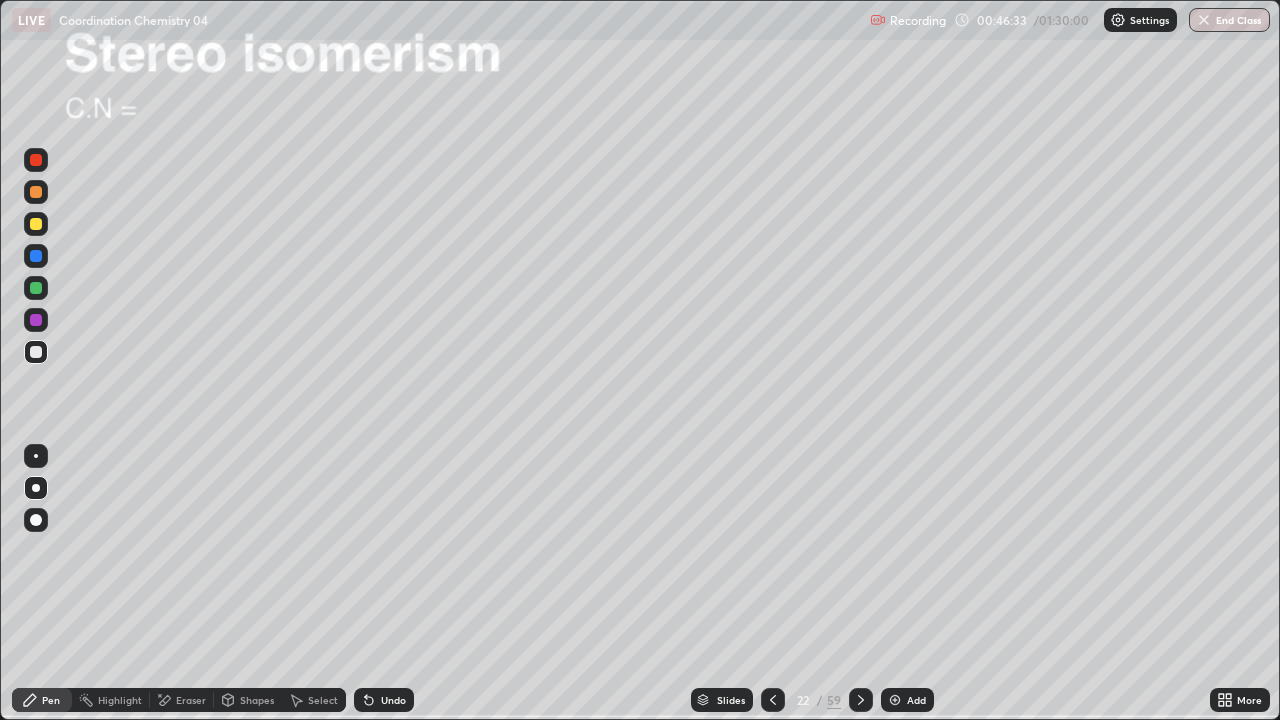 click at bounding box center [861, 700] 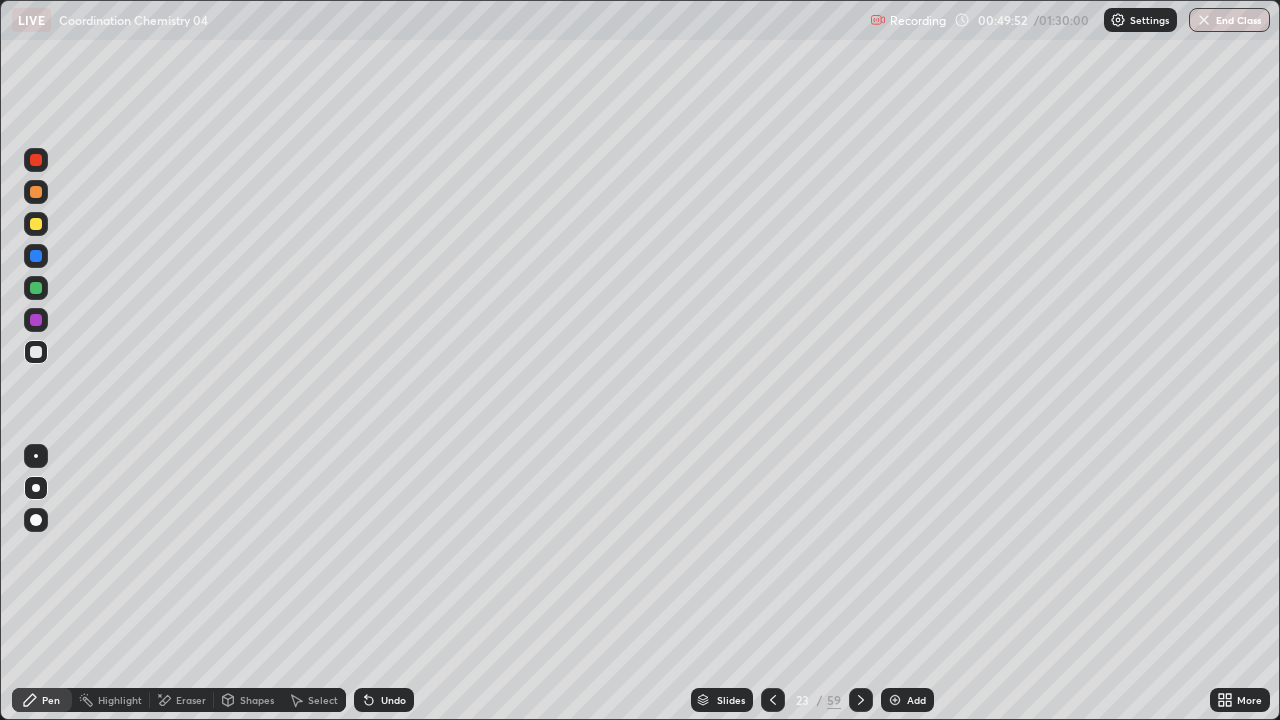 click 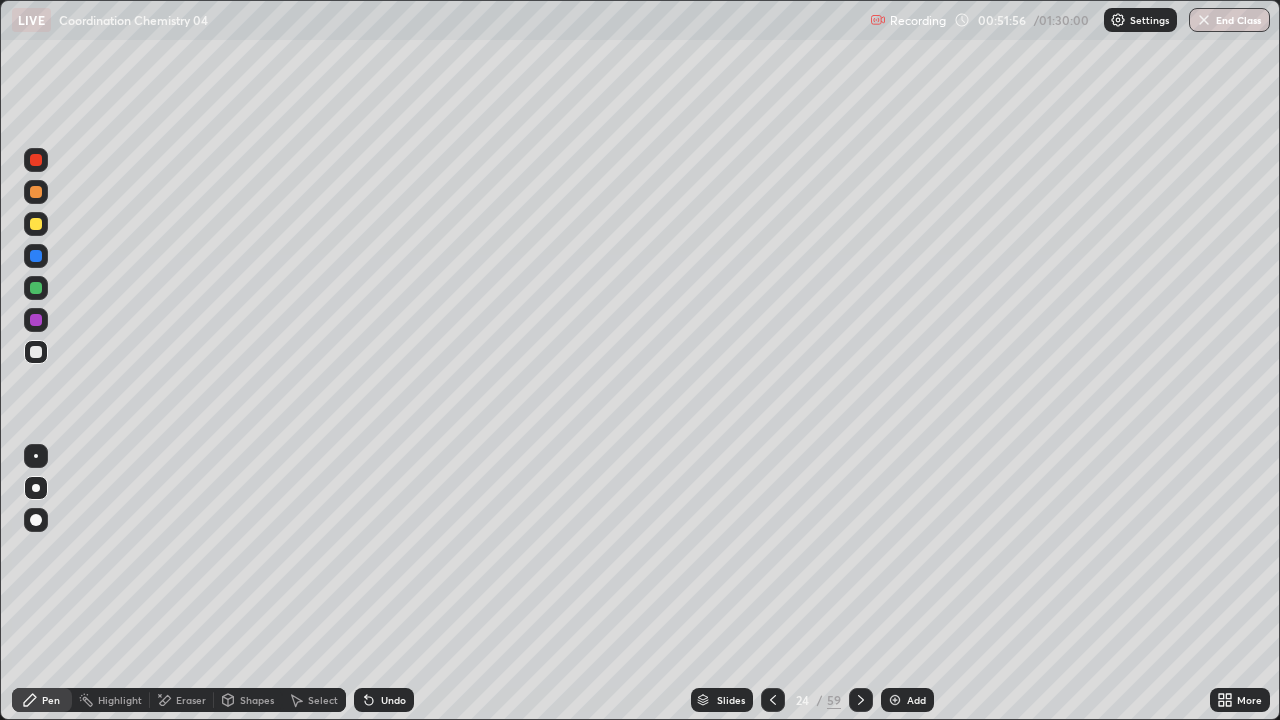 click 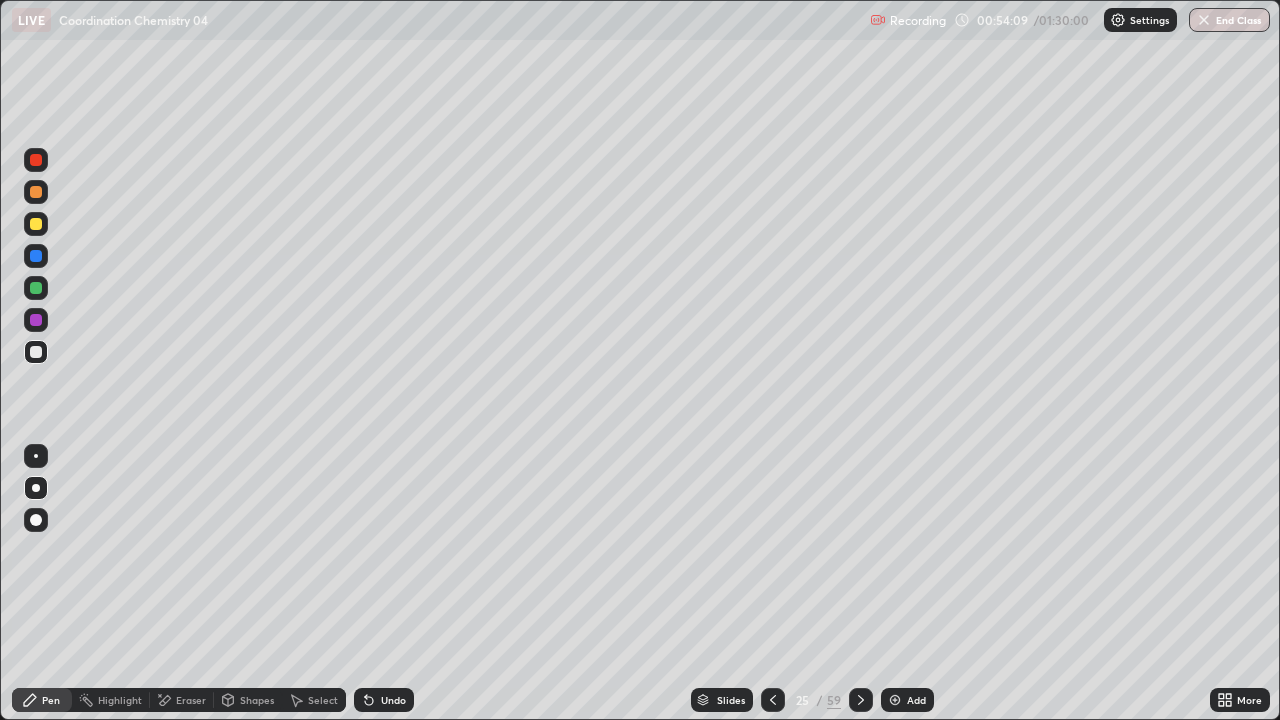 click 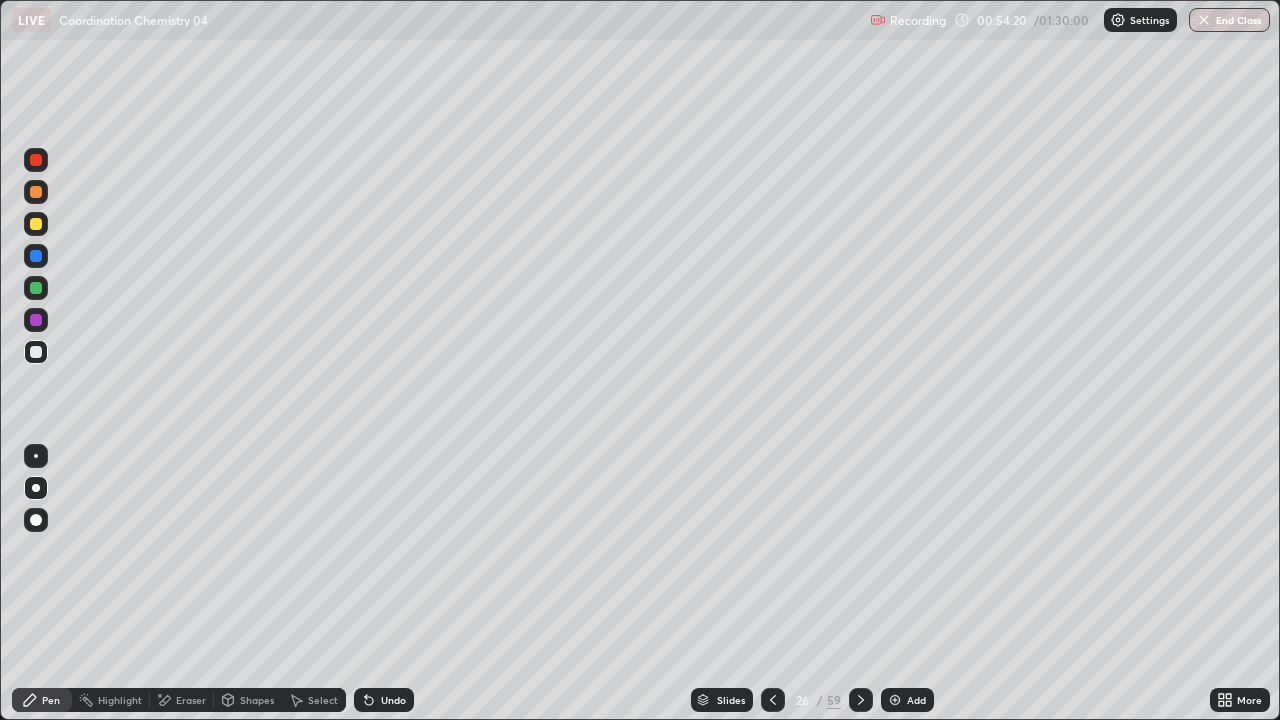 click on "Eraser" at bounding box center (191, 700) 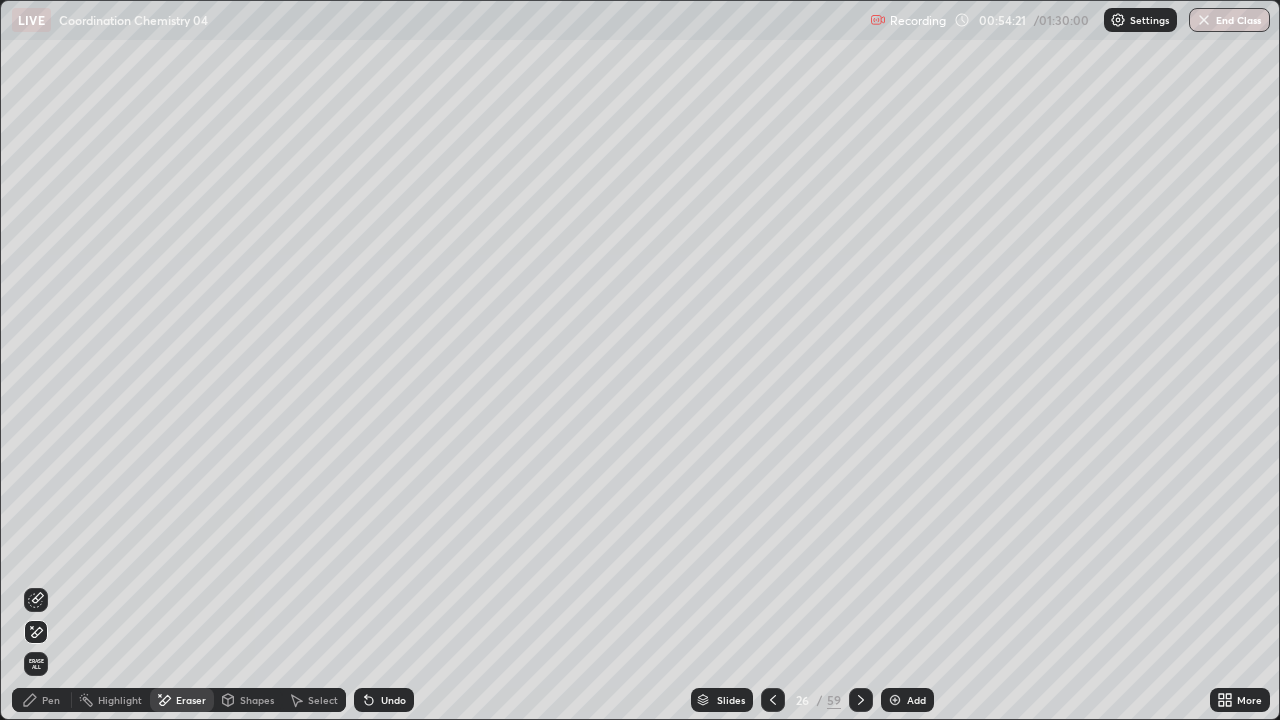 click on "Pen" at bounding box center (51, 700) 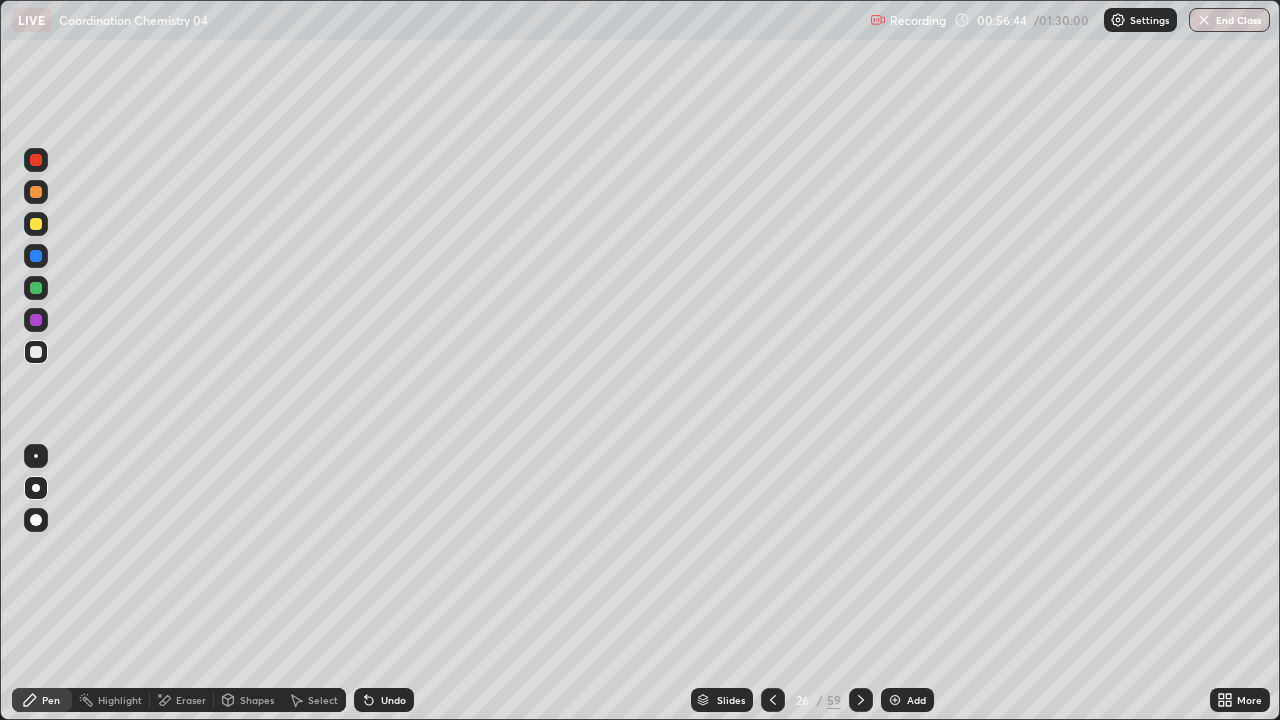 click on "Pen" at bounding box center [51, 700] 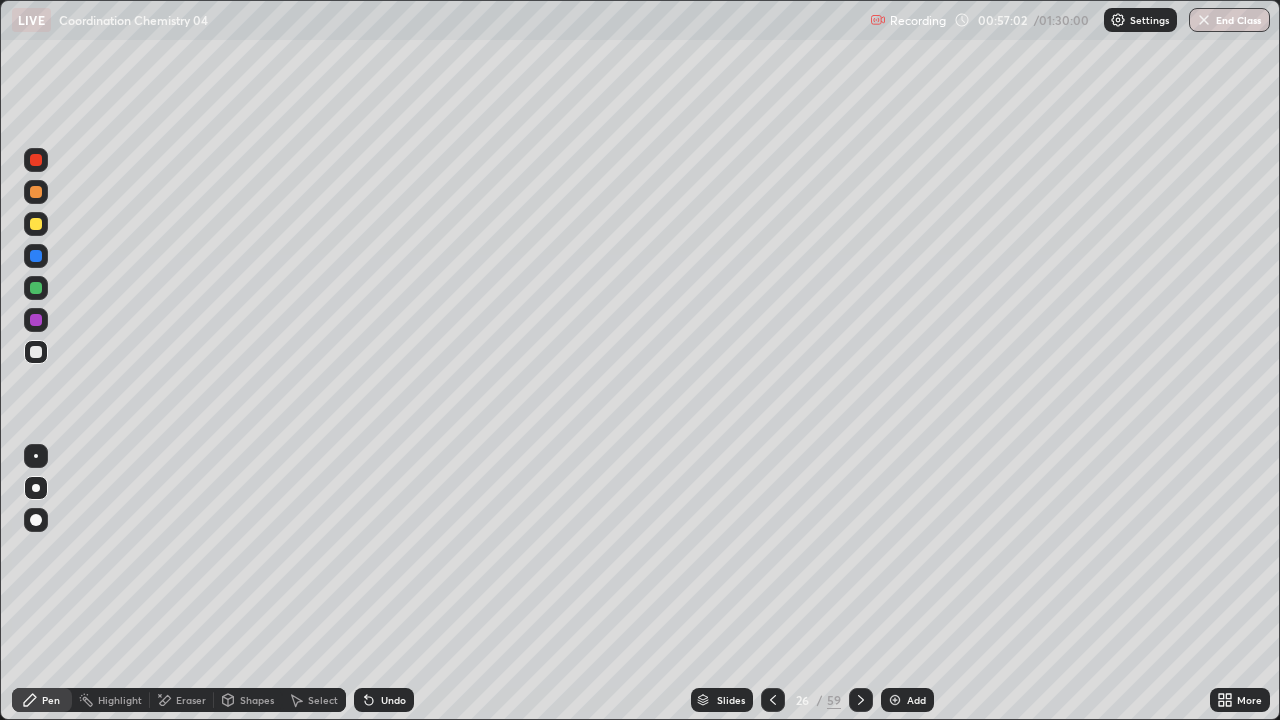 click on "Pen" at bounding box center (42, 700) 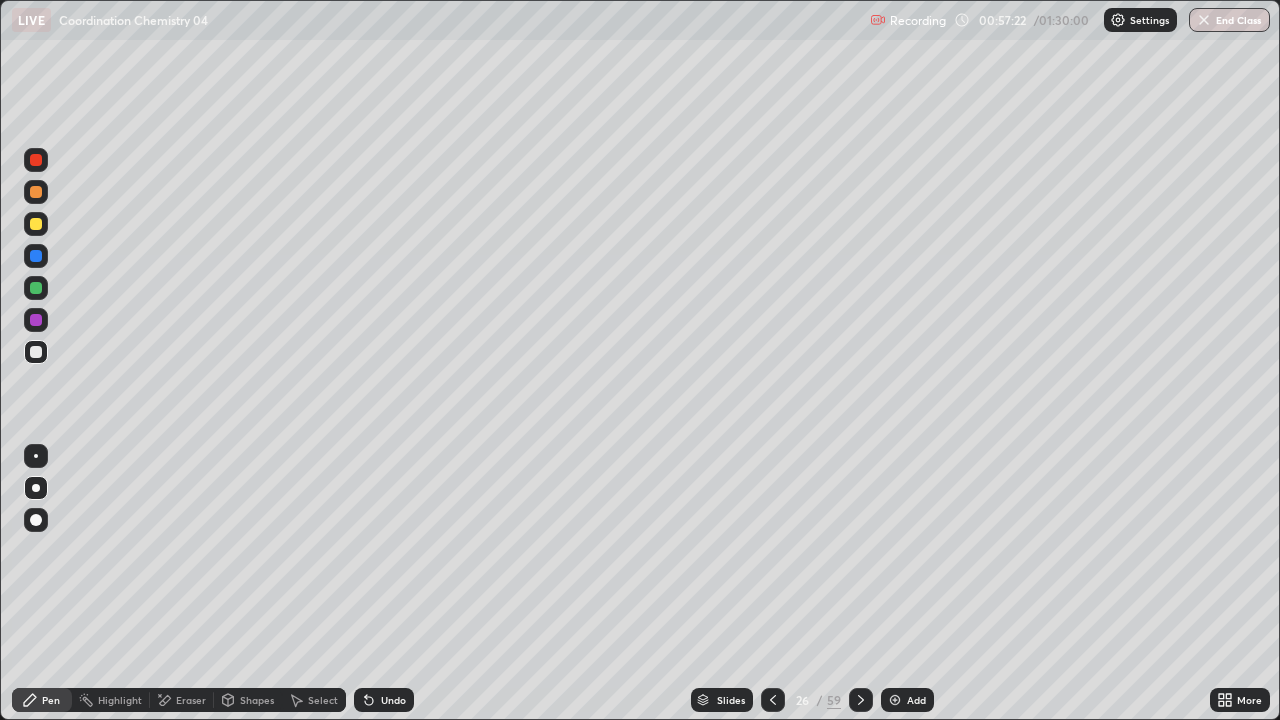 click 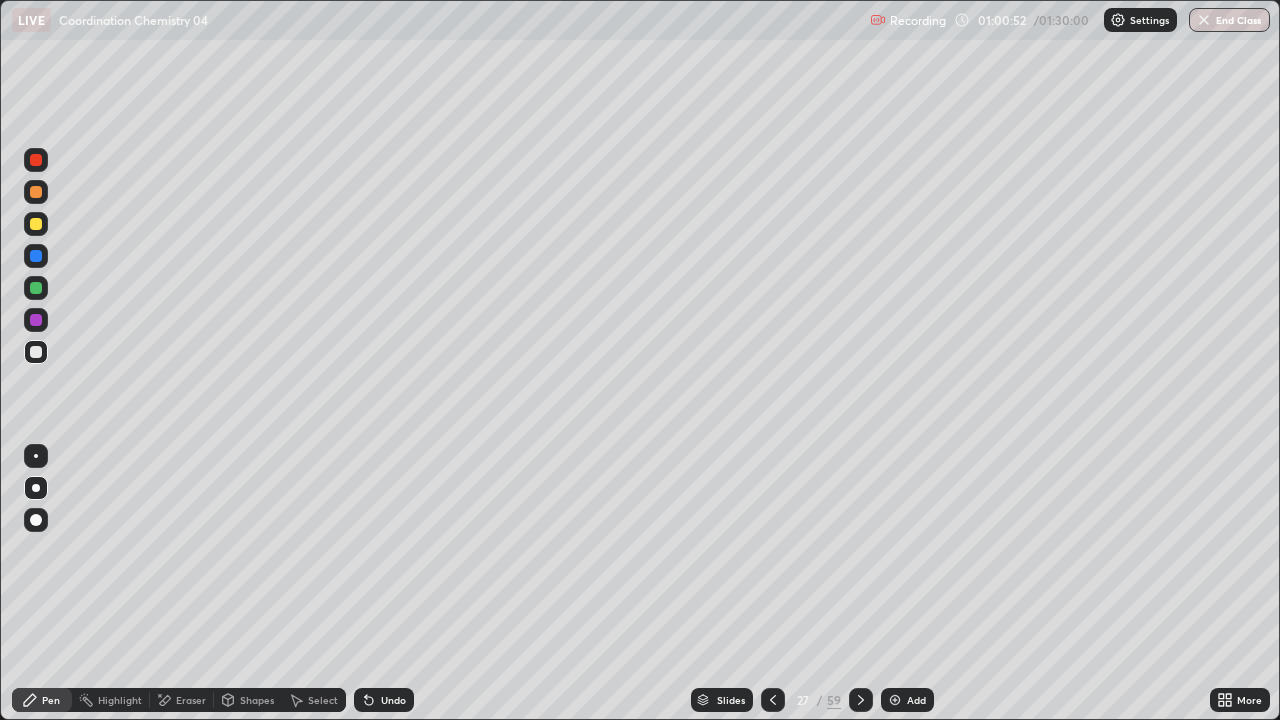 click on "Pen" at bounding box center (51, 700) 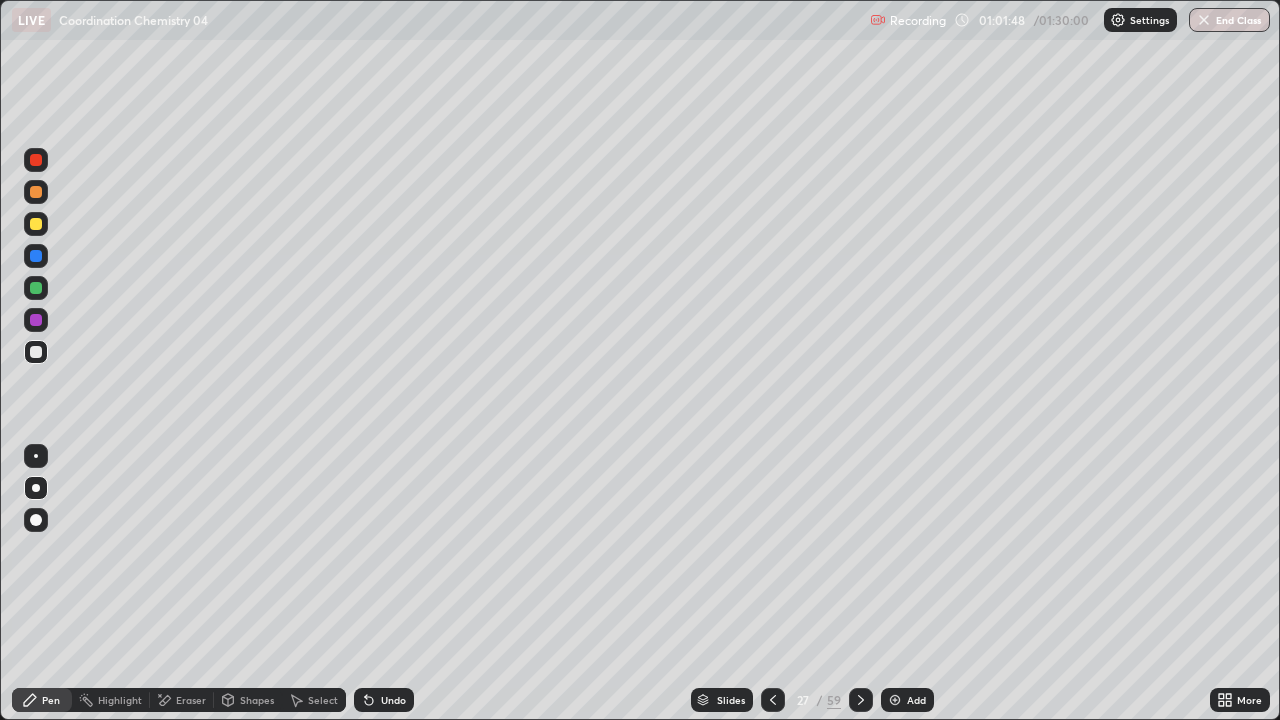 click 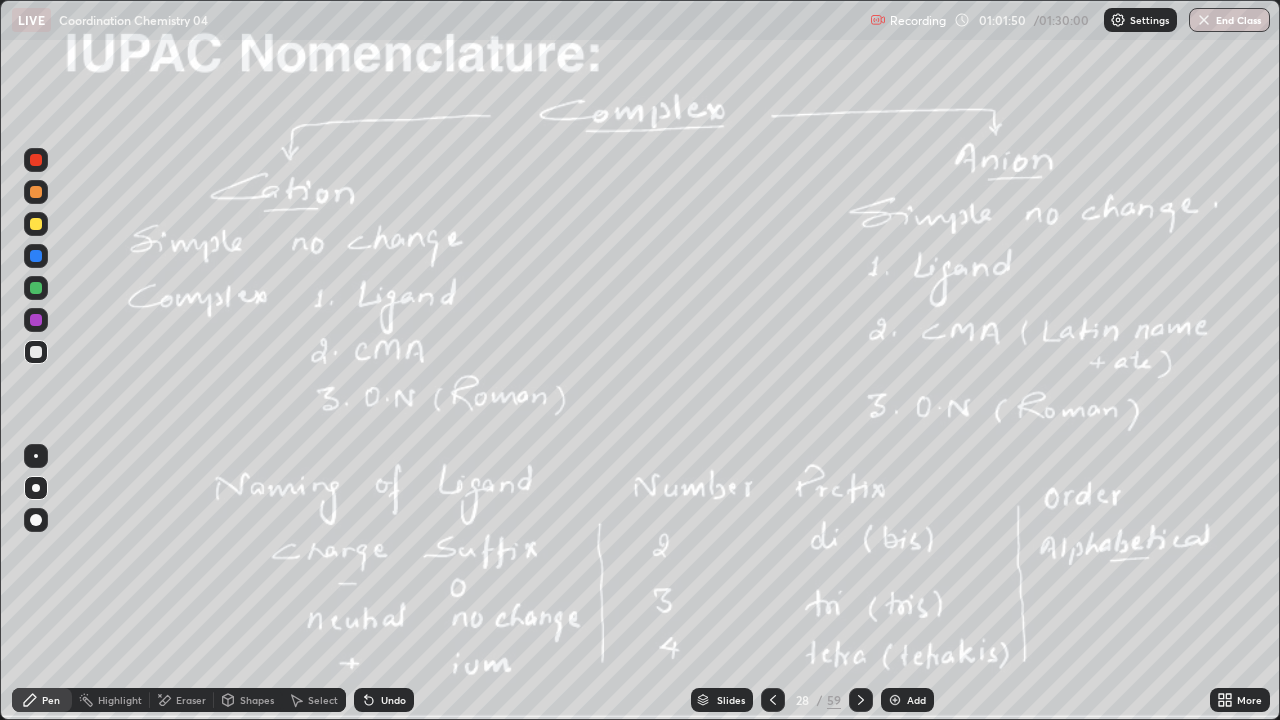 click 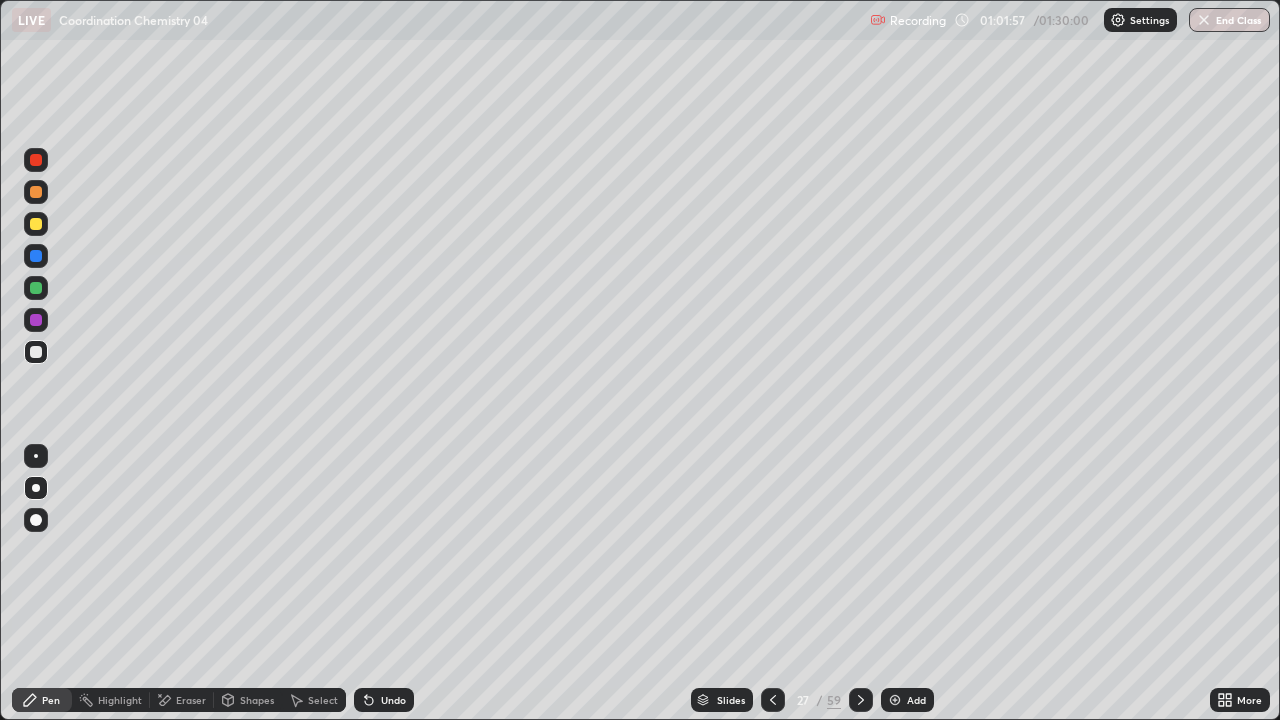 click at bounding box center [895, 700] 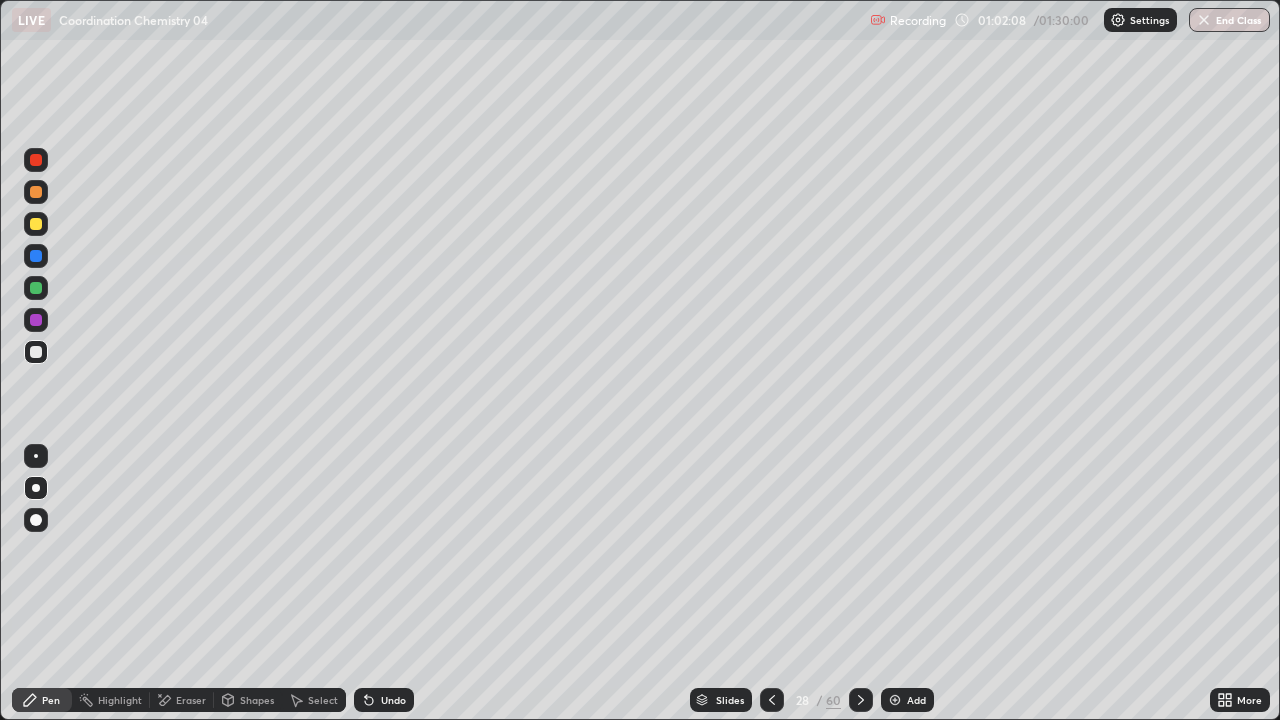 click at bounding box center (36, 352) 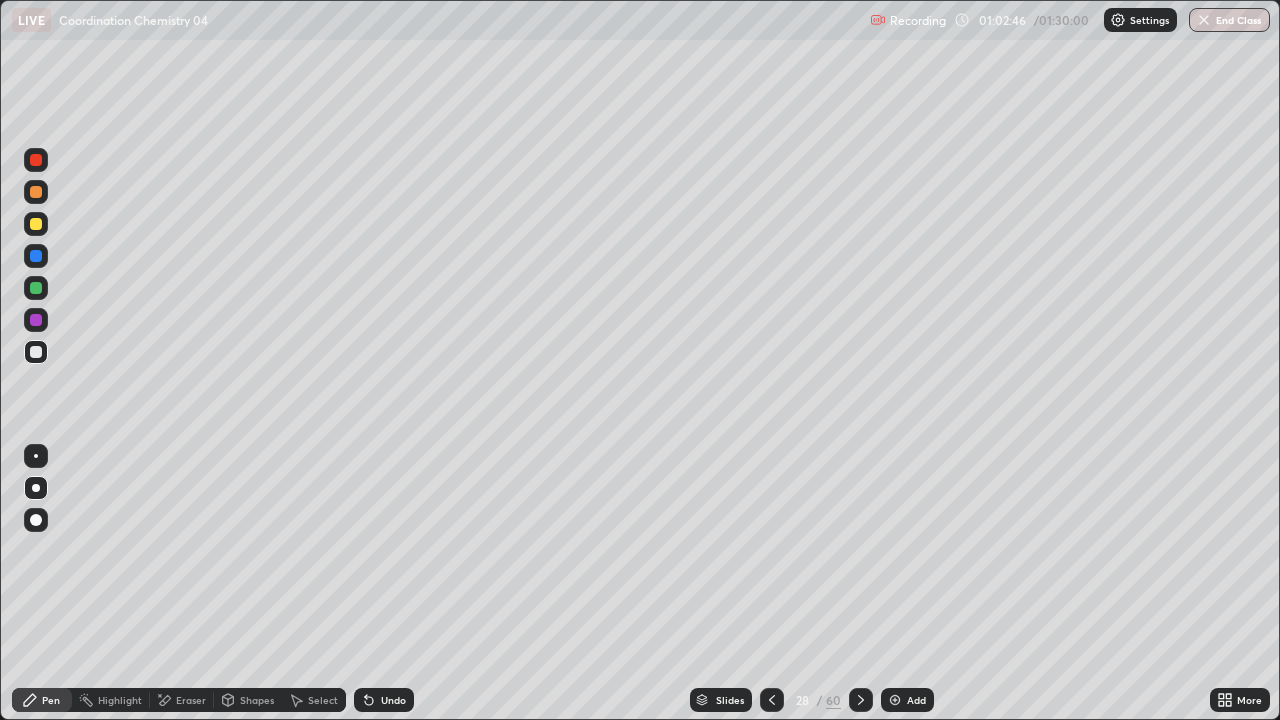 click on "Undo" at bounding box center (393, 700) 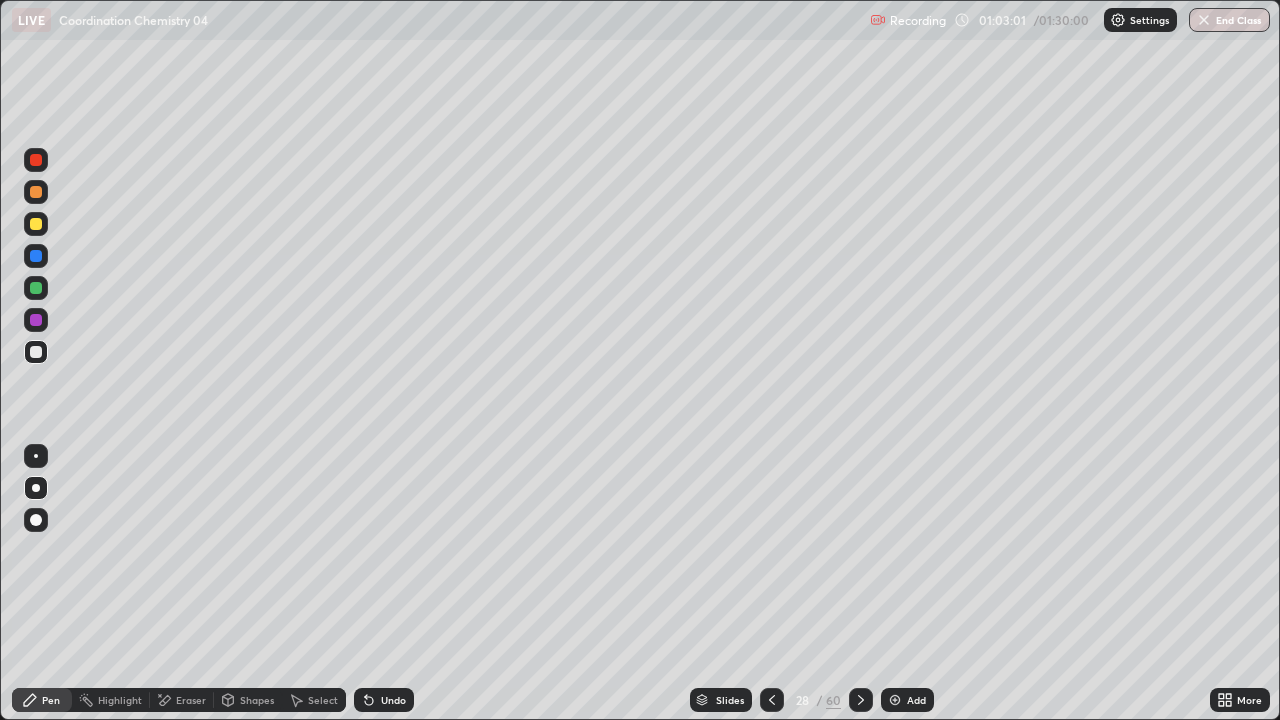 click on "Undo" at bounding box center (393, 700) 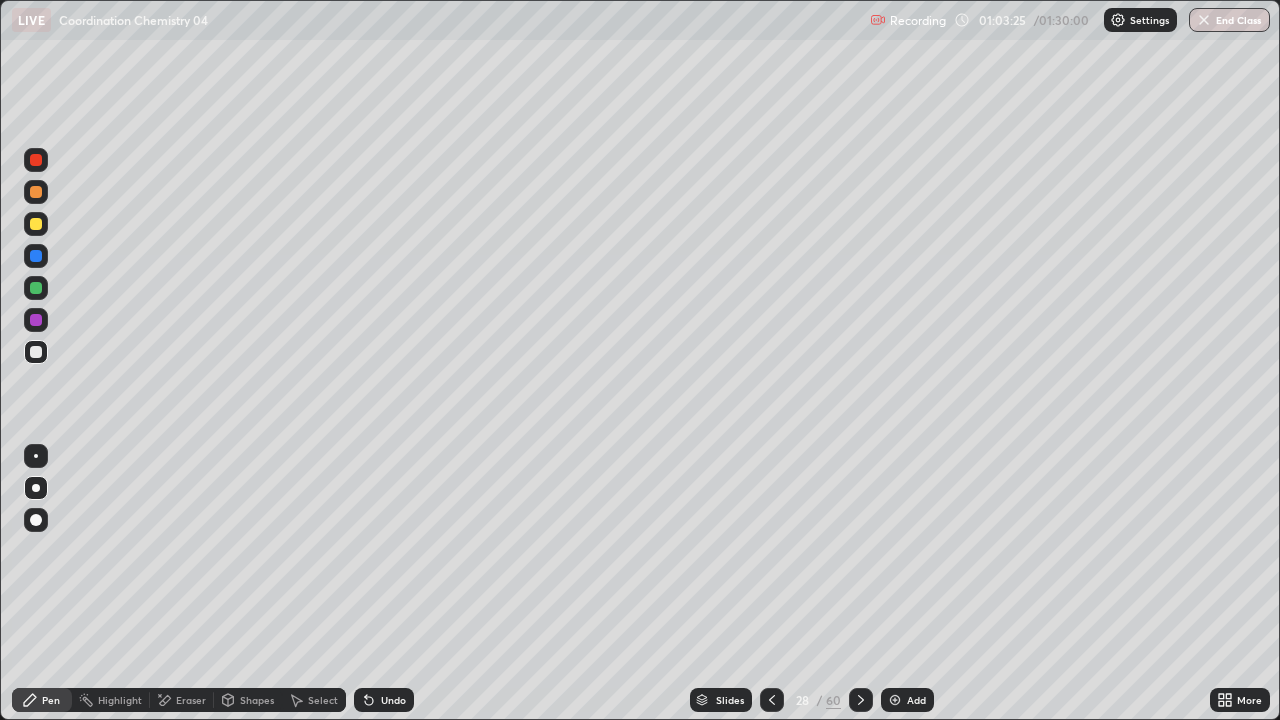 click on "Undo" at bounding box center (393, 700) 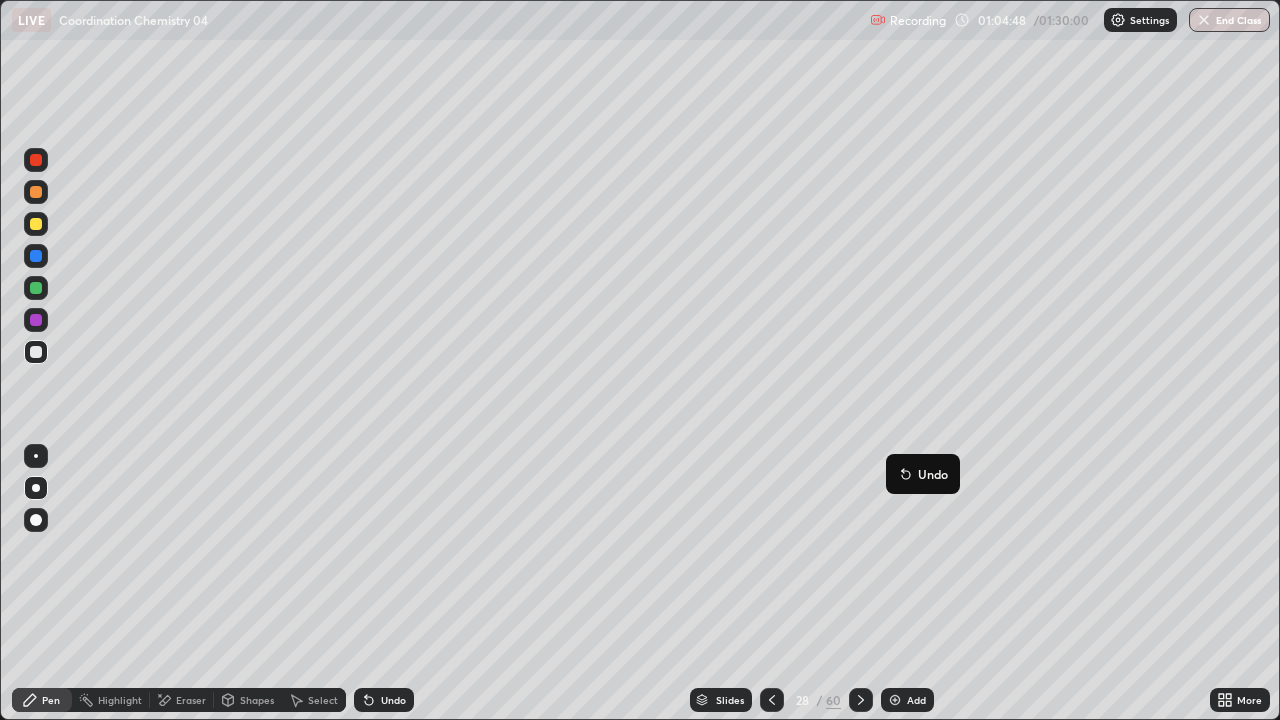 click 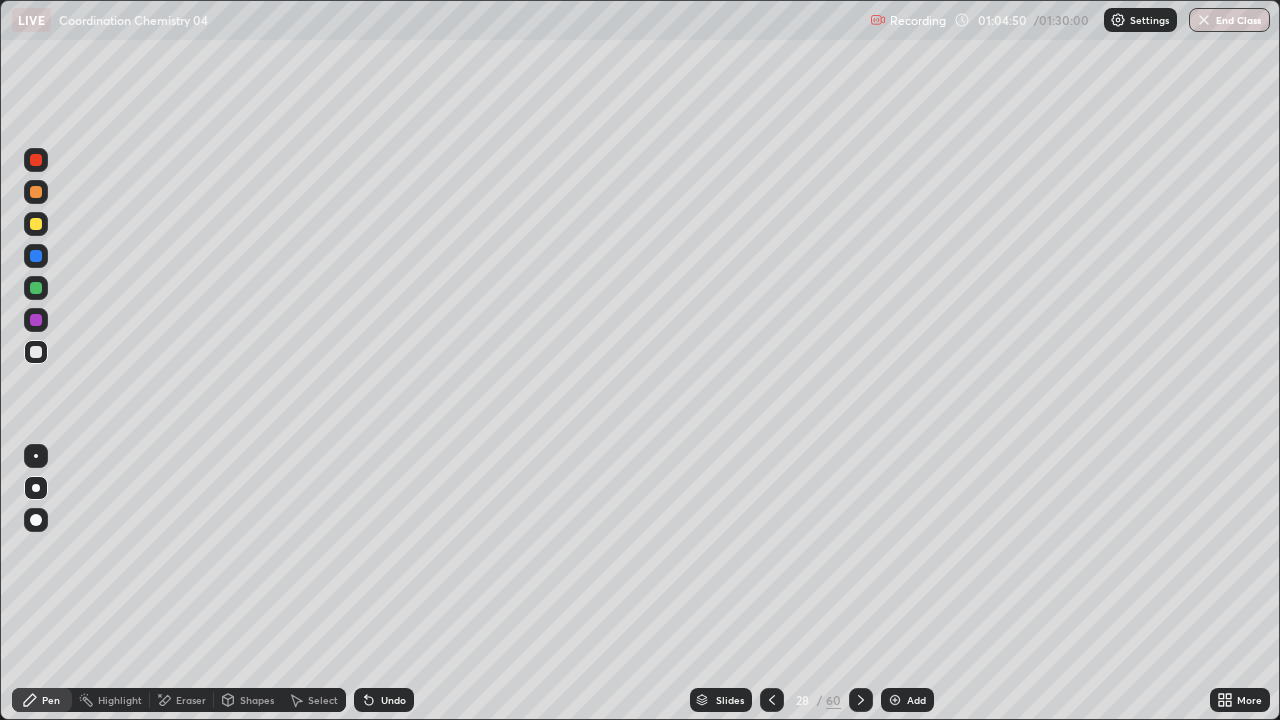 click on "Undo" at bounding box center [393, 700] 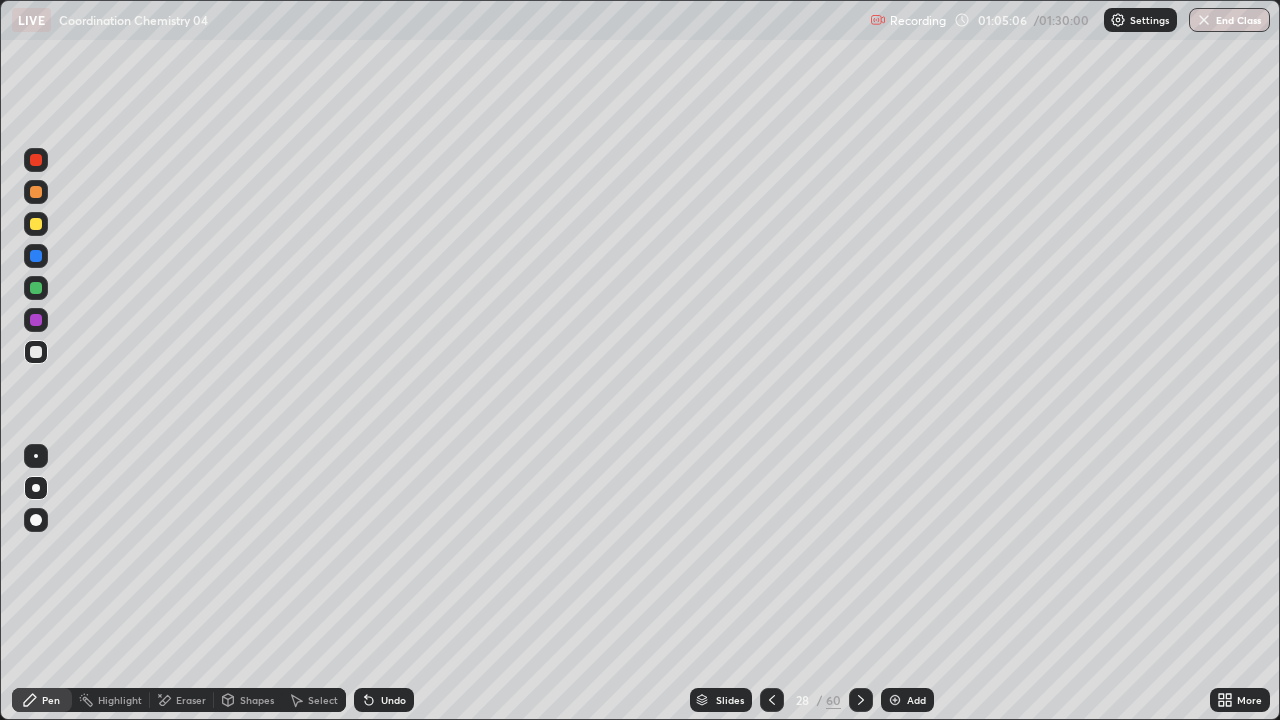 click on "Undo" at bounding box center [393, 700] 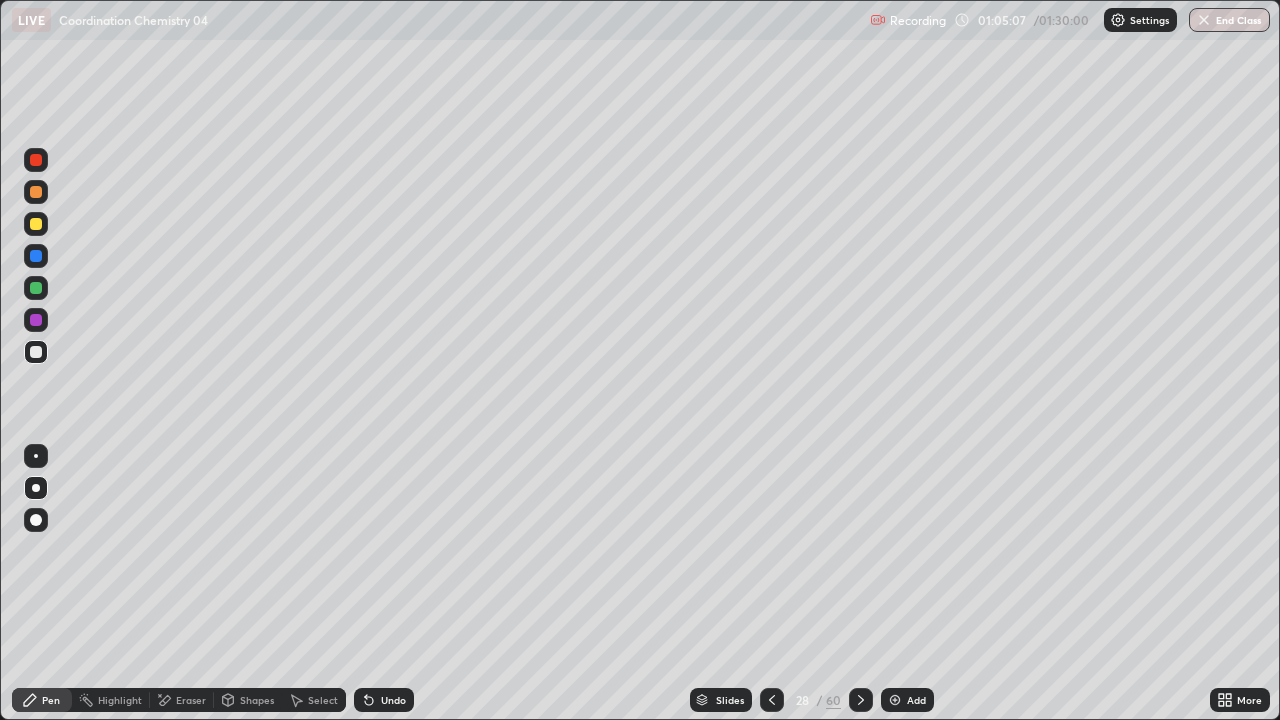click at bounding box center [36, 320] 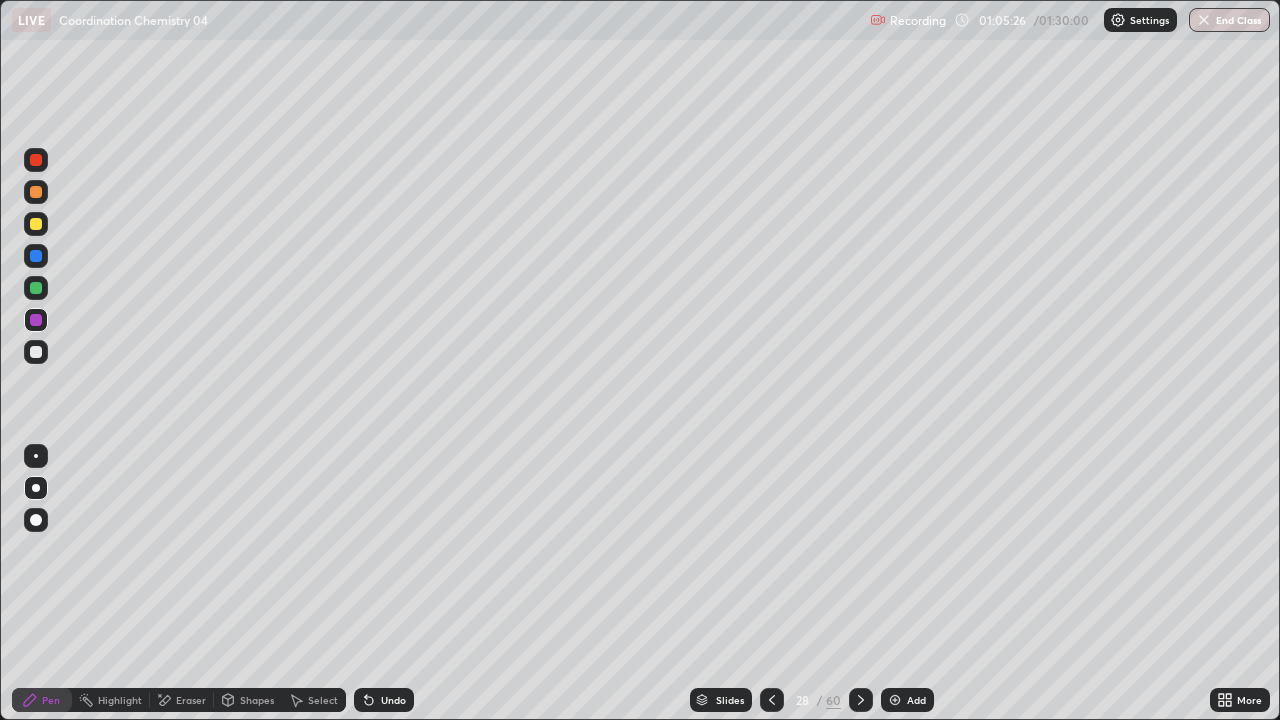 click at bounding box center [36, 288] 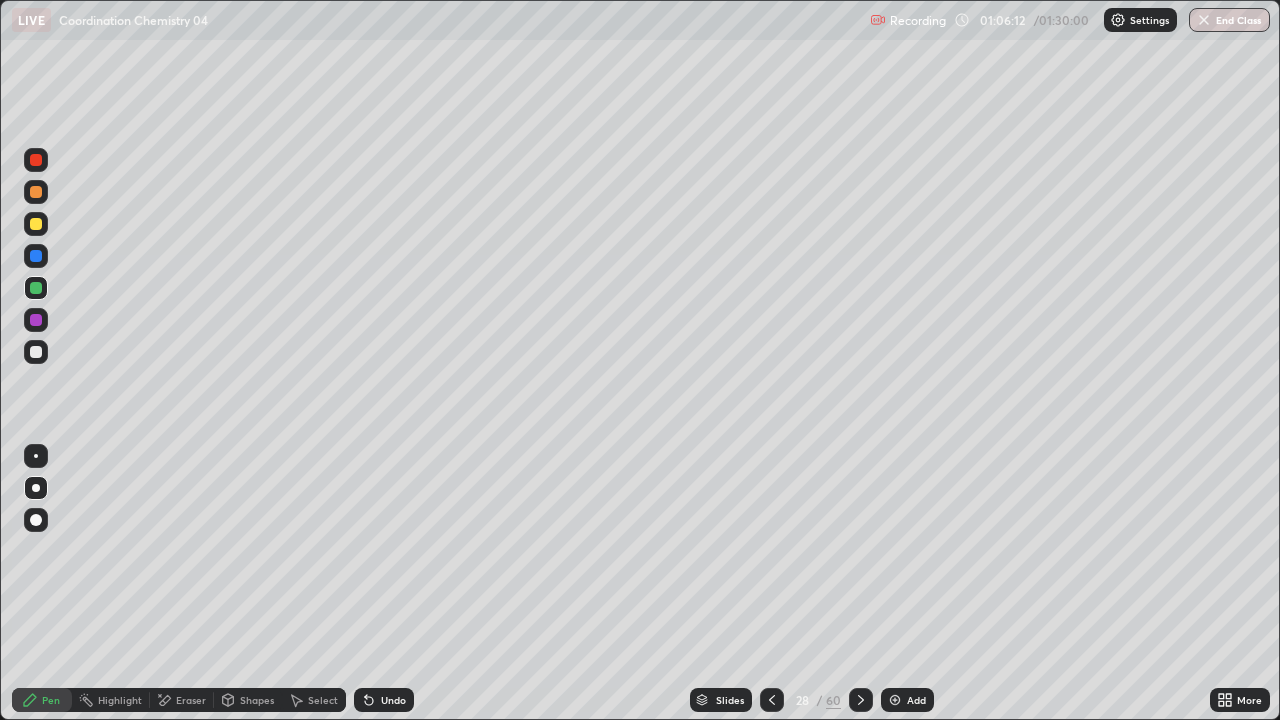 click on "Undo" at bounding box center (393, 700) 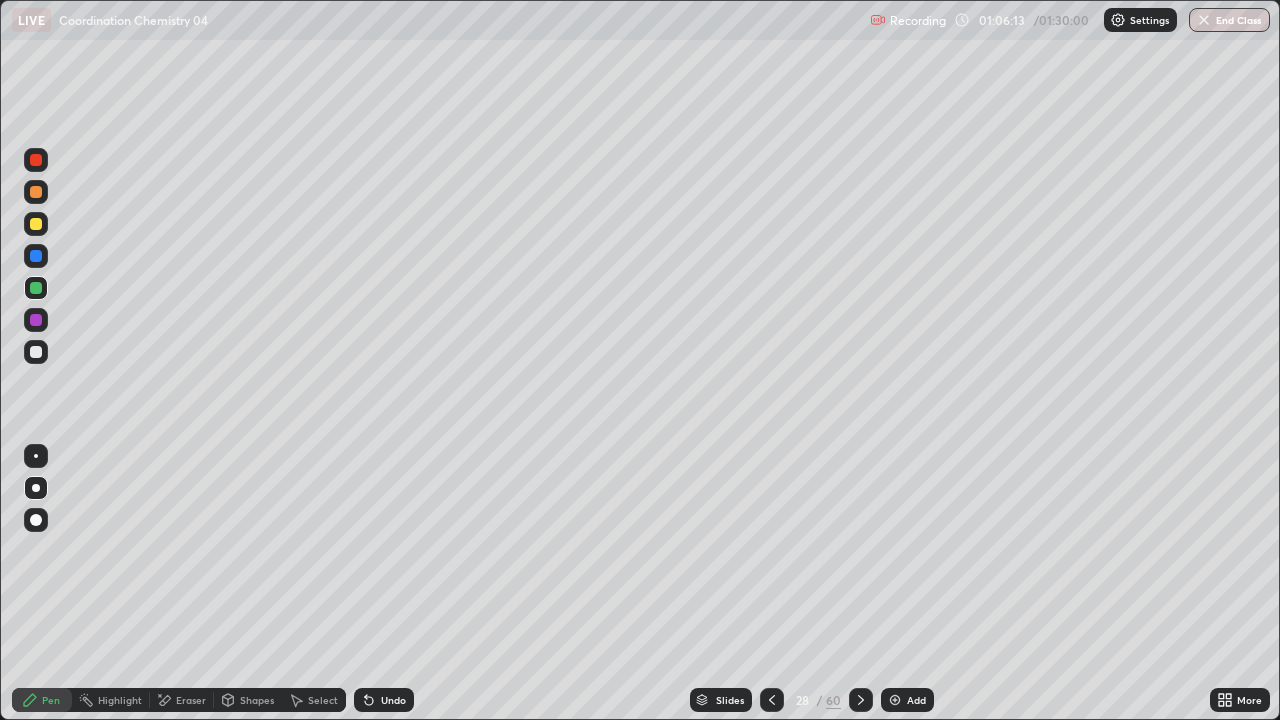 click on "Undo" at bounding box center [384, 700] 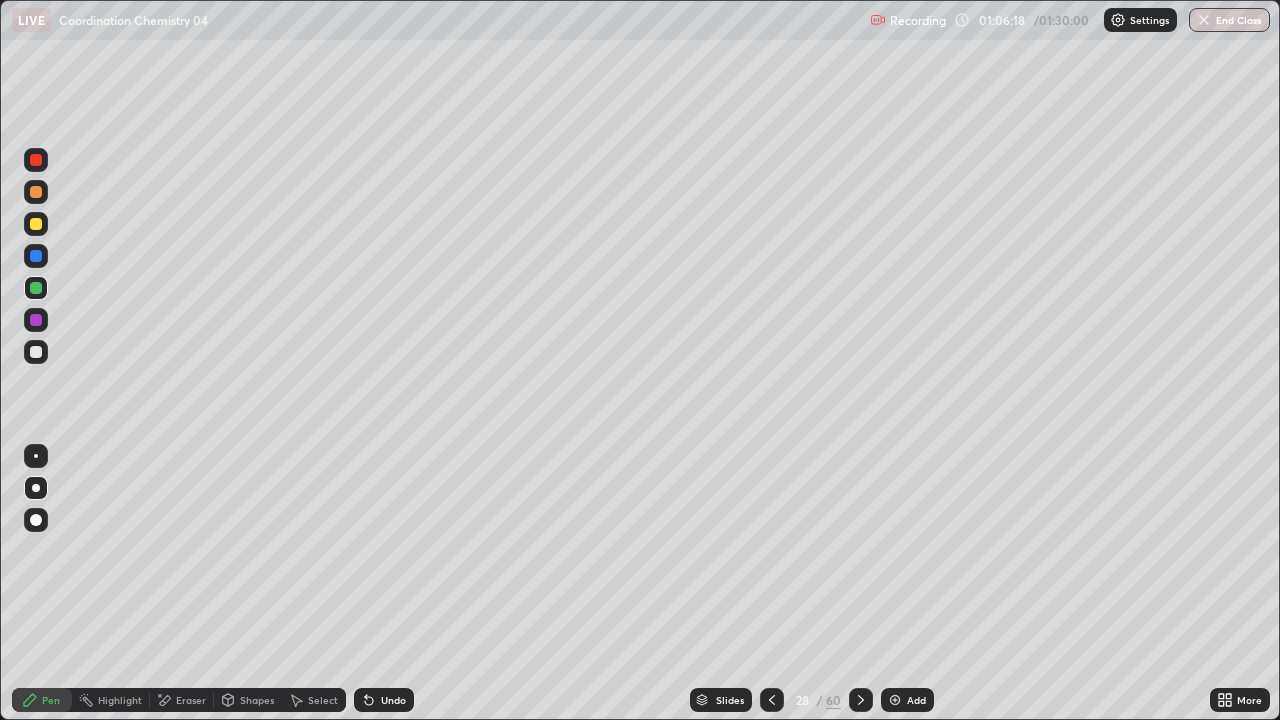 click on "Highlight" at bounding box center [120, 700] 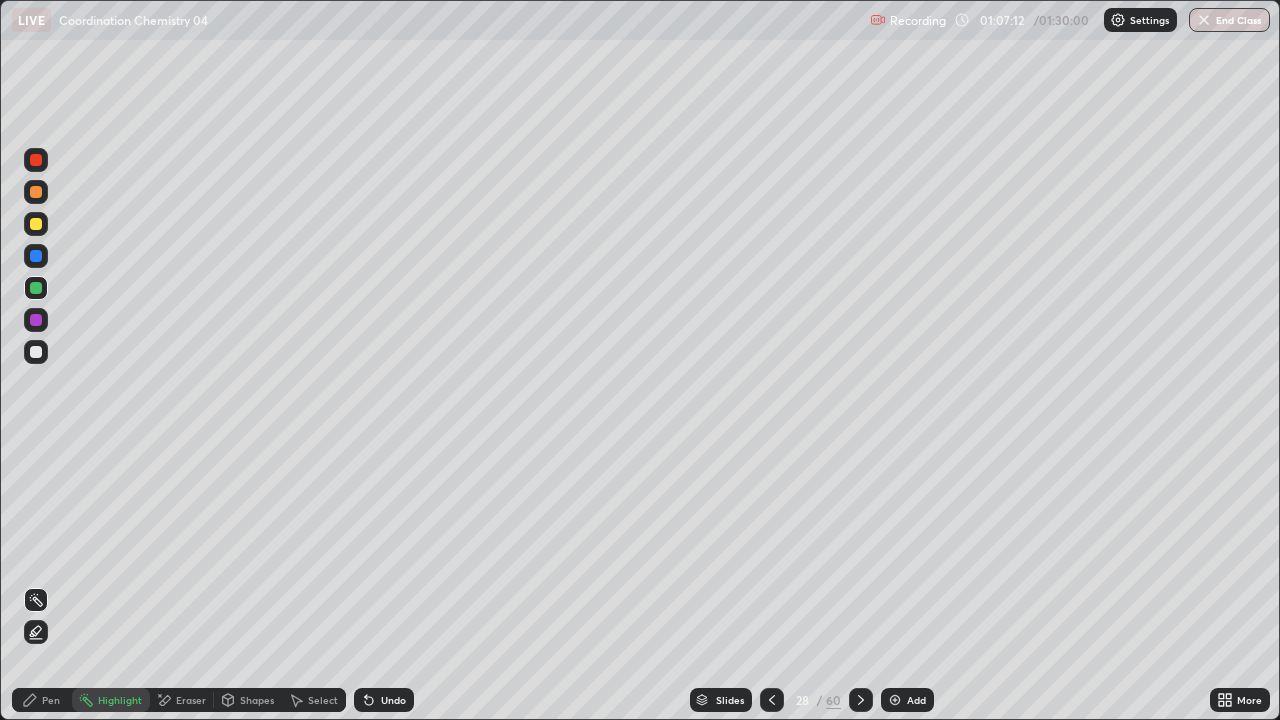 click on "Undo" at bounding box center [384, 700] 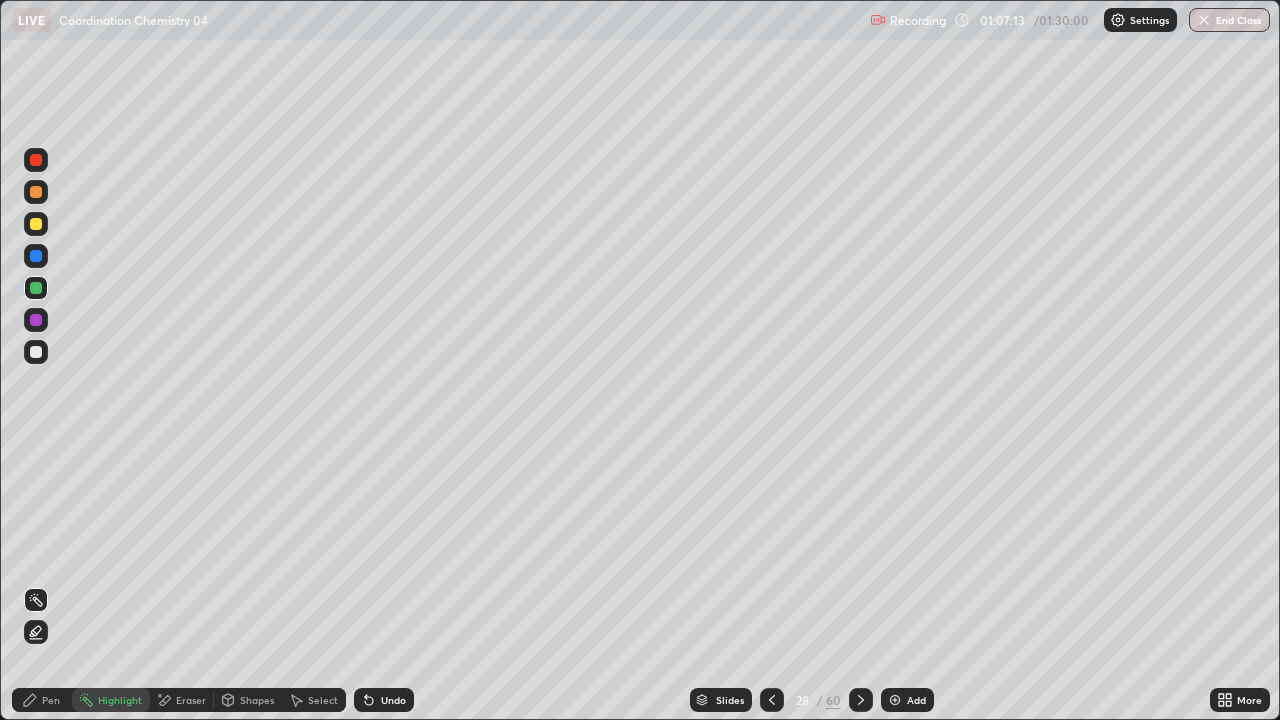 click on "Undo" at bounding box center [393, 700] 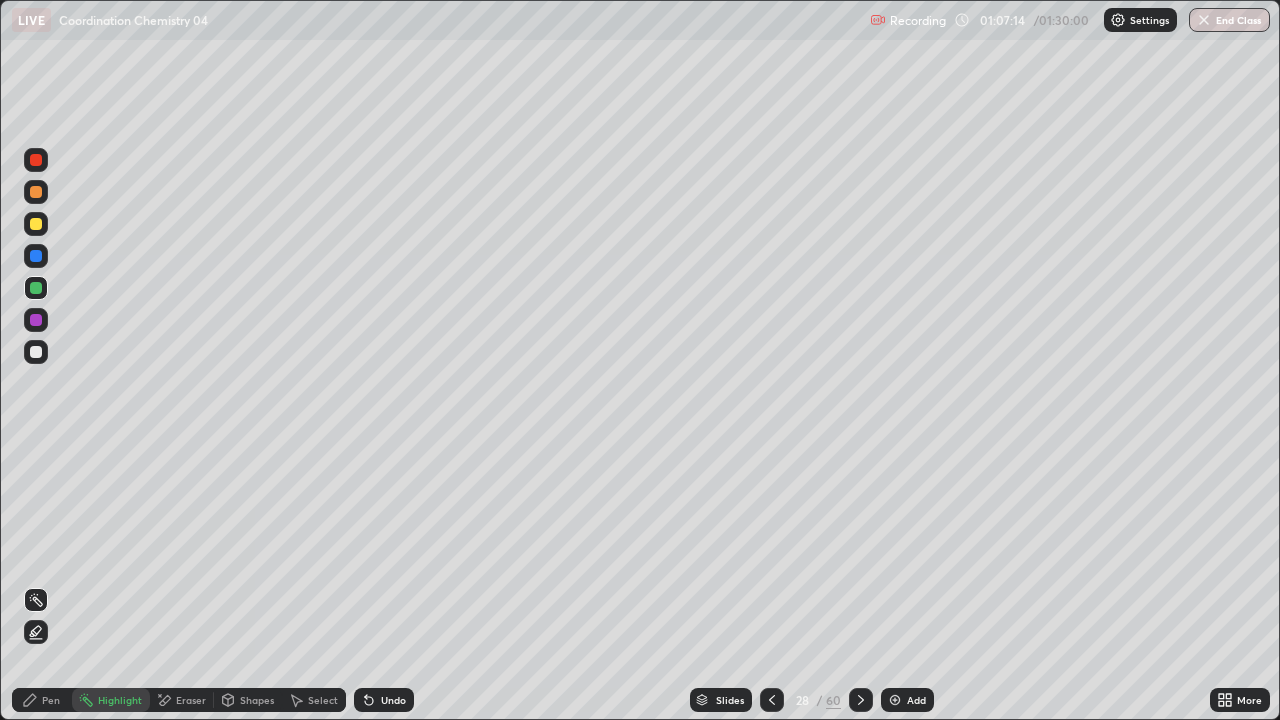 click on "Undo" at bounding box center (393, 700) 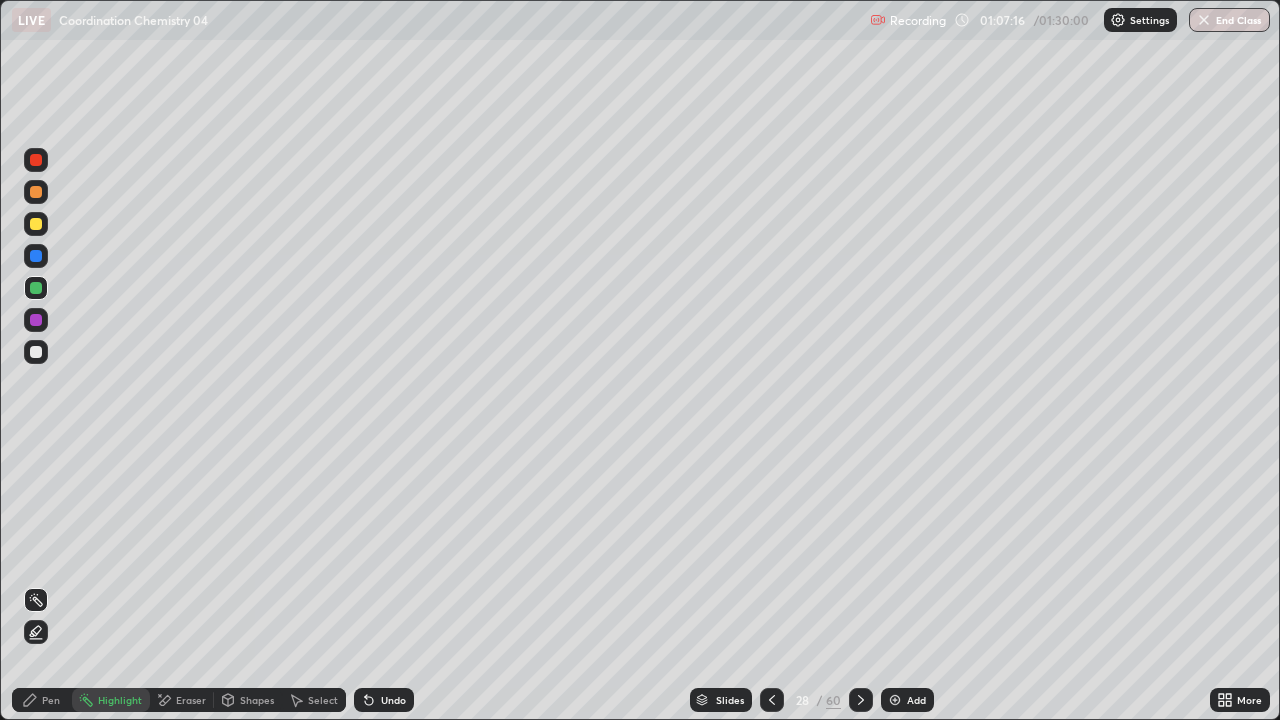 click on "Undo" at bounding box center [384, 700] 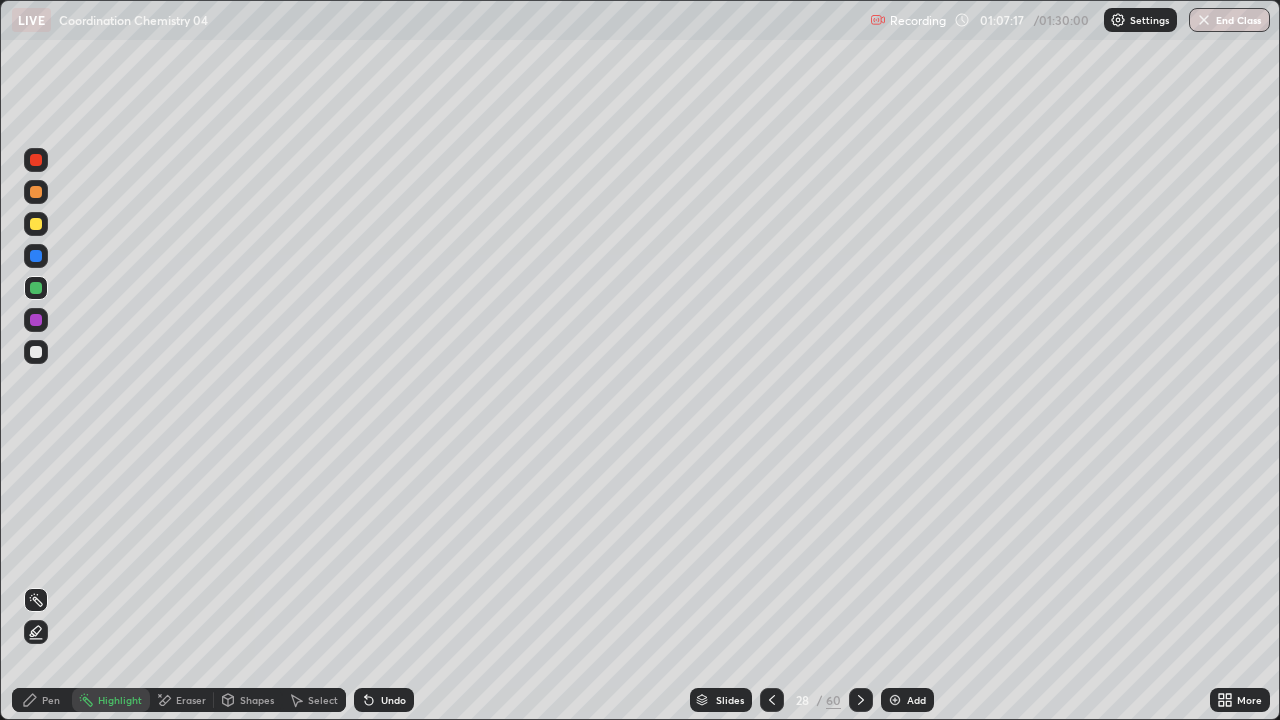 click on "Undo" at bounding box center [384, 700] 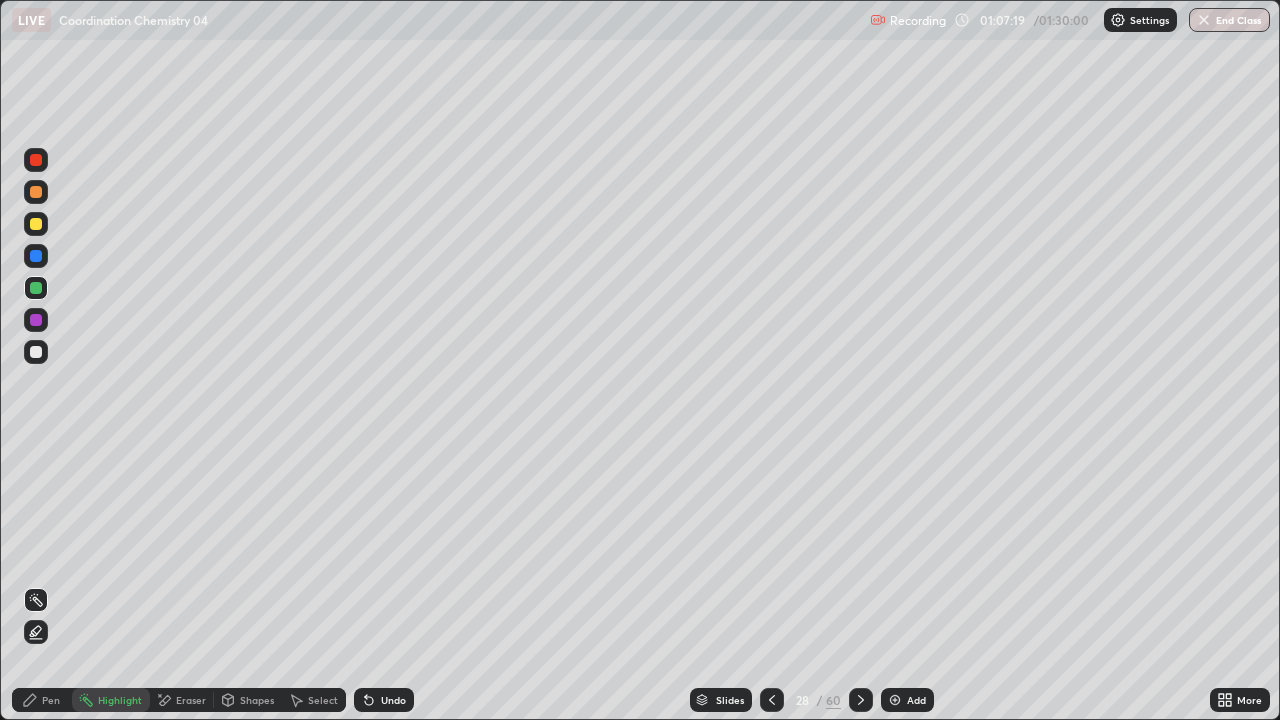 click on "Undo" at bounding box center (393, 700) 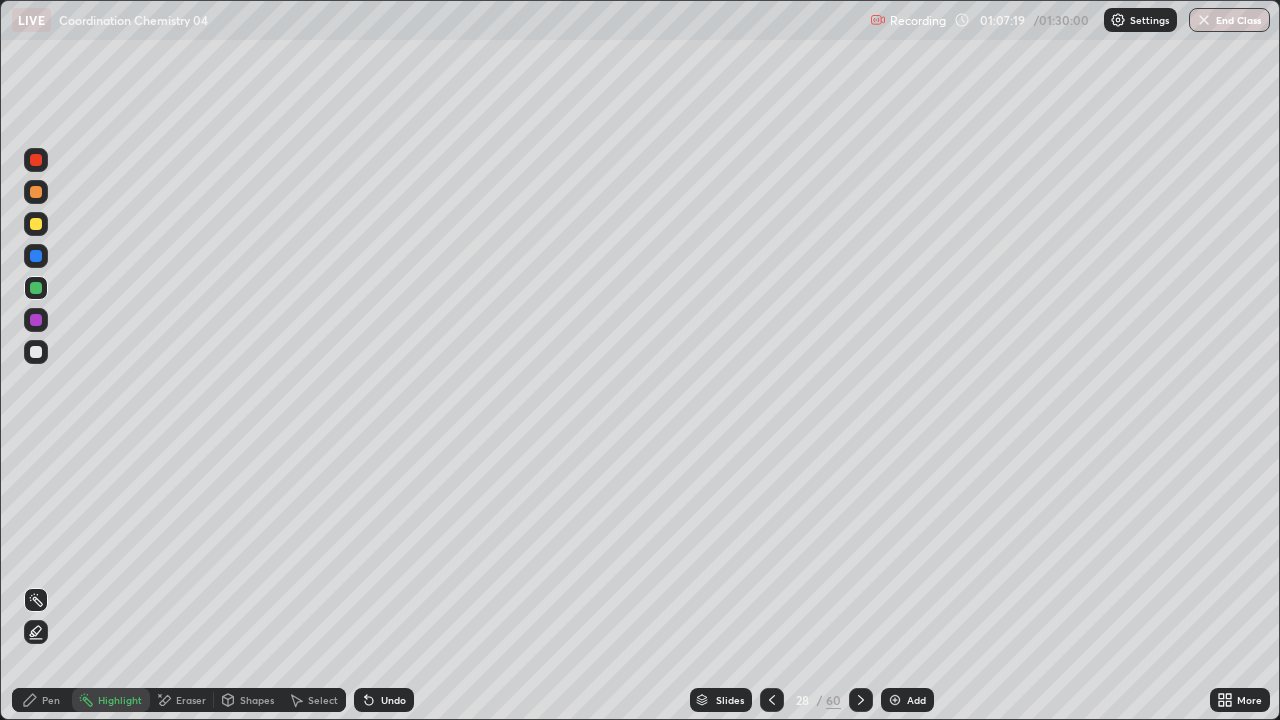 click on "Undo" at bounding box center (393, 700) 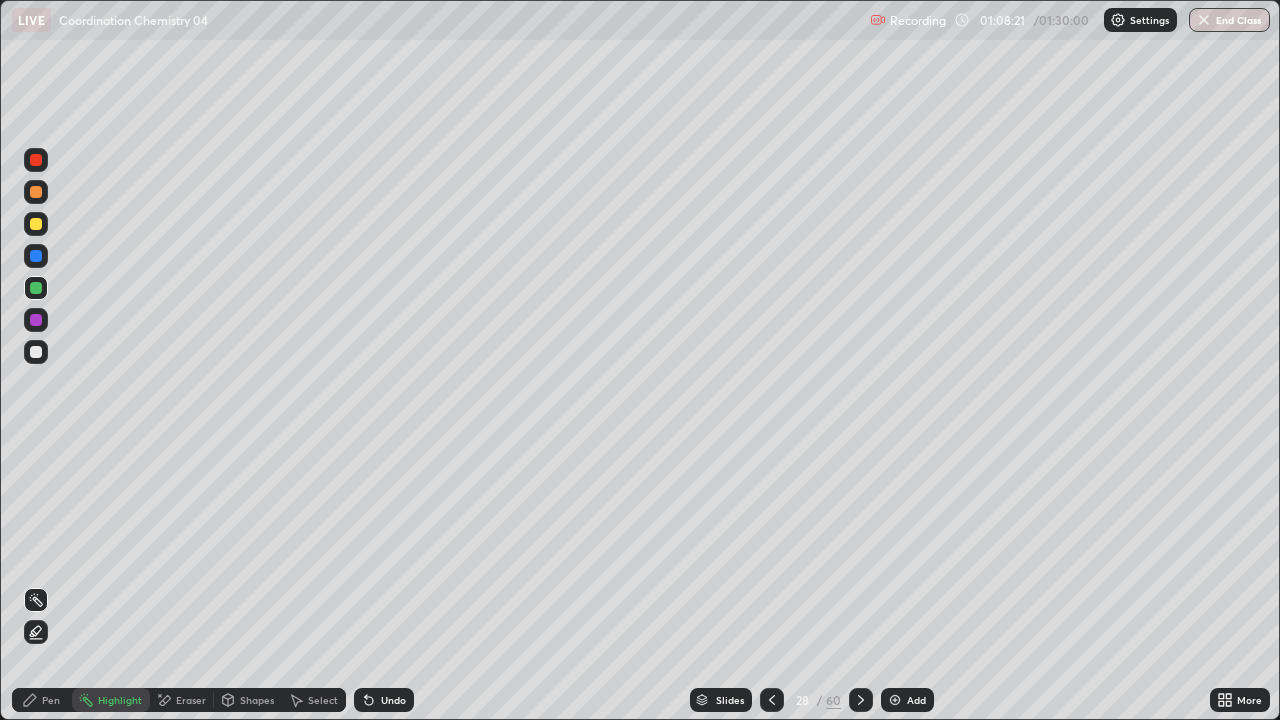 click on "Undo" at bounding box center [384, 700] 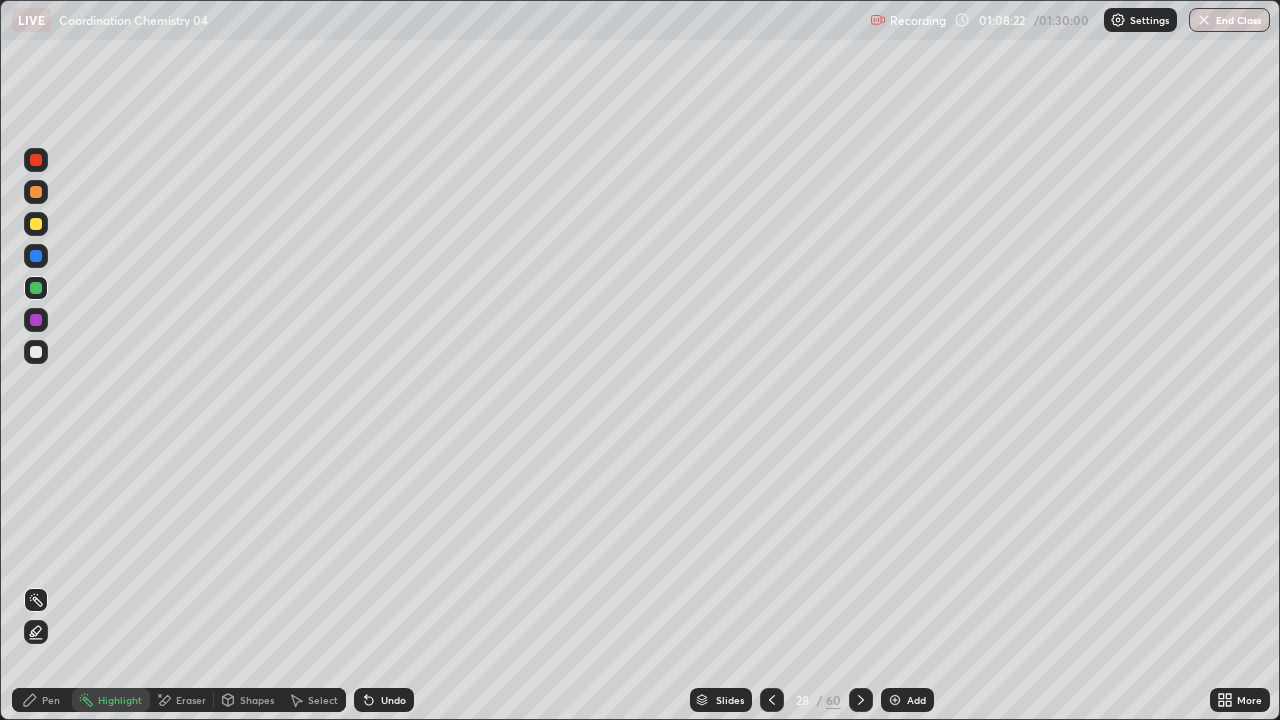 click on "Undo" at bounding box center [384, 700] 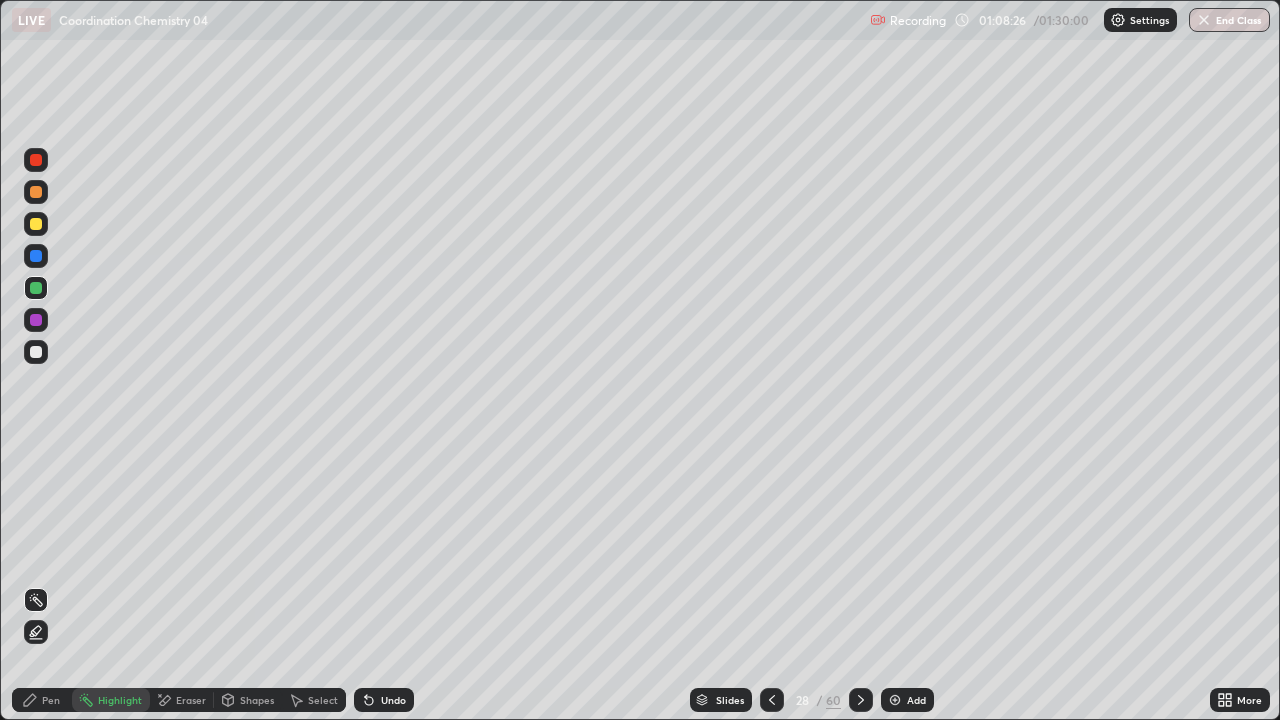 click on "Eraser" at bounding box center (191, 700) 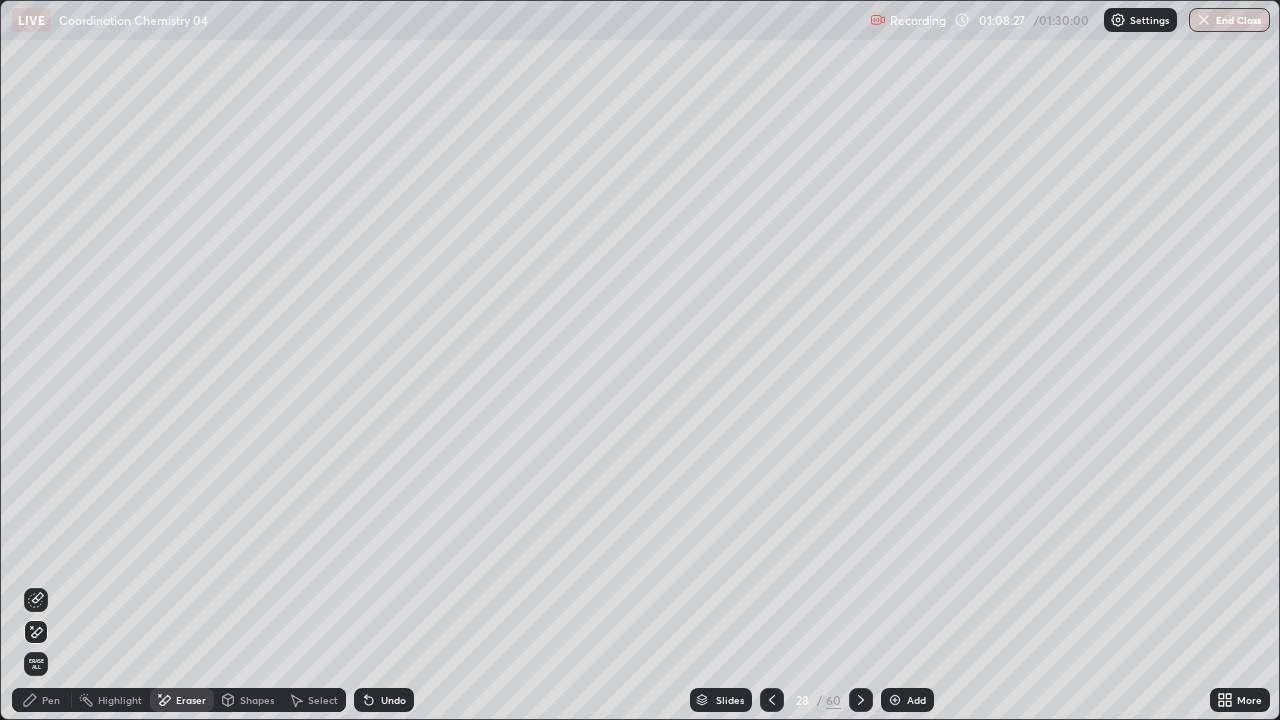 click 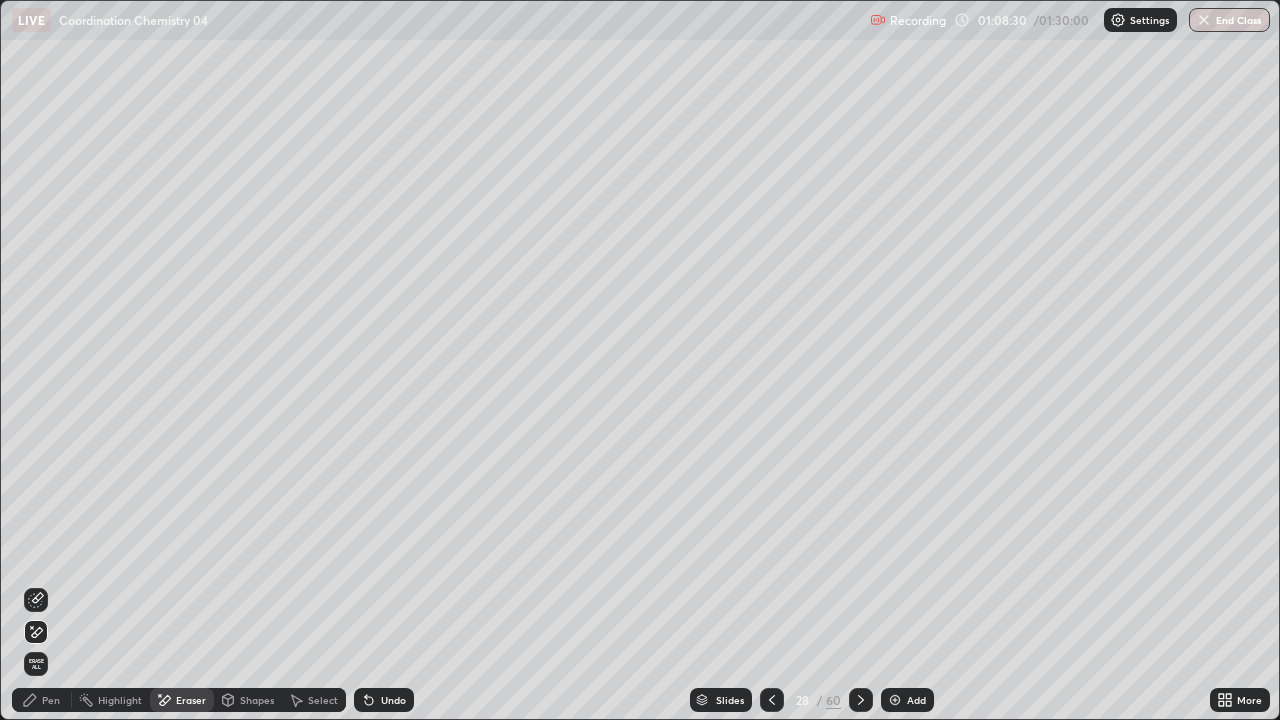 click on "Pen" at bounding box center [51, 700] 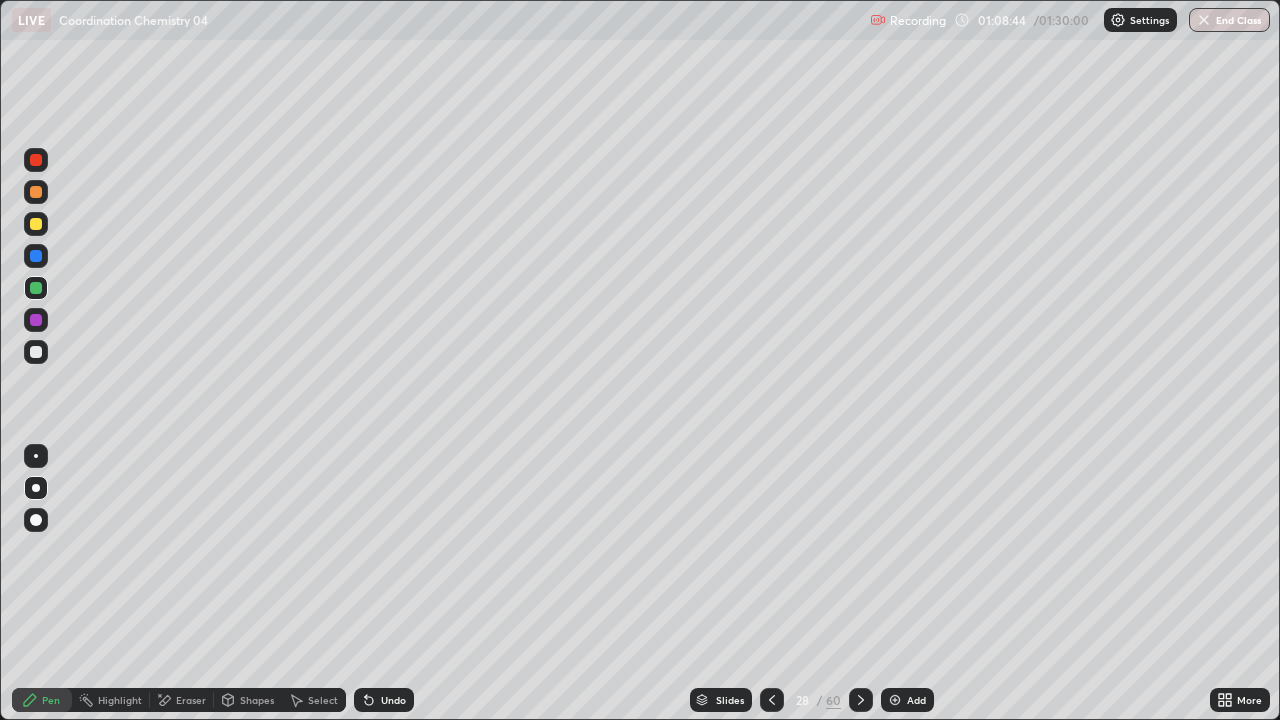 click on "Undo" at bounding box center [384, 700] 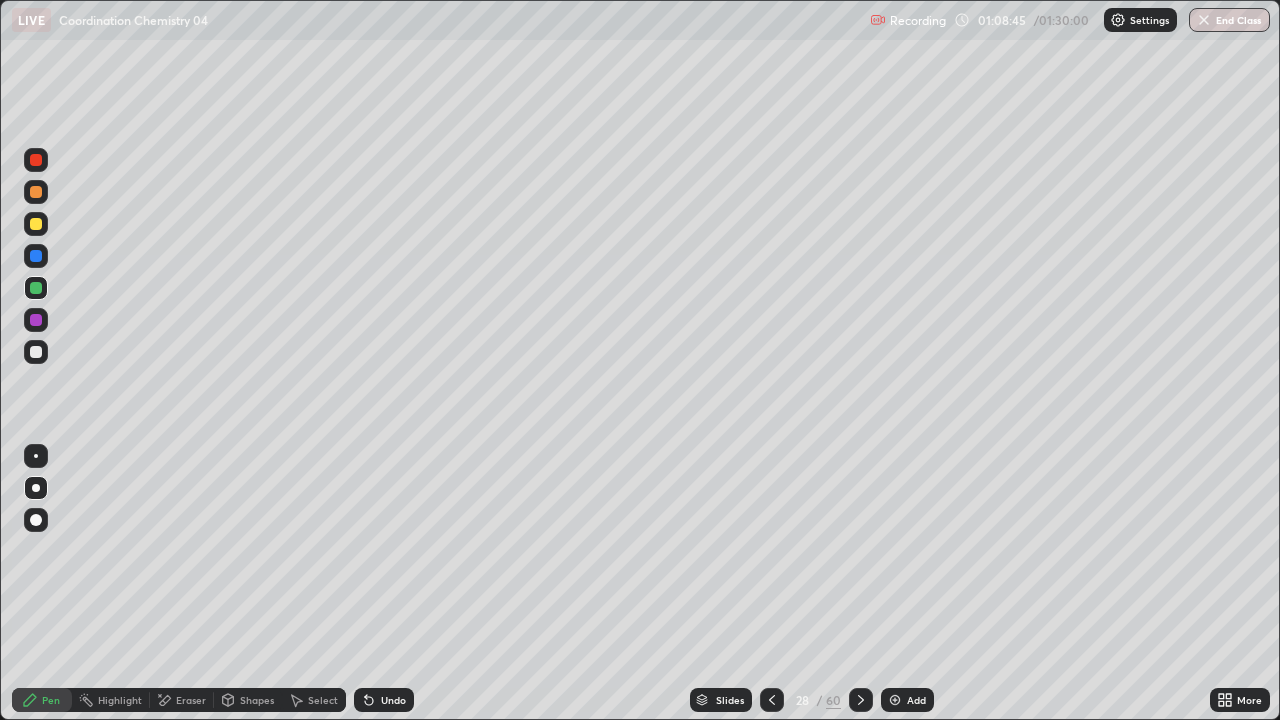 click at bounding box center (36, 352) 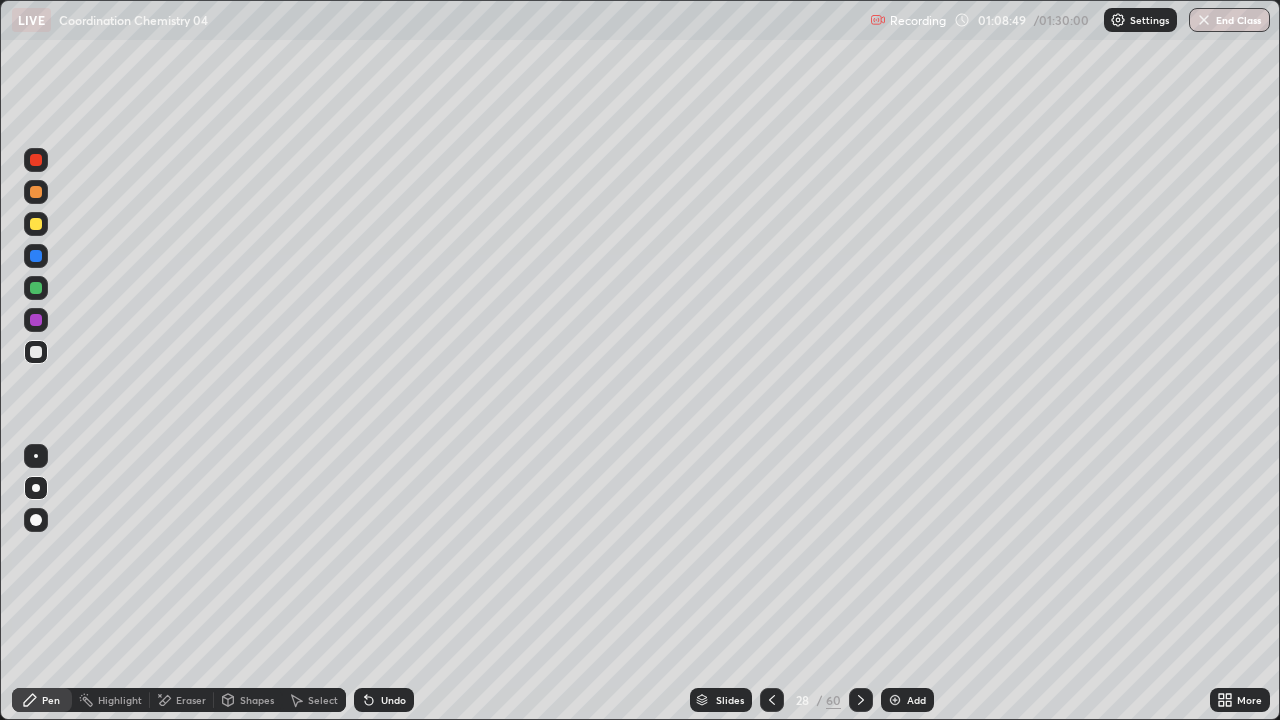 click on "Undo" at bounding box center (384, 700) 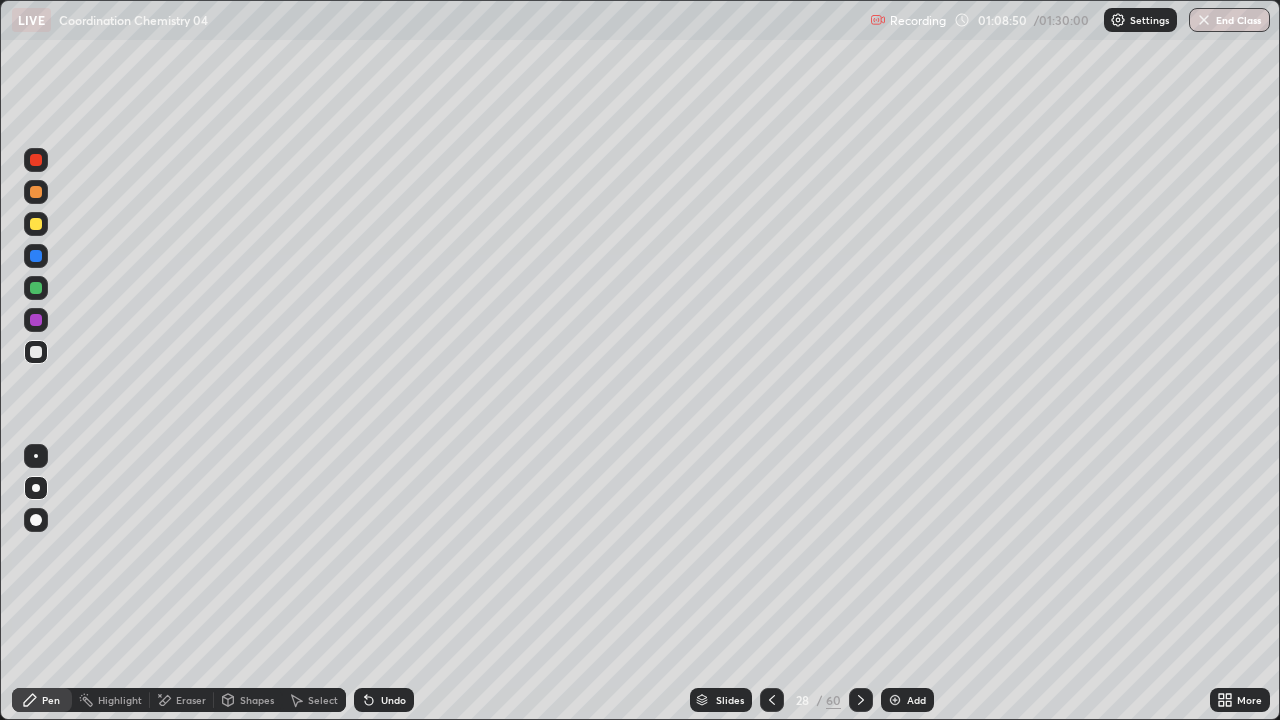 click on "Undo" at bounding box center [393, 700] 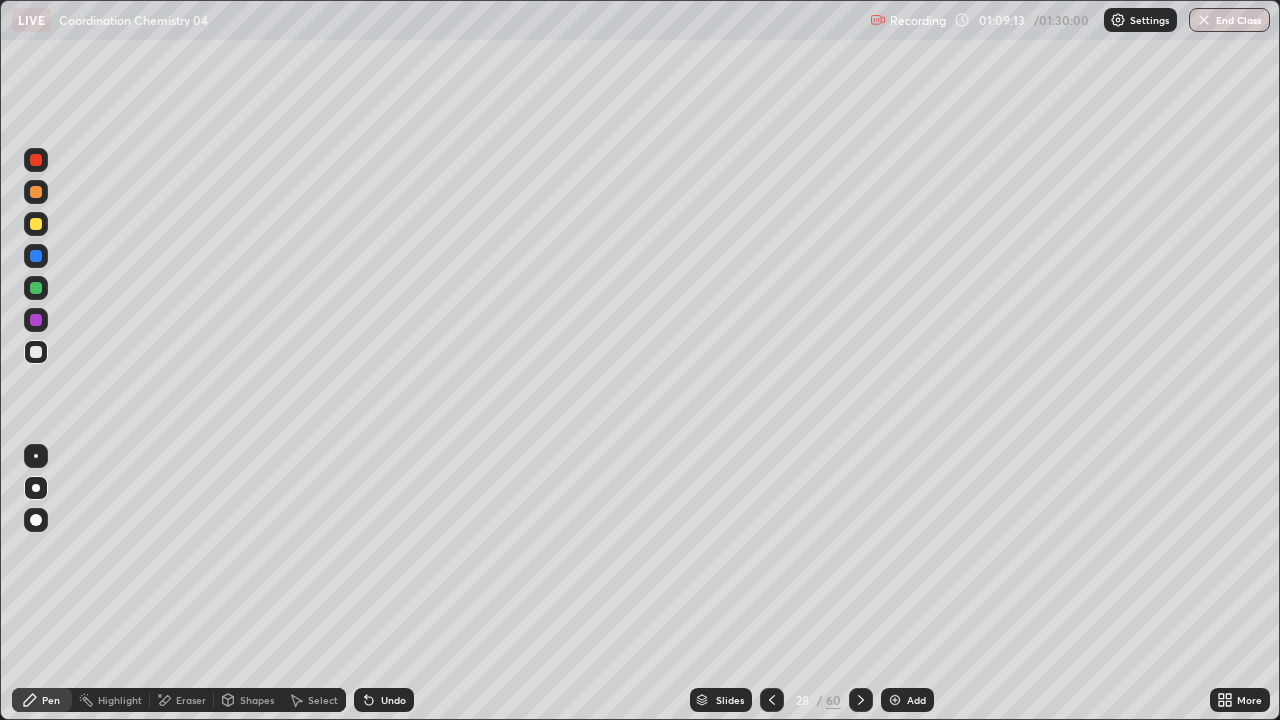 click 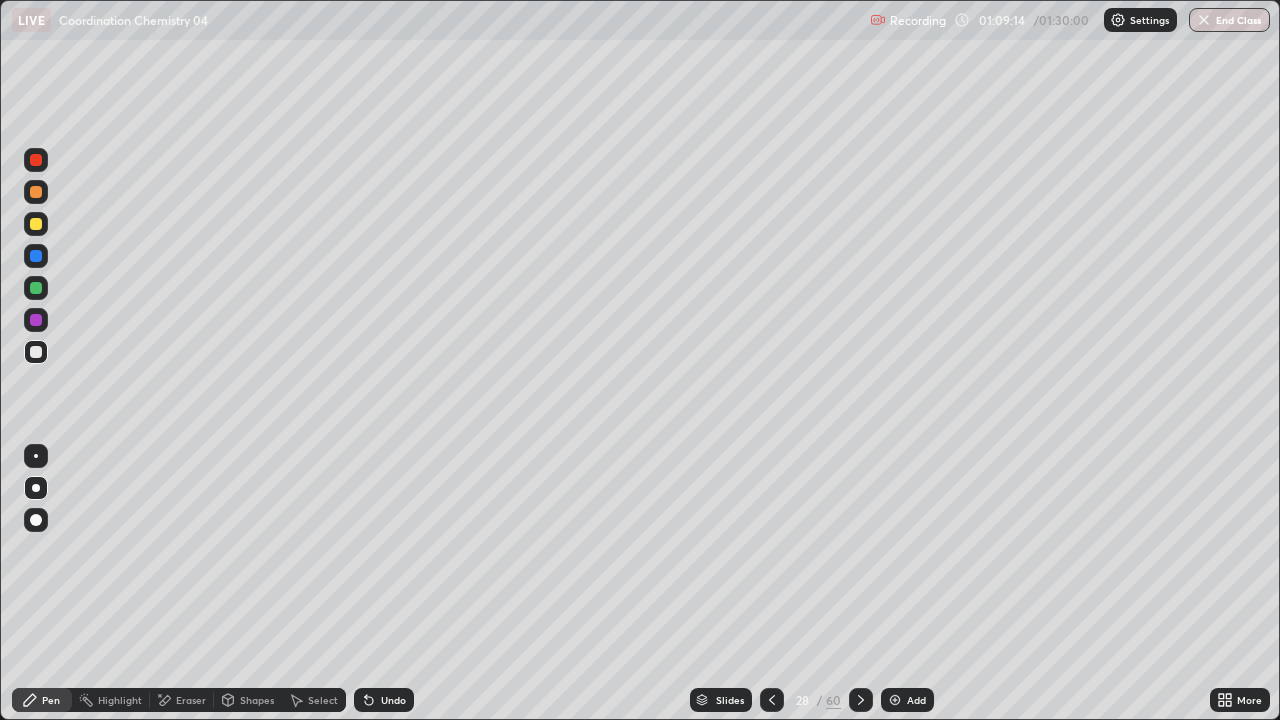 click on "Undo" at bounding box center (384, 700) 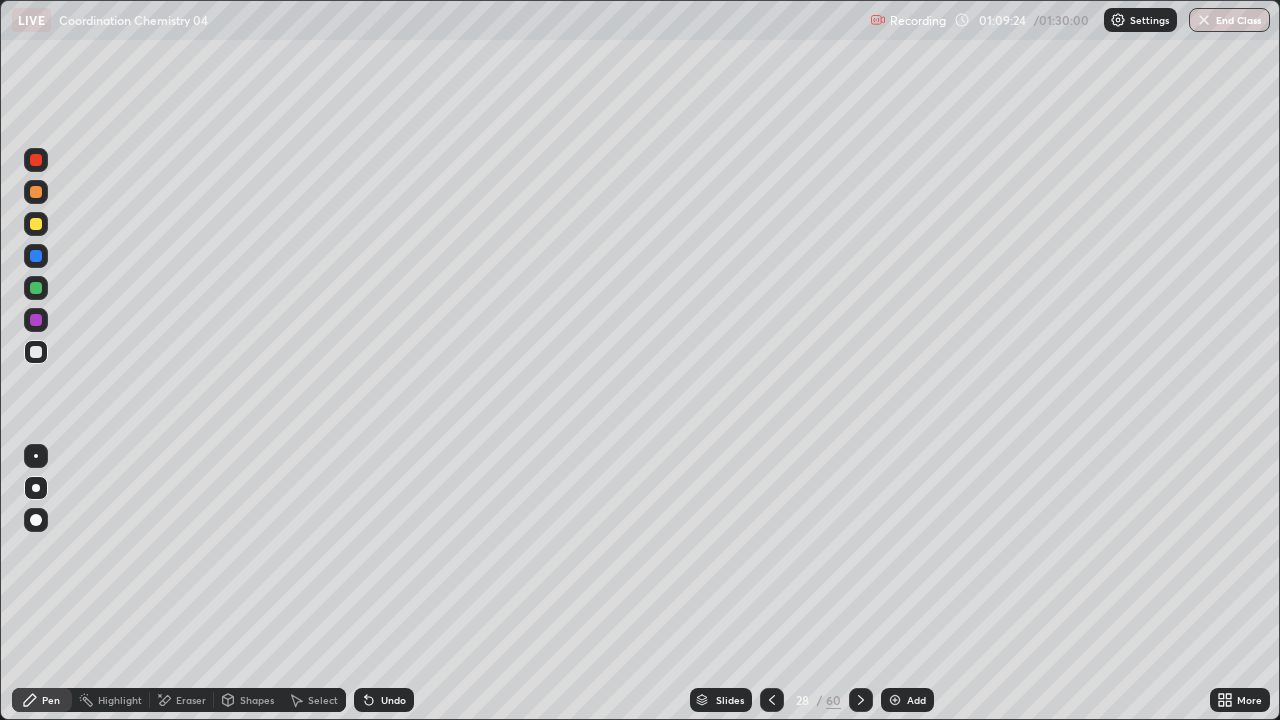 click at bounding box center [36, 288] 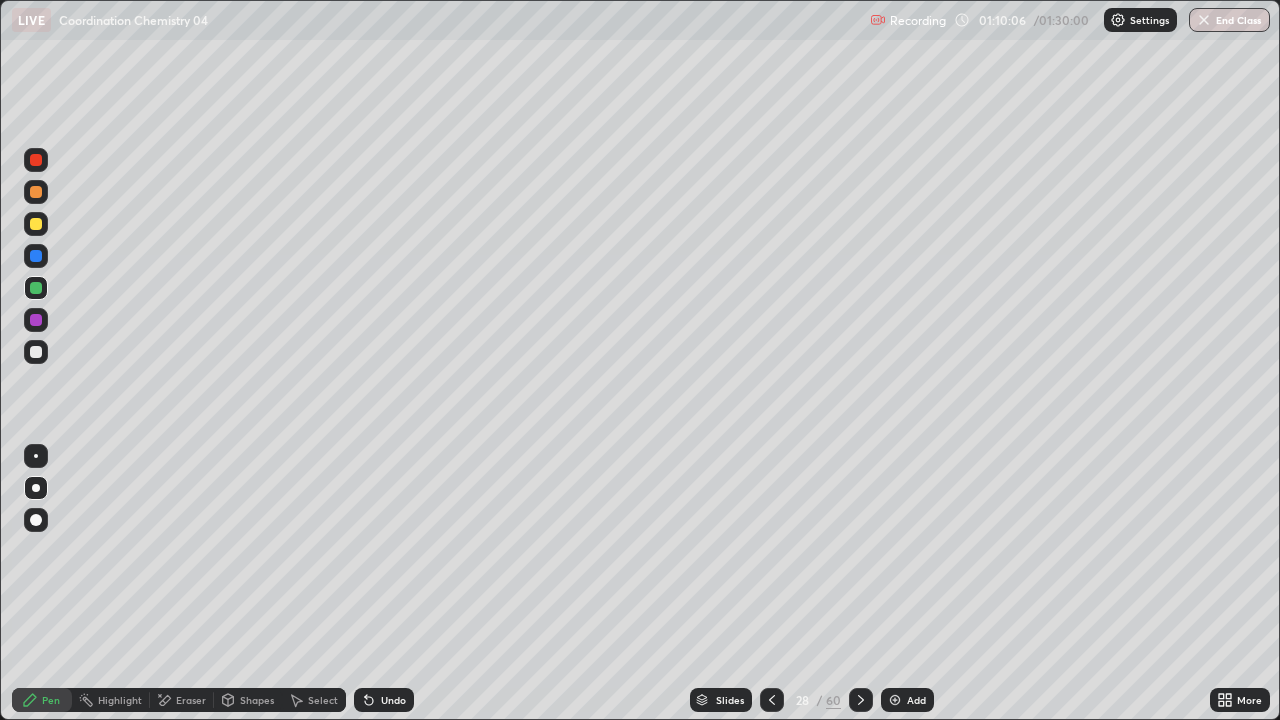 click 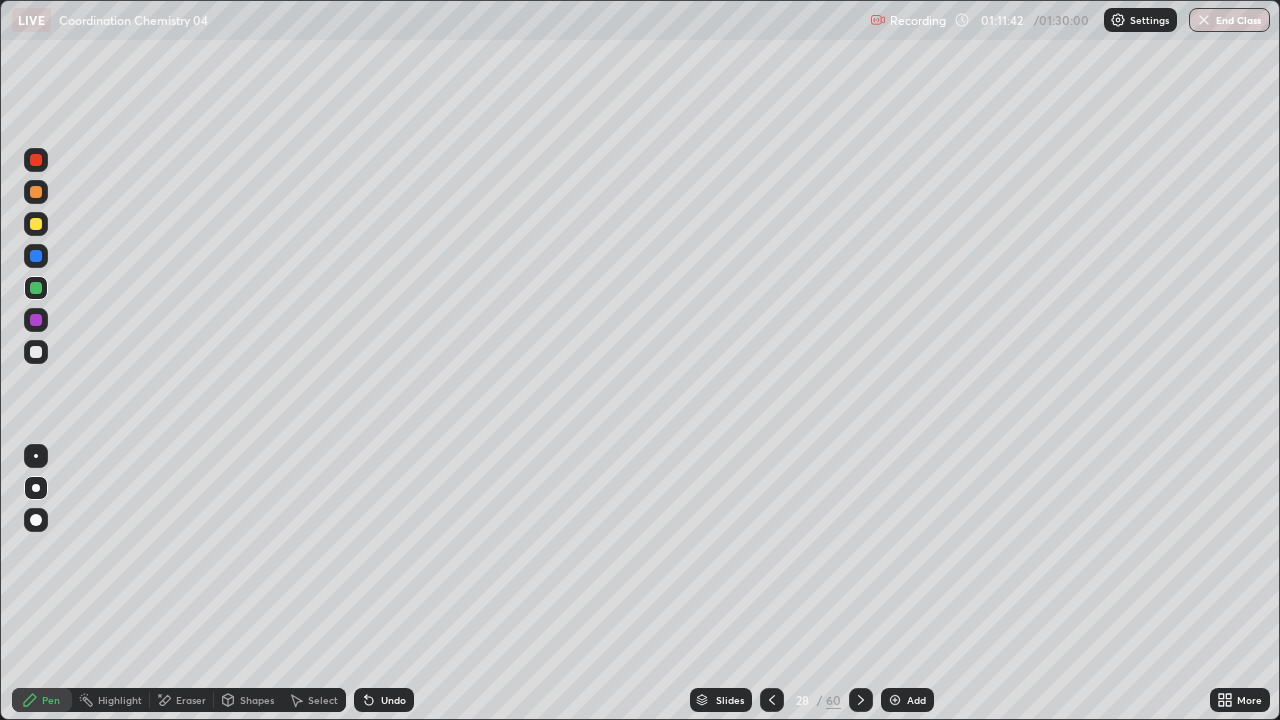 click on "Pen" at bounding box center [51, 700] 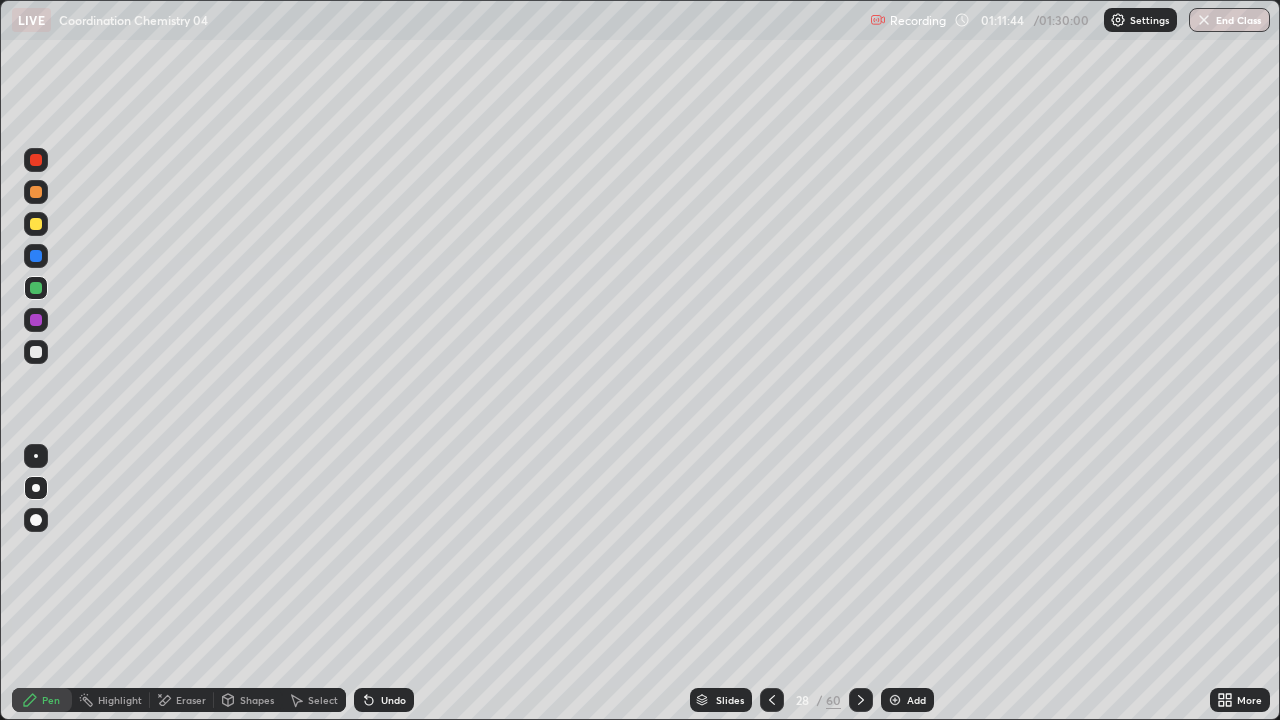 click at bounding box center (895, 700) 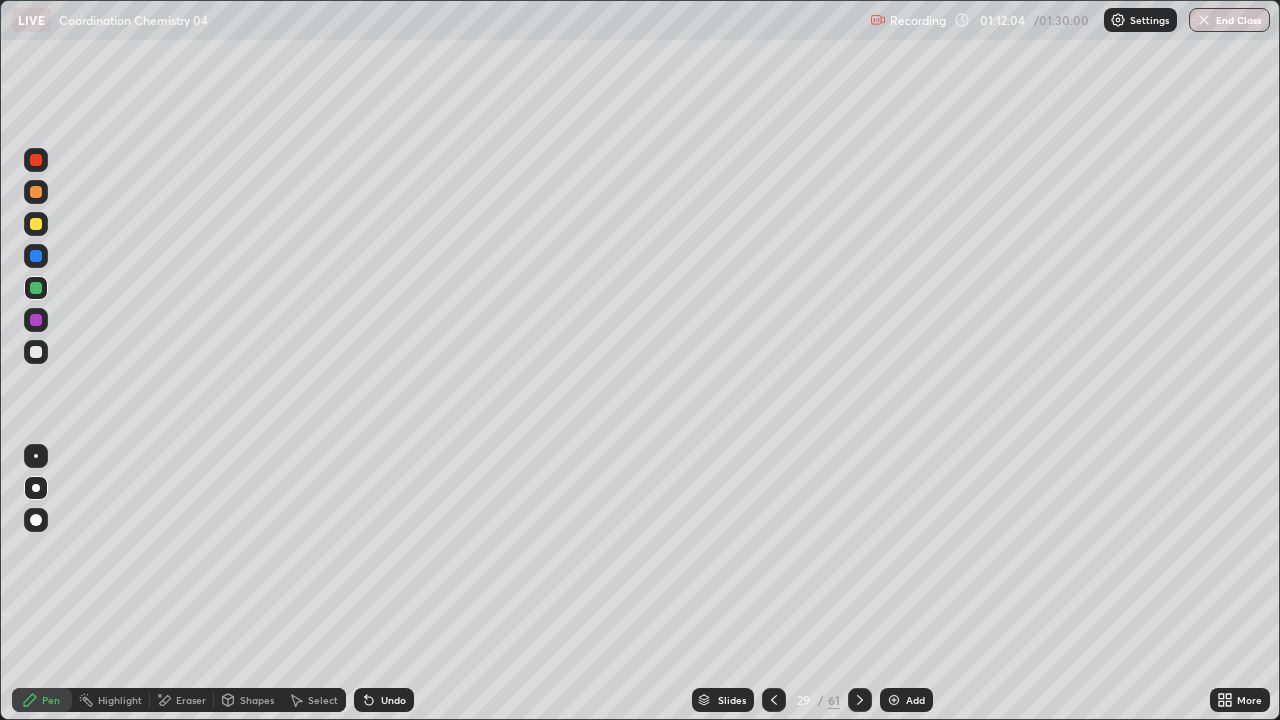 click 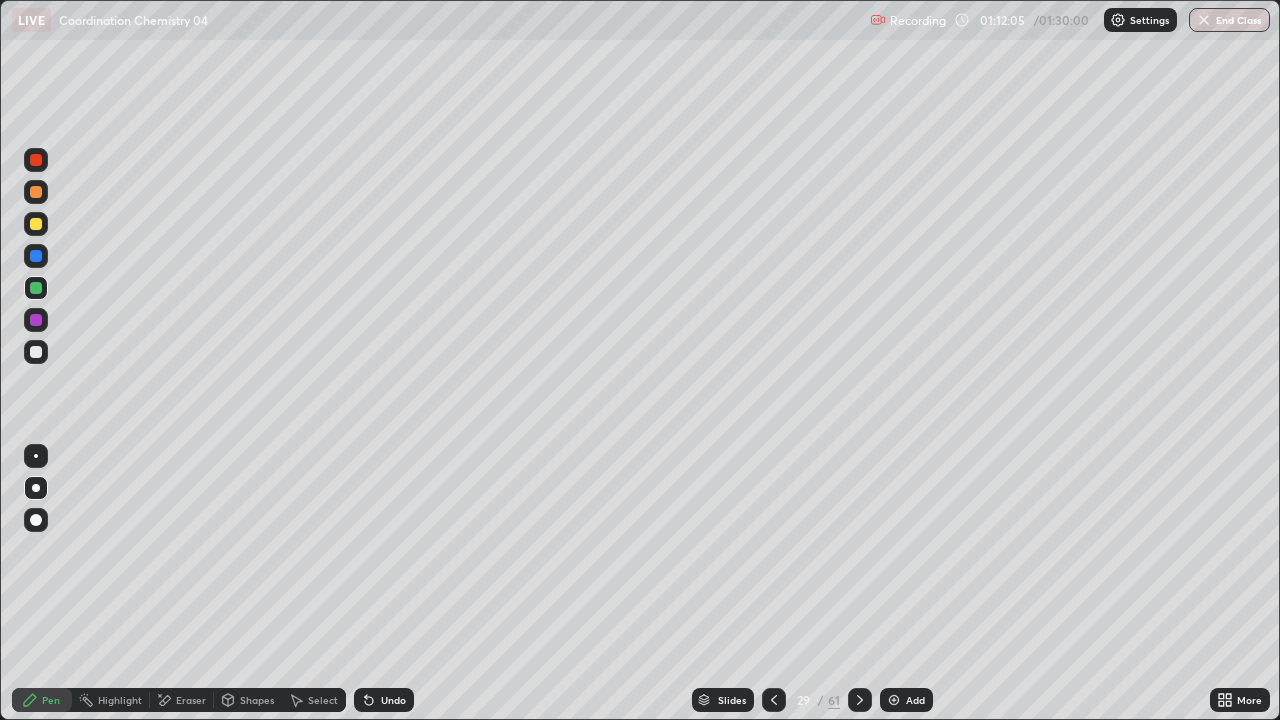 click 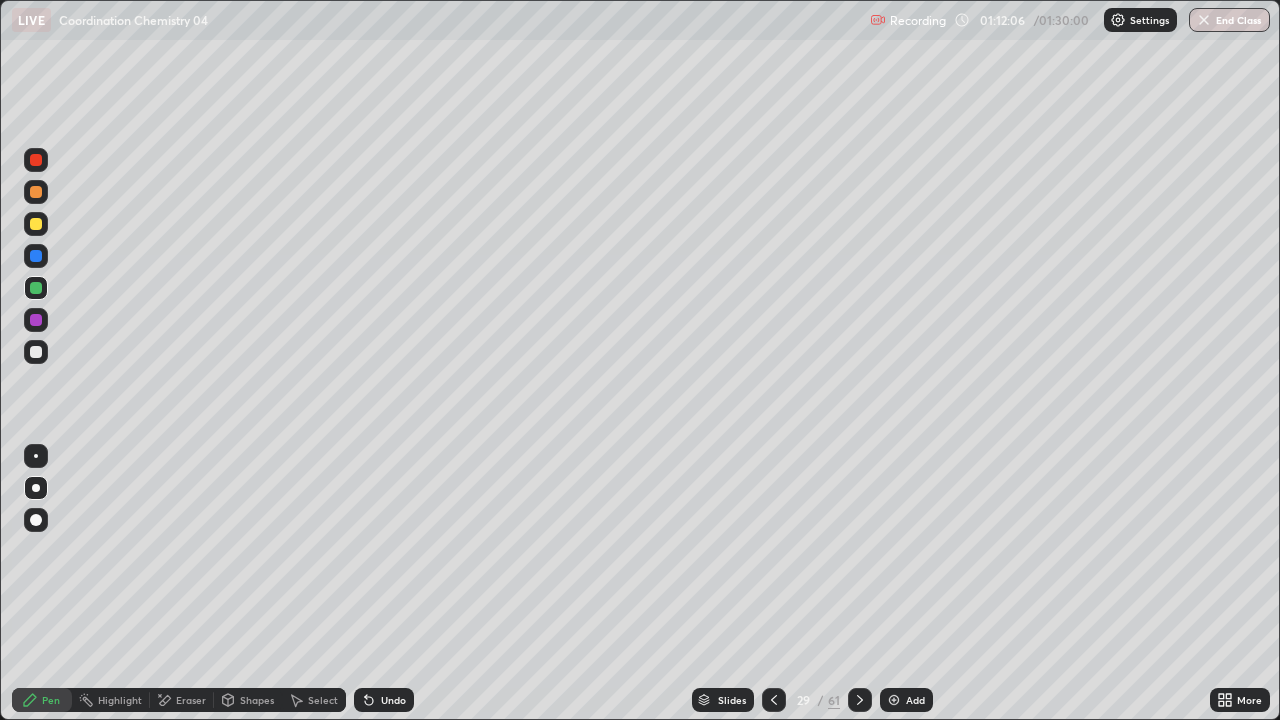 click at bounding box center (36, 352) 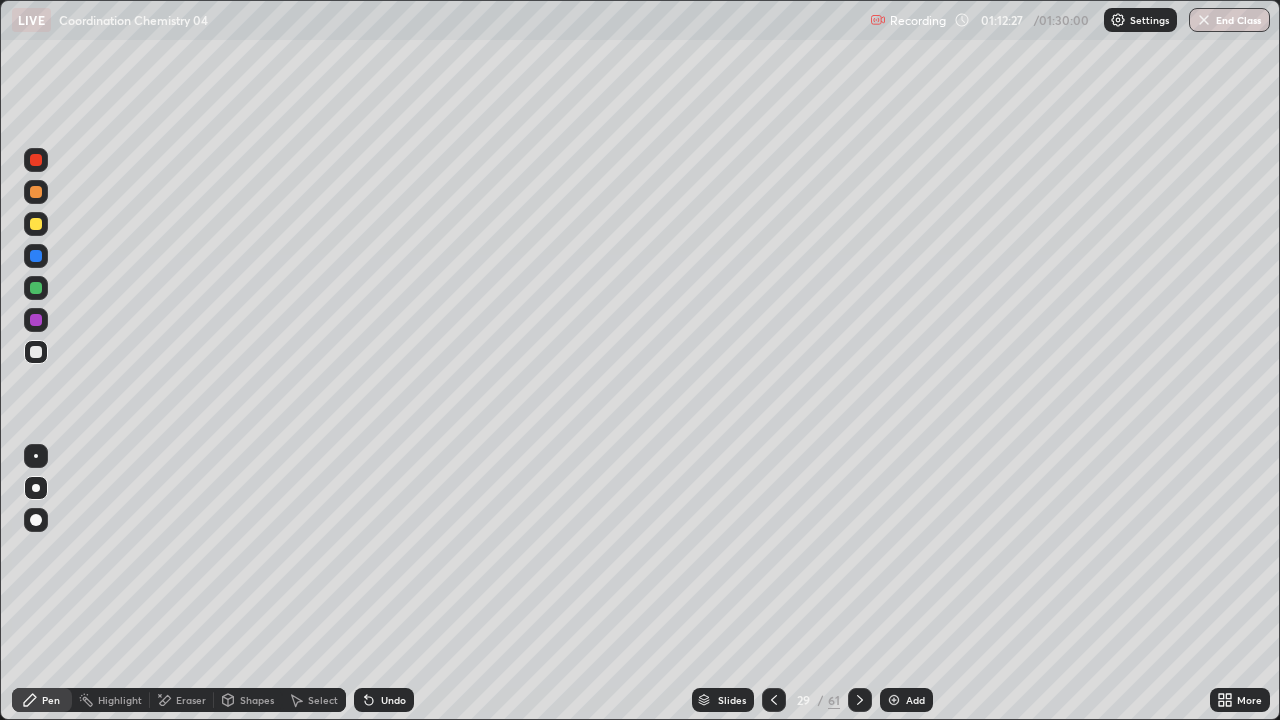 click at bounding box center [36, 352] 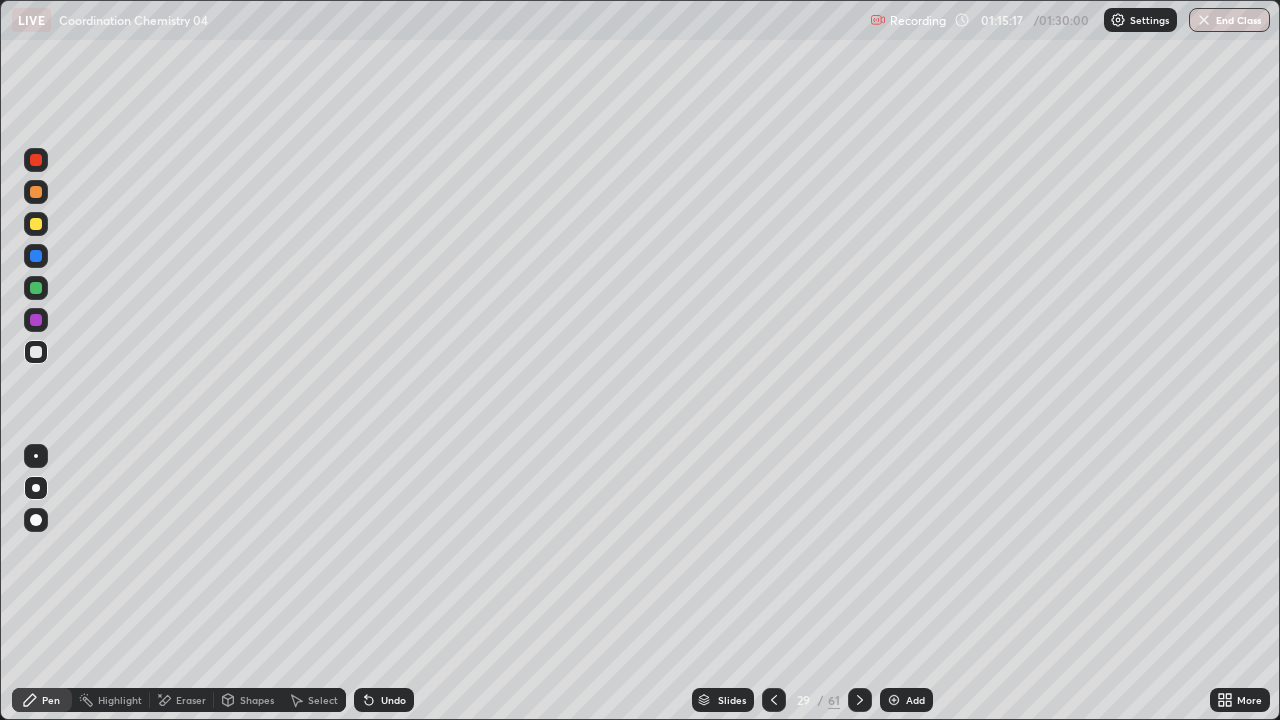 click at bounding box center [36, 352] 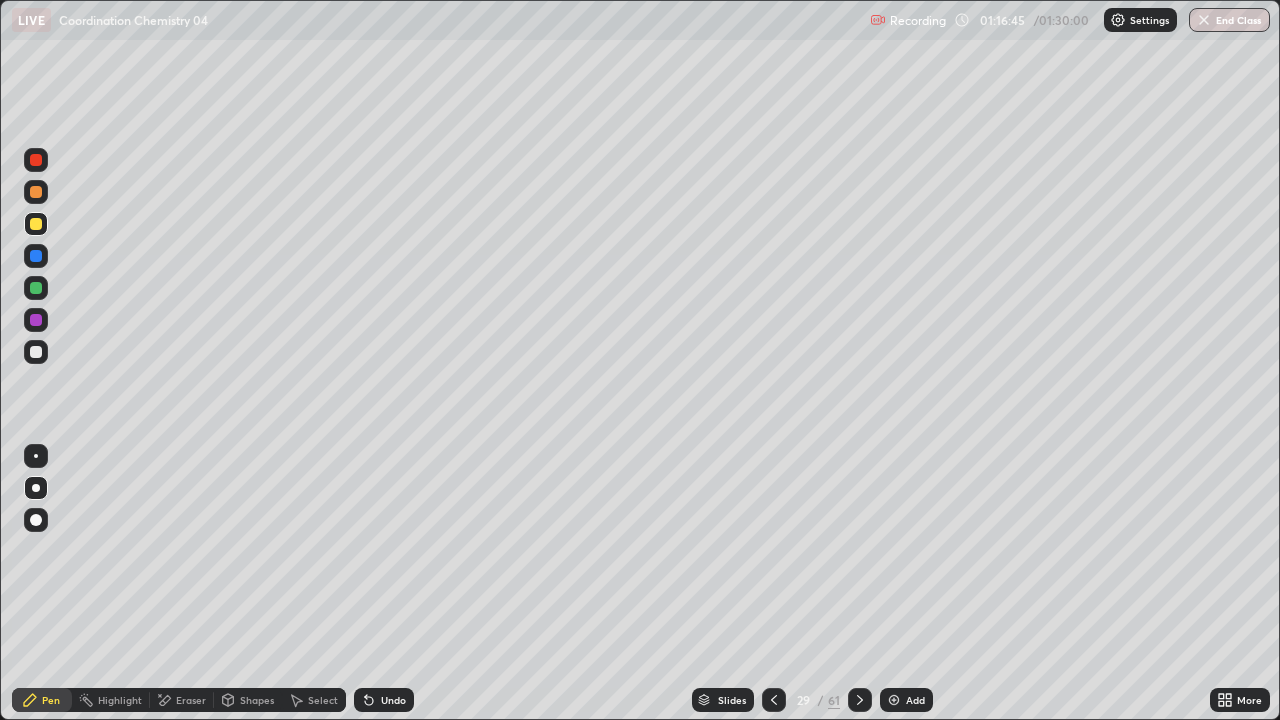 click on "Undo" at bounding box center (393, 700) 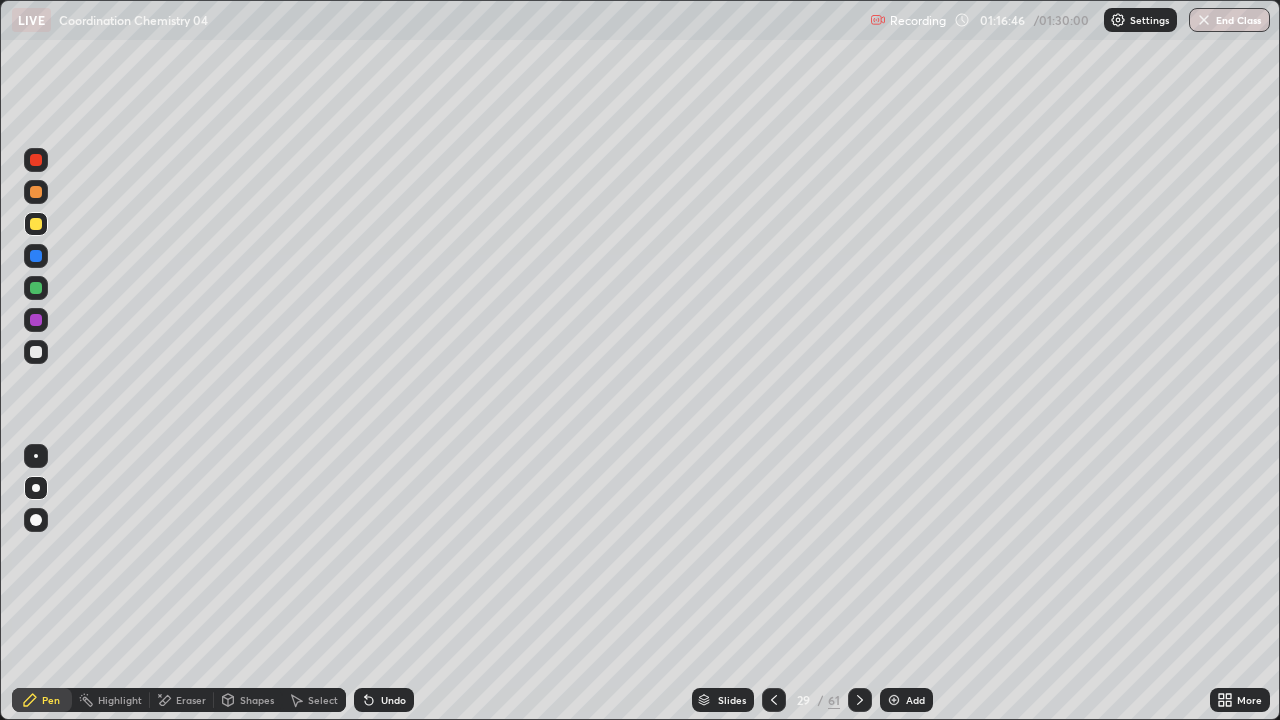 click on "Undo" at bounding box center (384, 700) 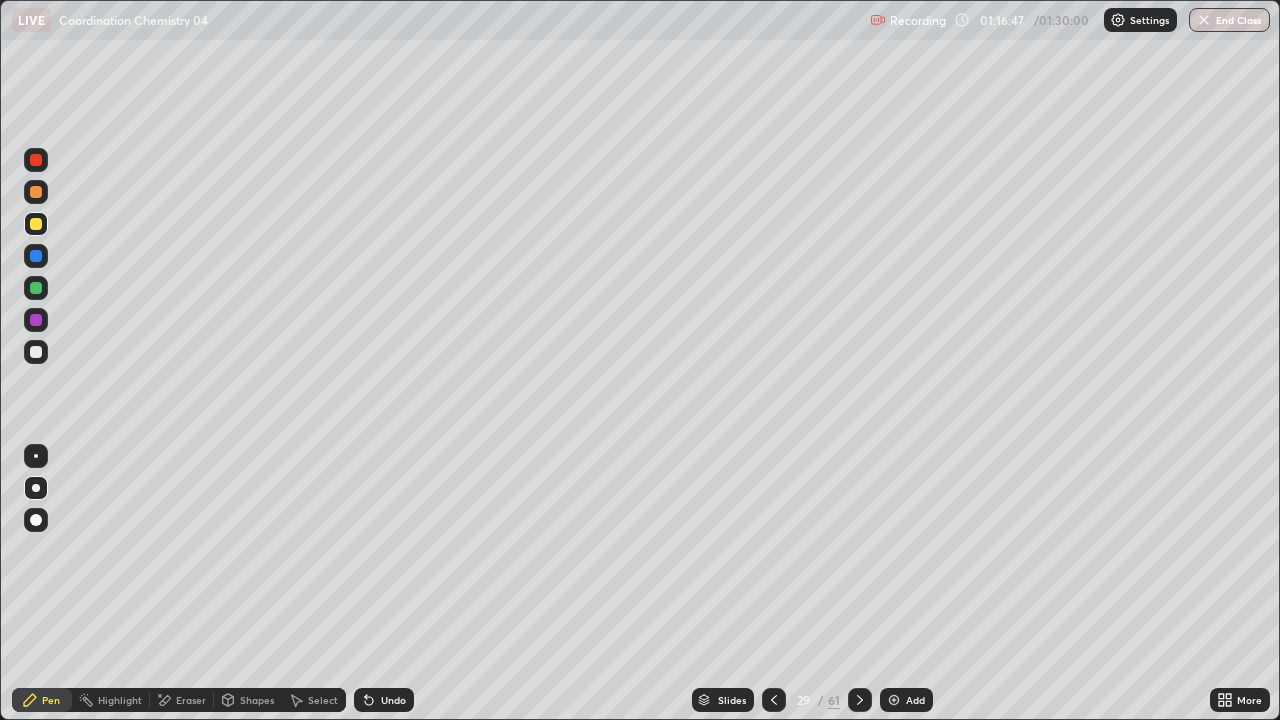 click on "Undo" at bounding box center [384, 700] 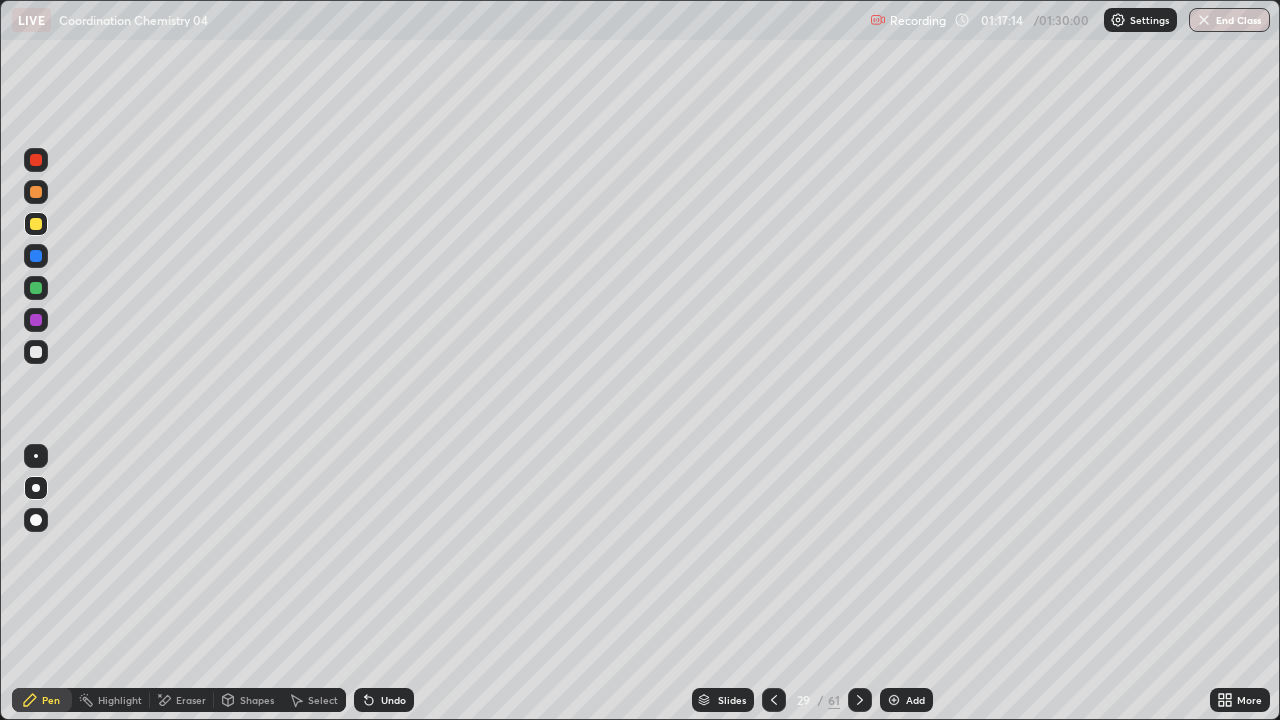 click on "Undo" at bounding box center (384, 700) 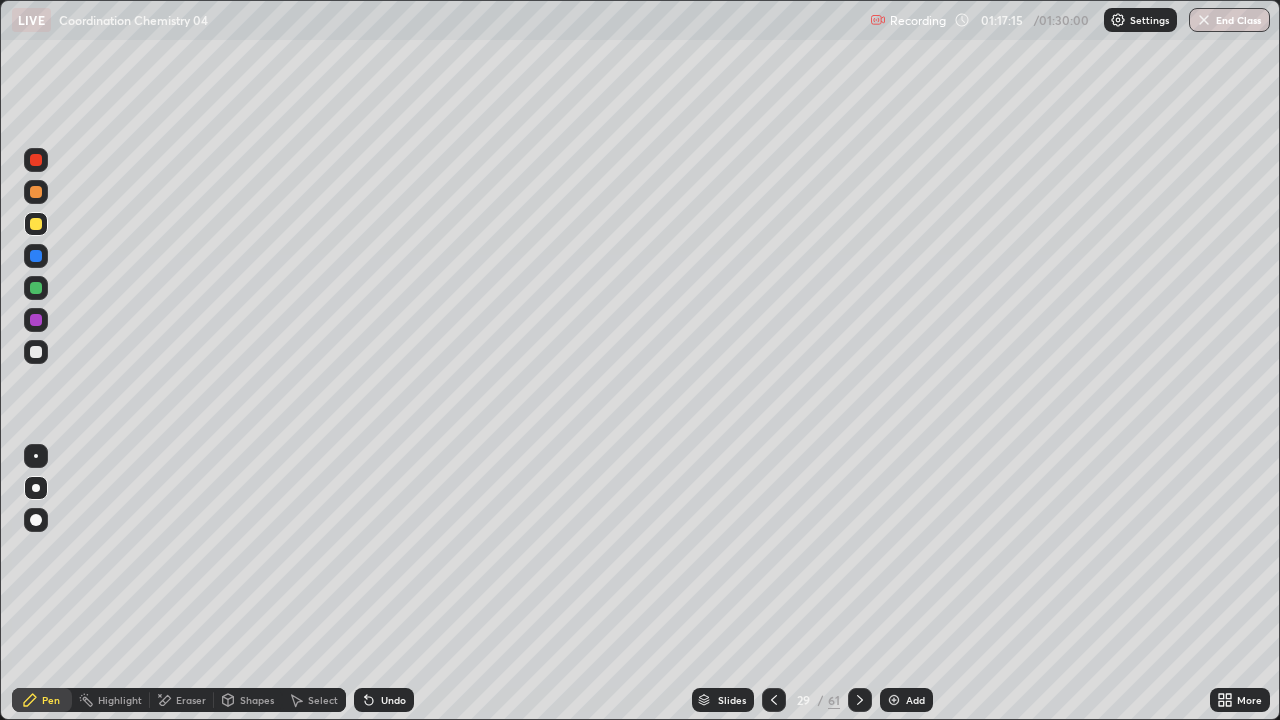 click 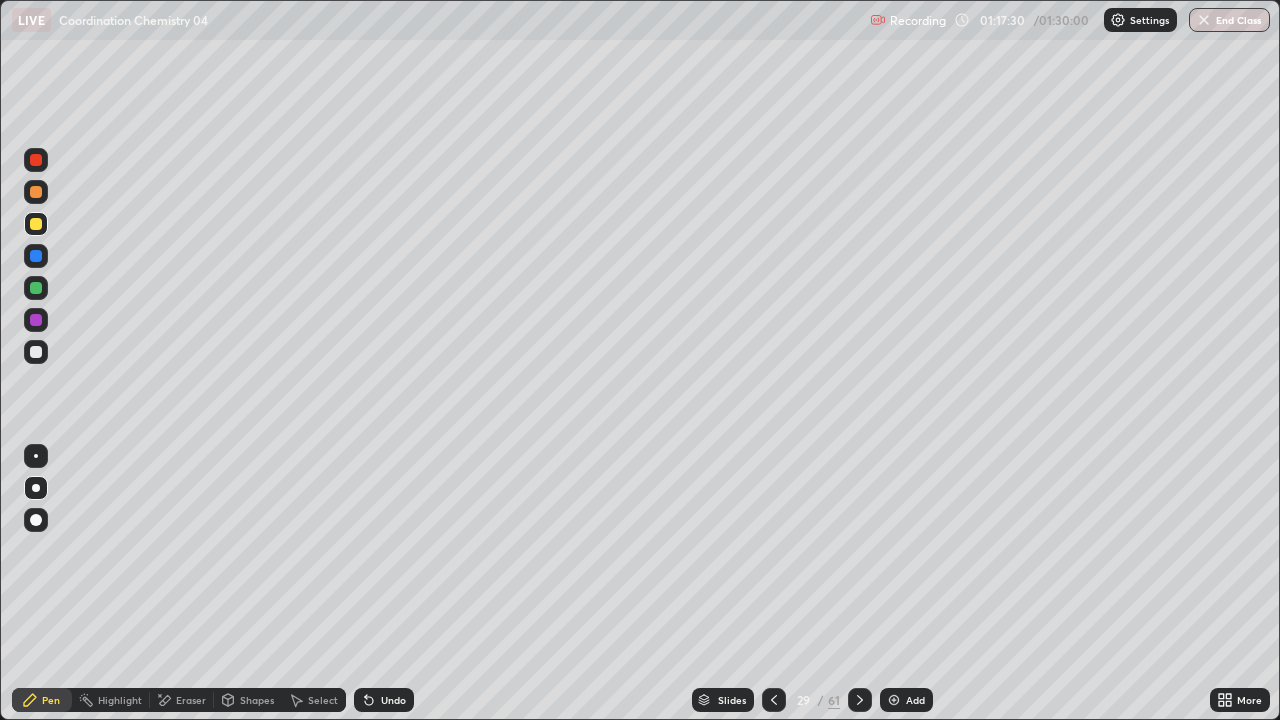 click on "Undo" at bounding box center (393, 700) 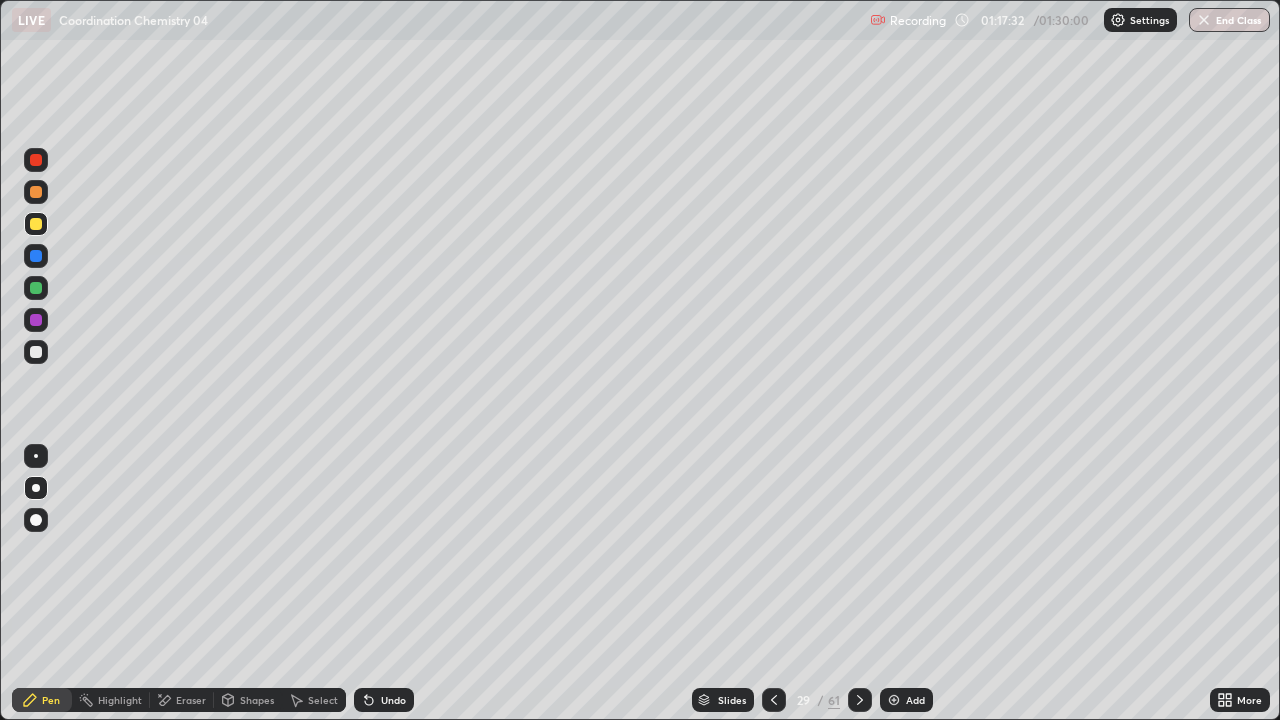 click on "Undo" at bounding box center [393, 700] 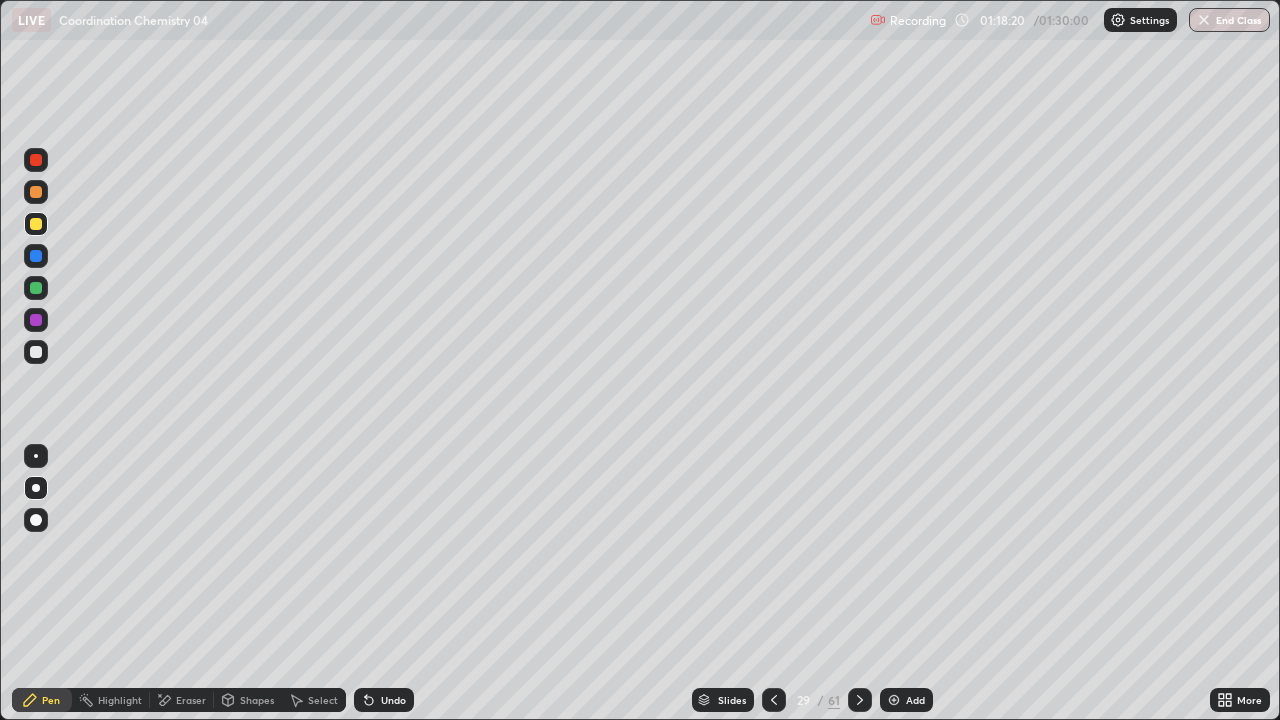 click on "Undo" at bounding box center [384, 700] 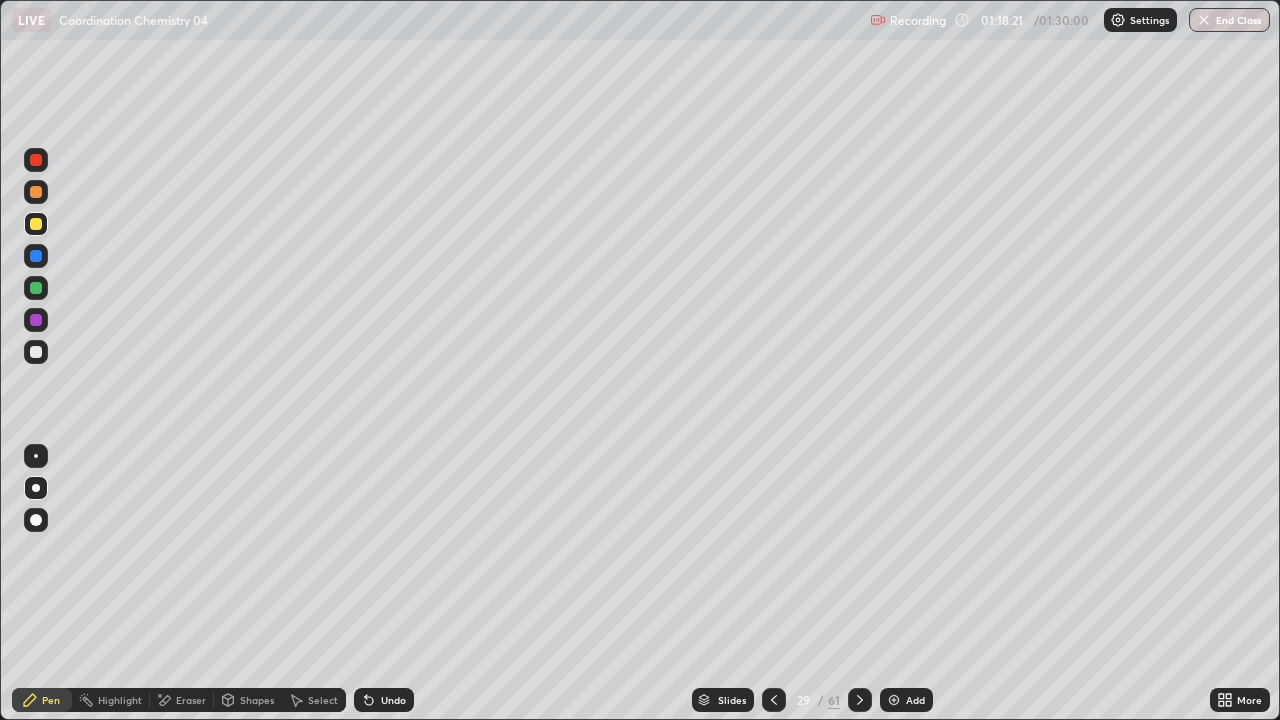 click on "Undo" at bounding box center [384, 700] 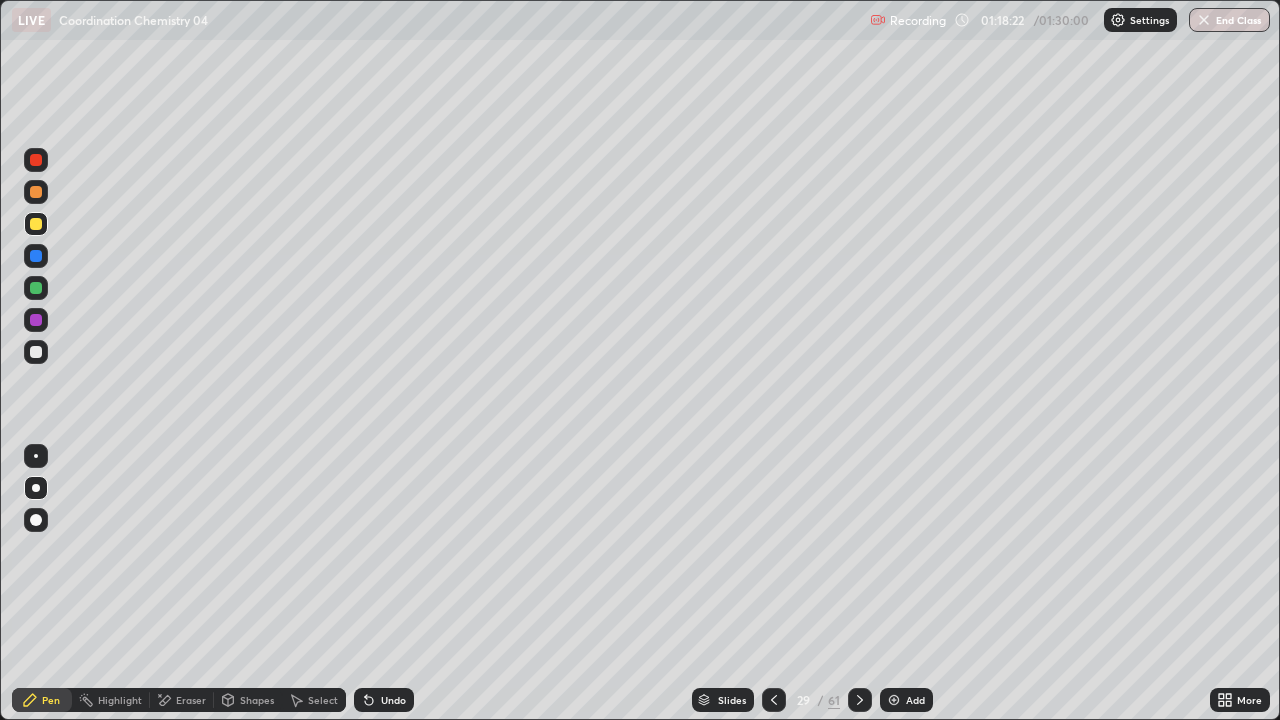 click on "Undo" at bounding box center (380, 700) 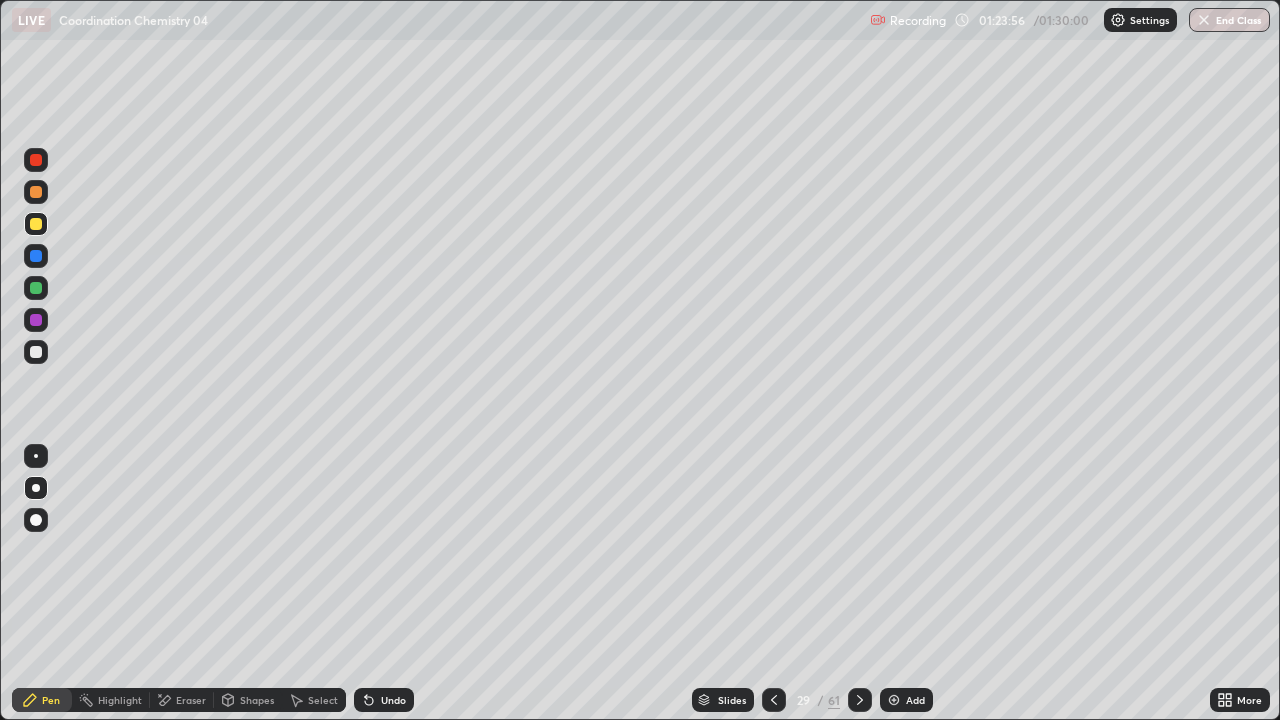 click at bounding box center (36, 352) 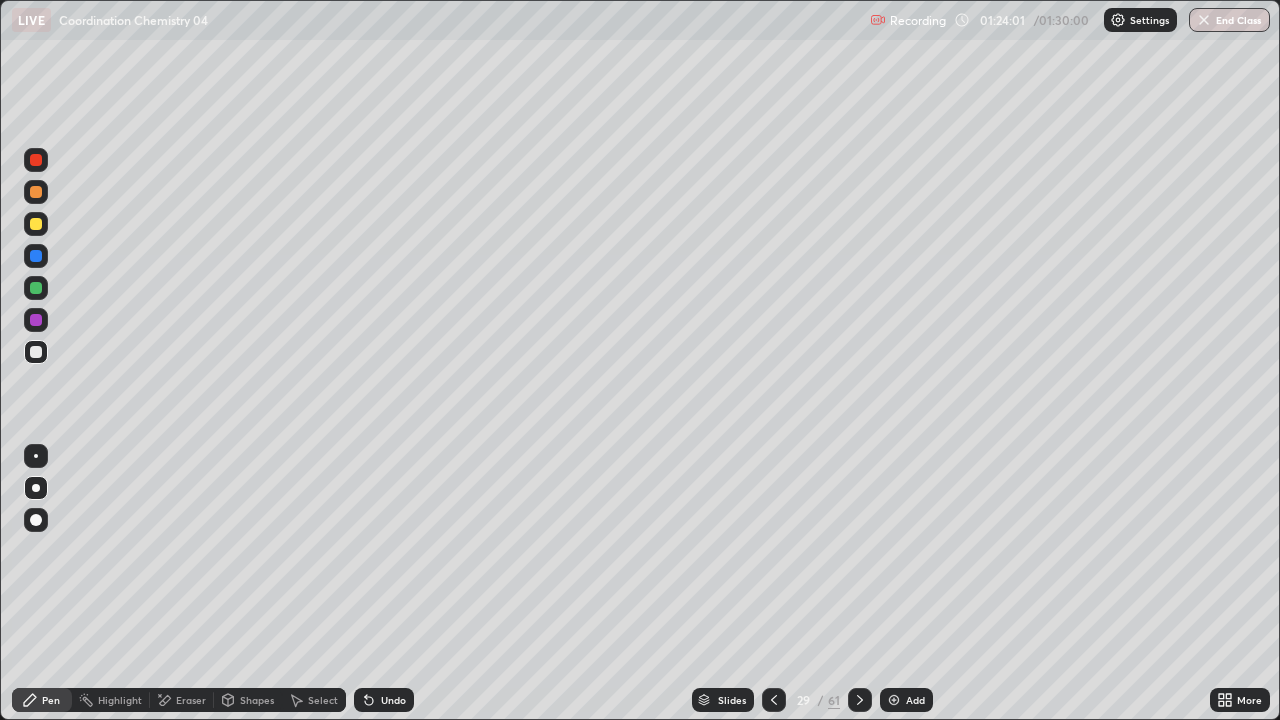 click at bounding box center [36, 320] 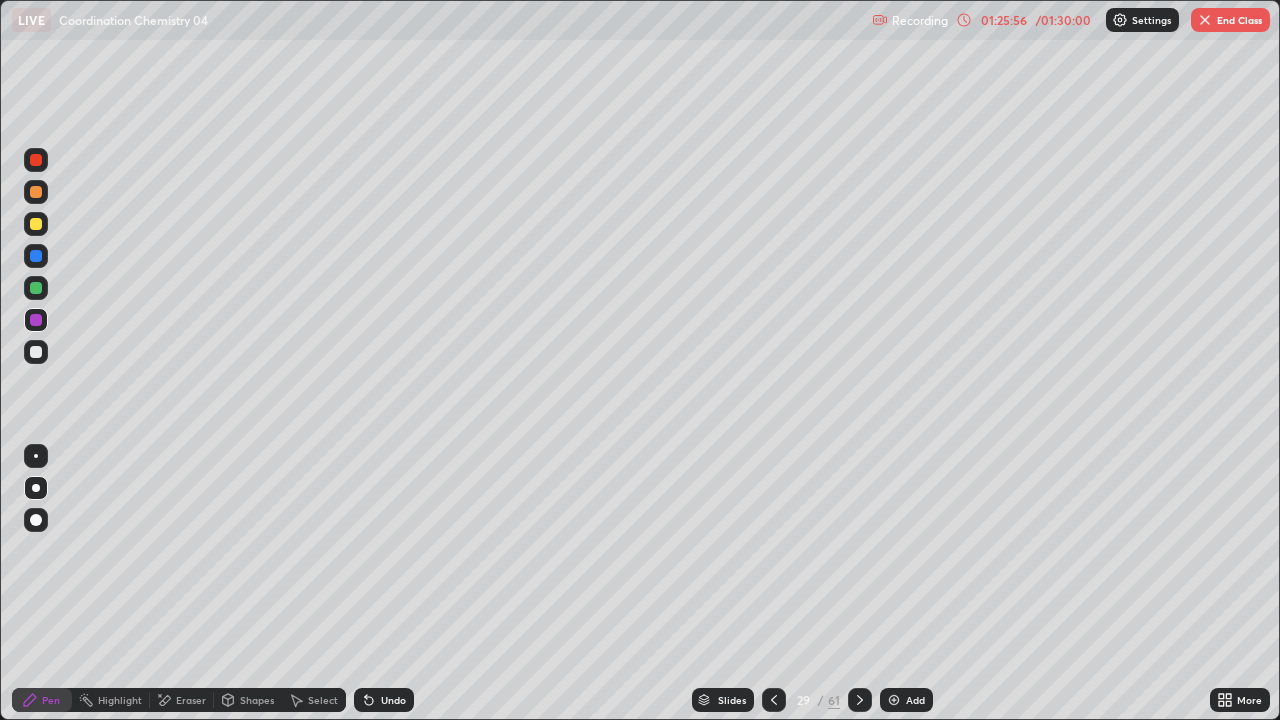 click 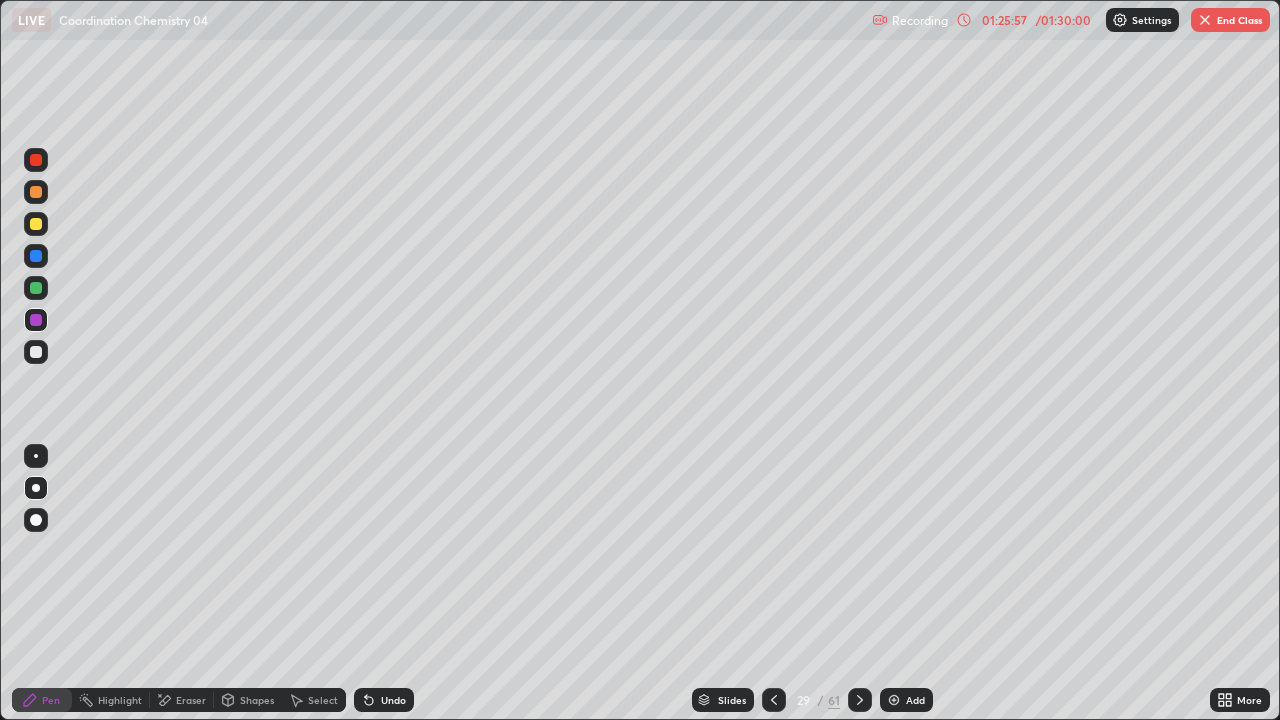 click on "Undo" at bounding box center (384, 700) 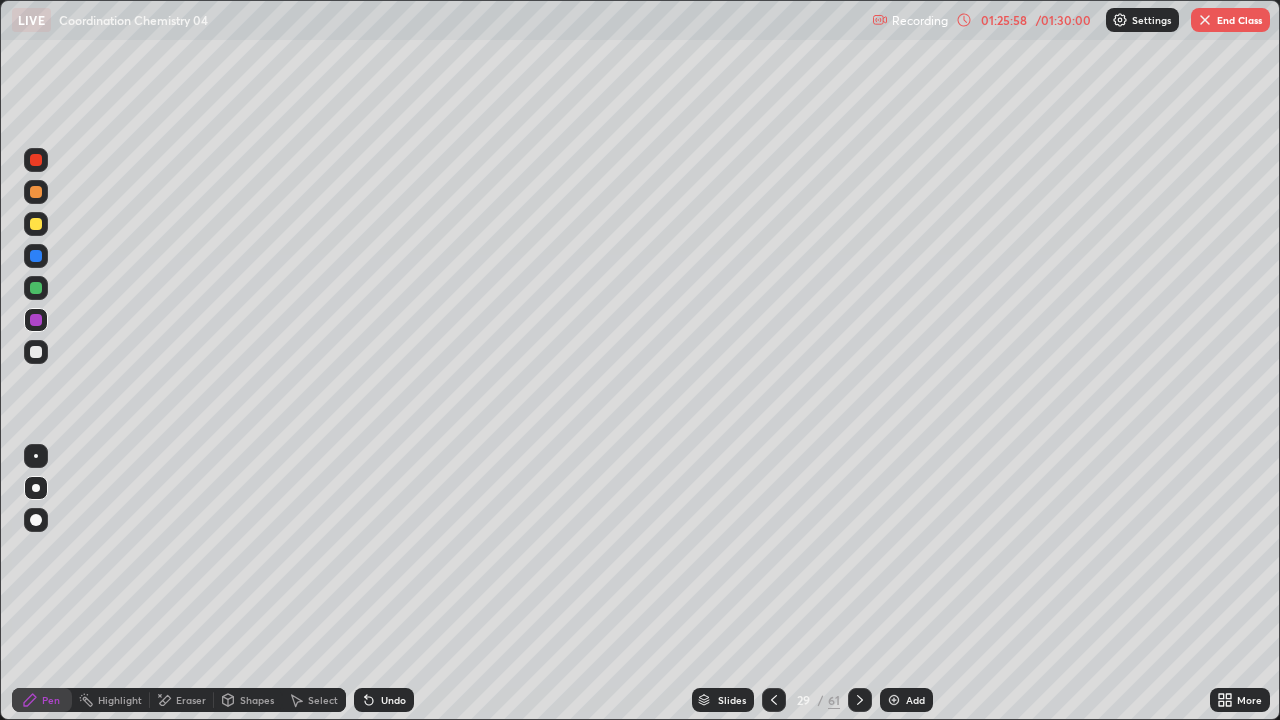 click on "Undo" at bounding box center (384, 700) 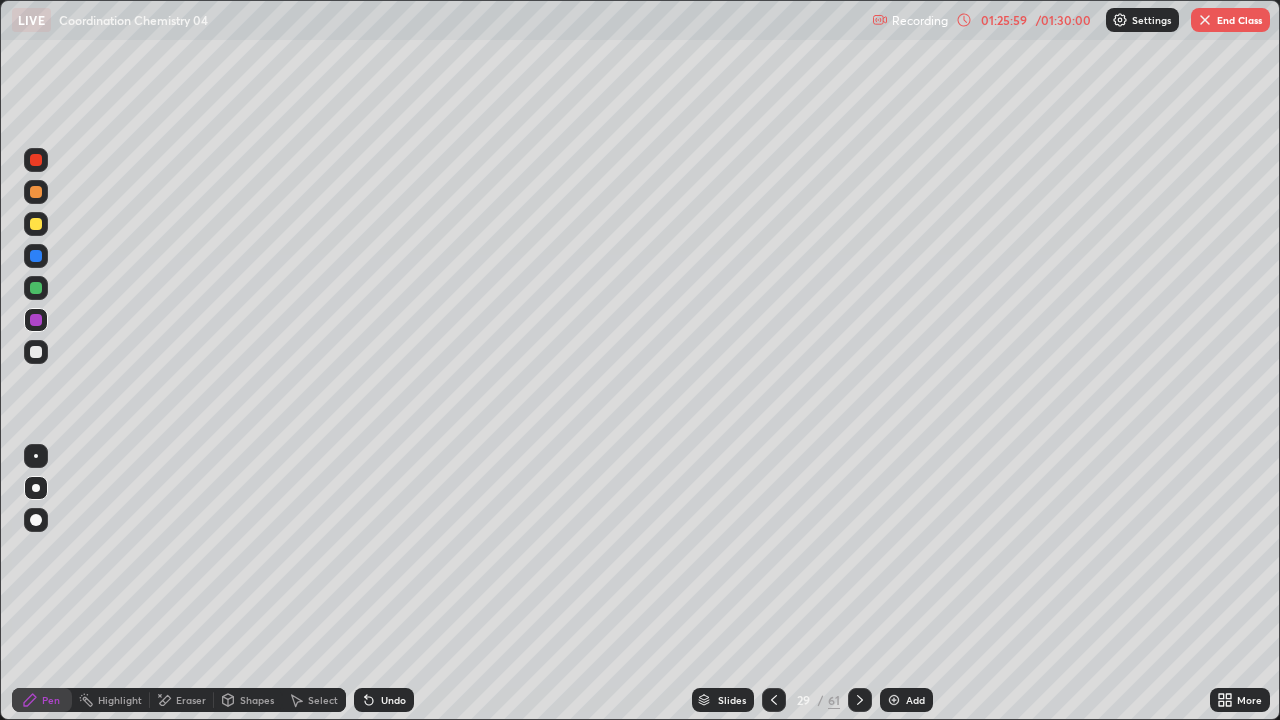 click on "Undo" at bounding box center [384, 700] 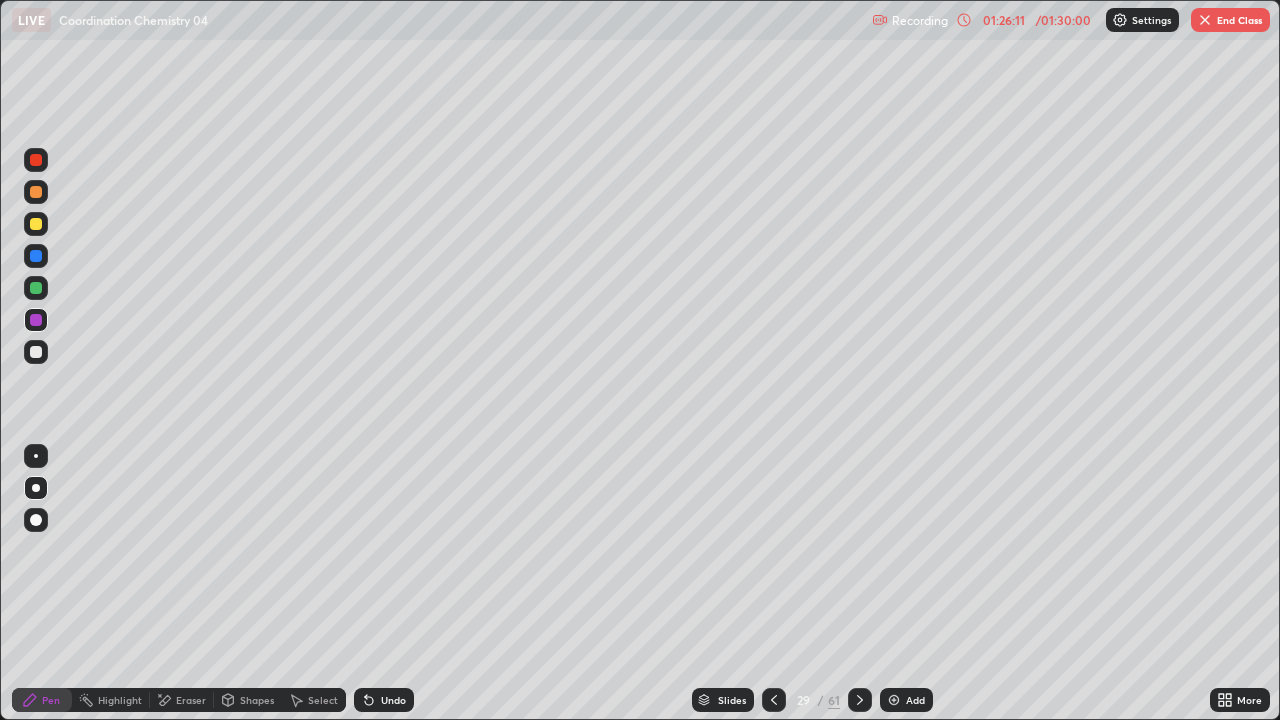 click 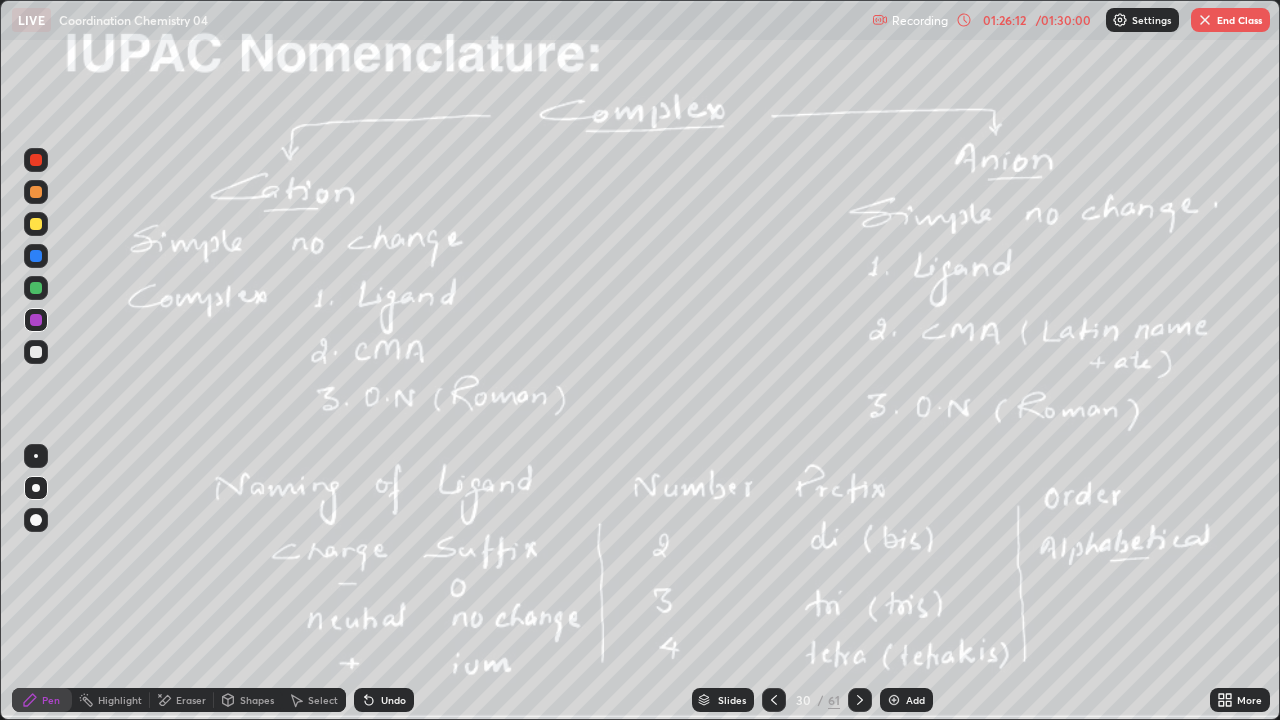 click 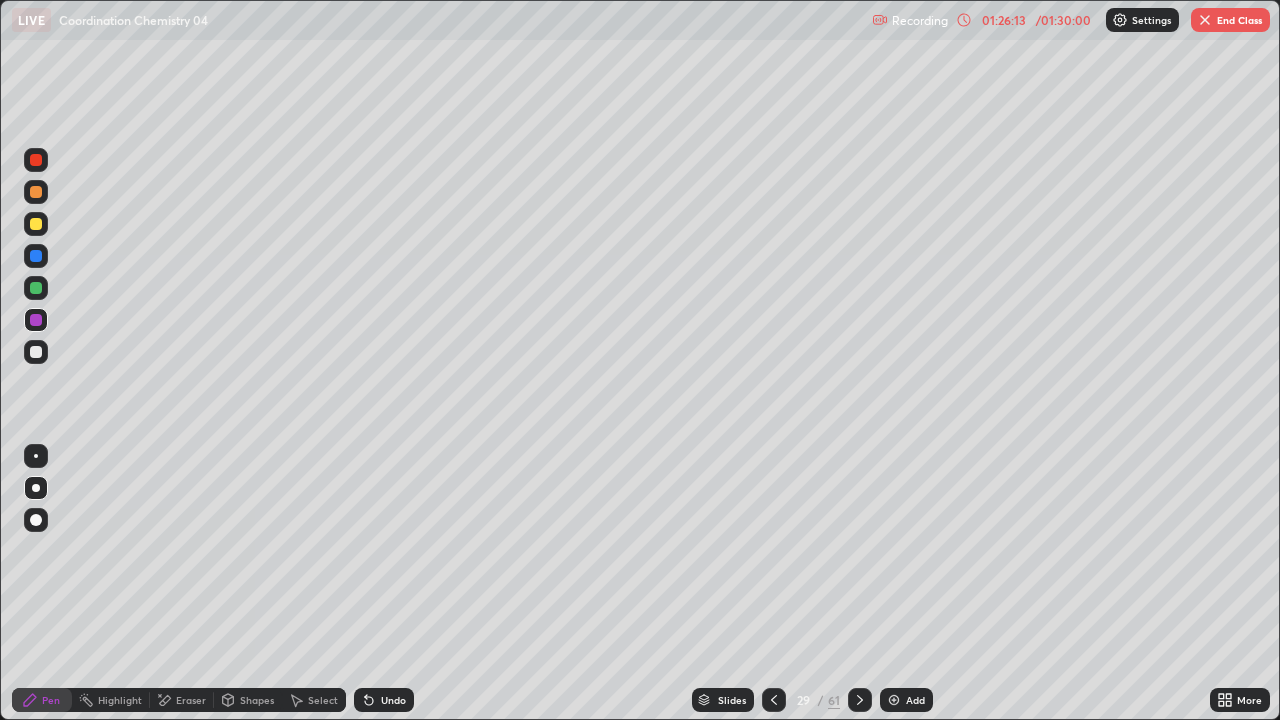 click on "Add" at bounding box center [906, 700] 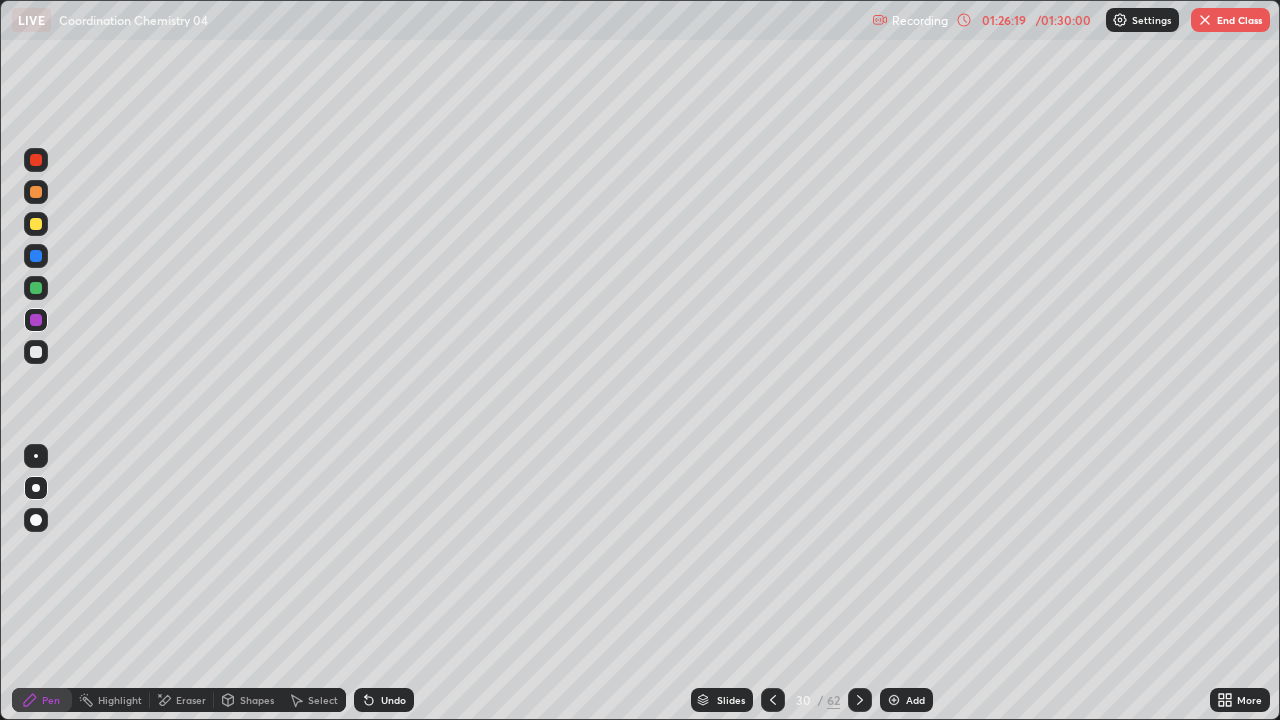 click 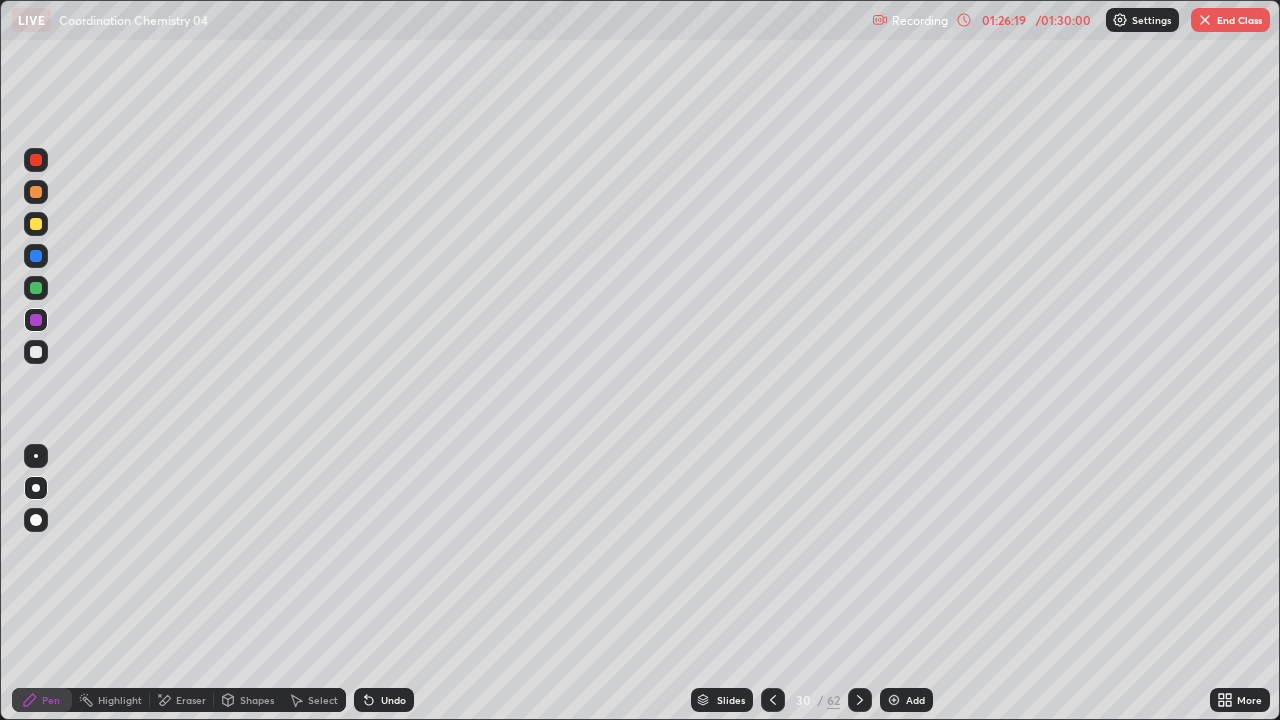 click 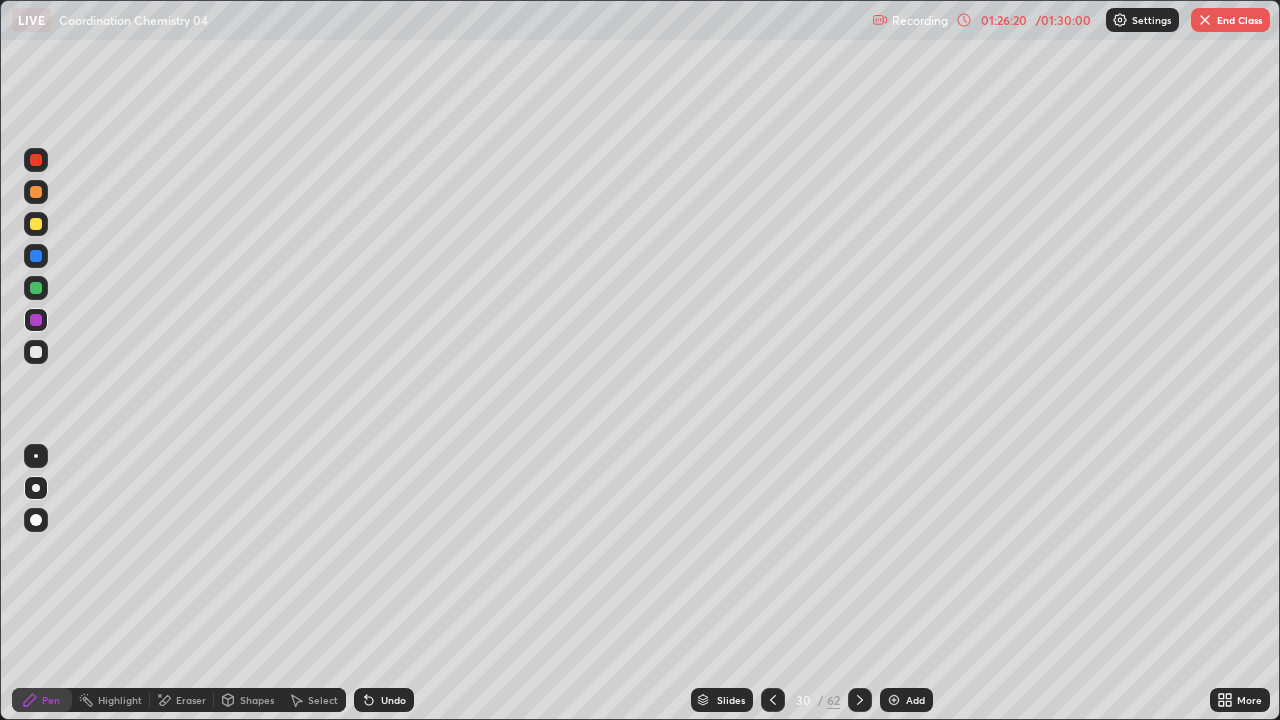 click on "Undo" at bounding box center [384, 700] 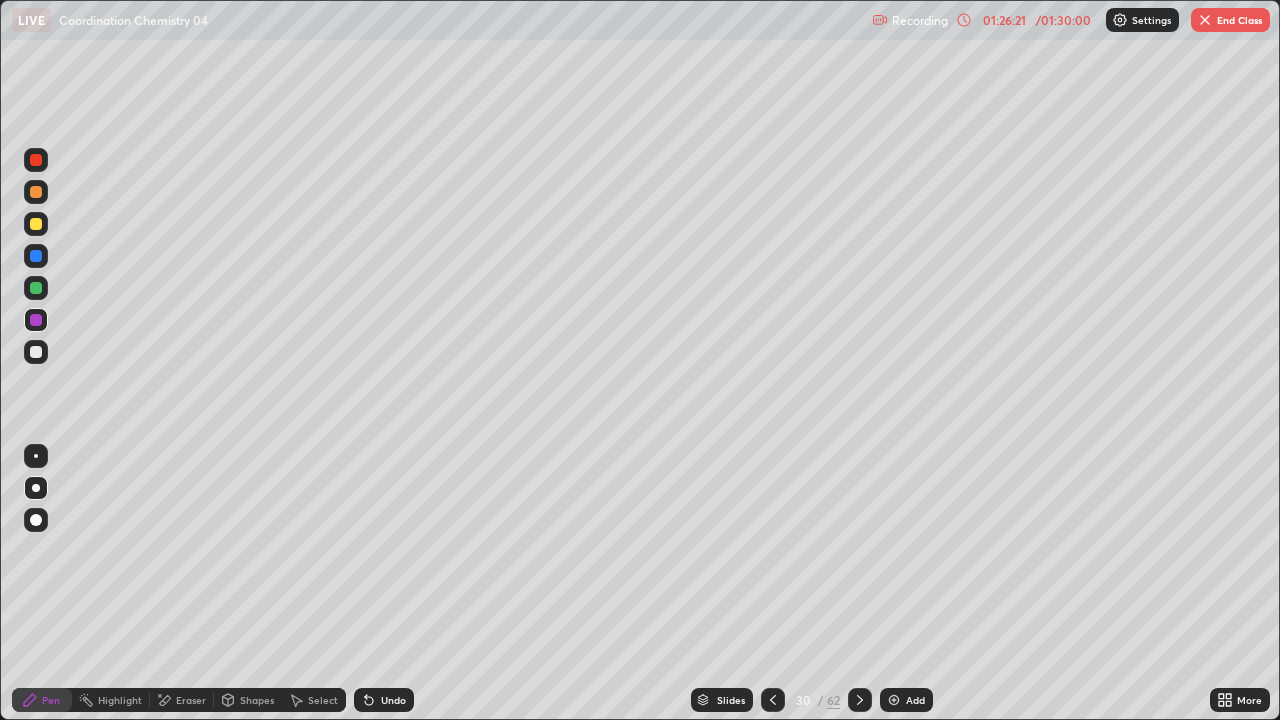 click on "Undo" at bounding box center (384, 700) 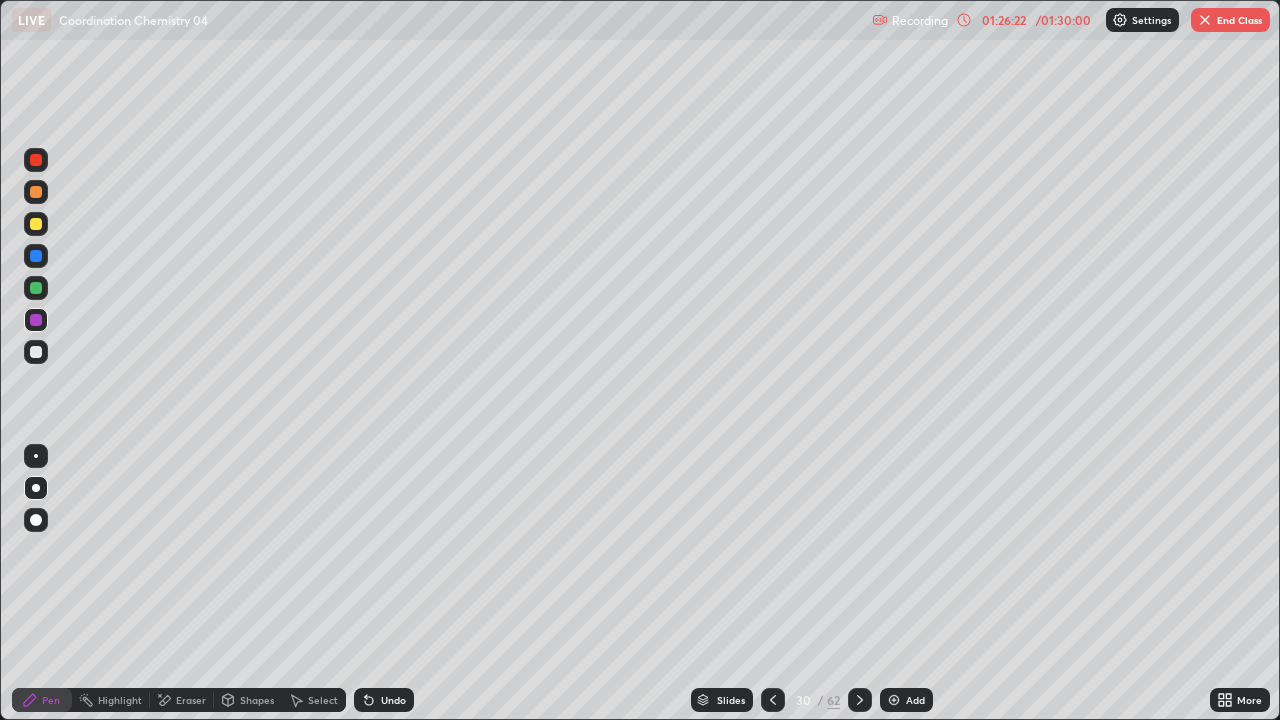 click at bounding box center [36, 352] 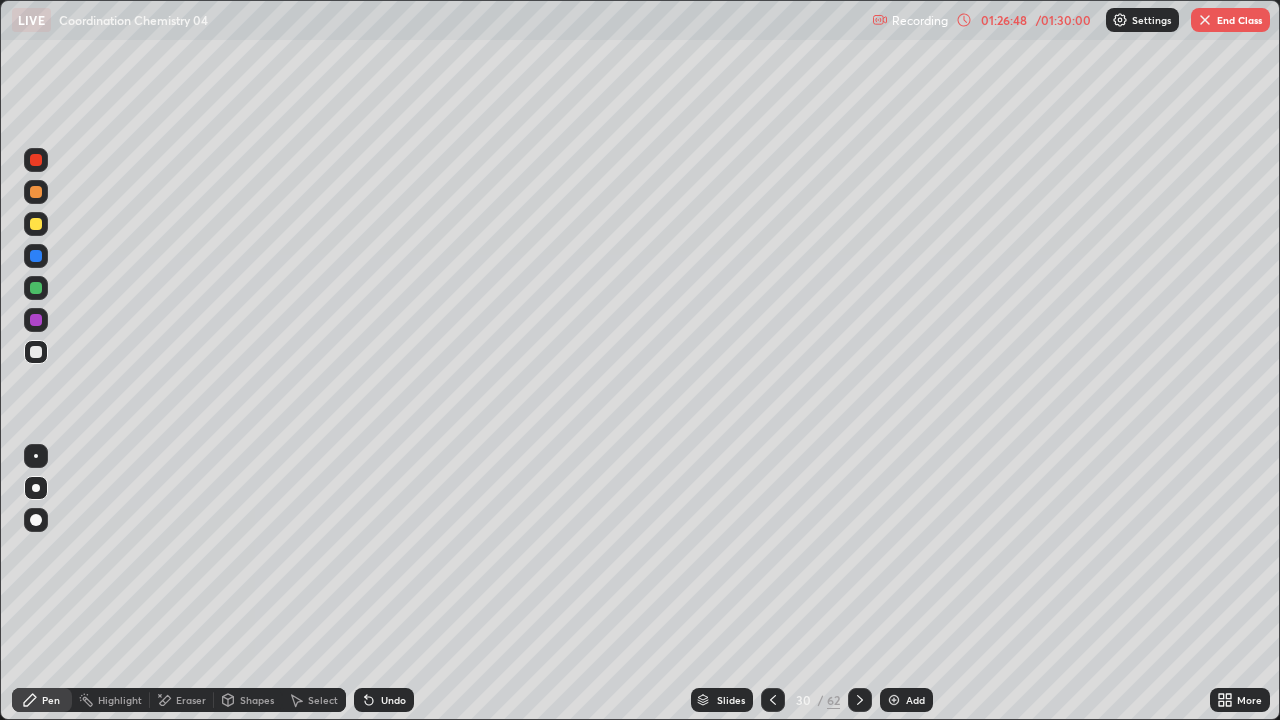 click at bounding box center [36, 288] 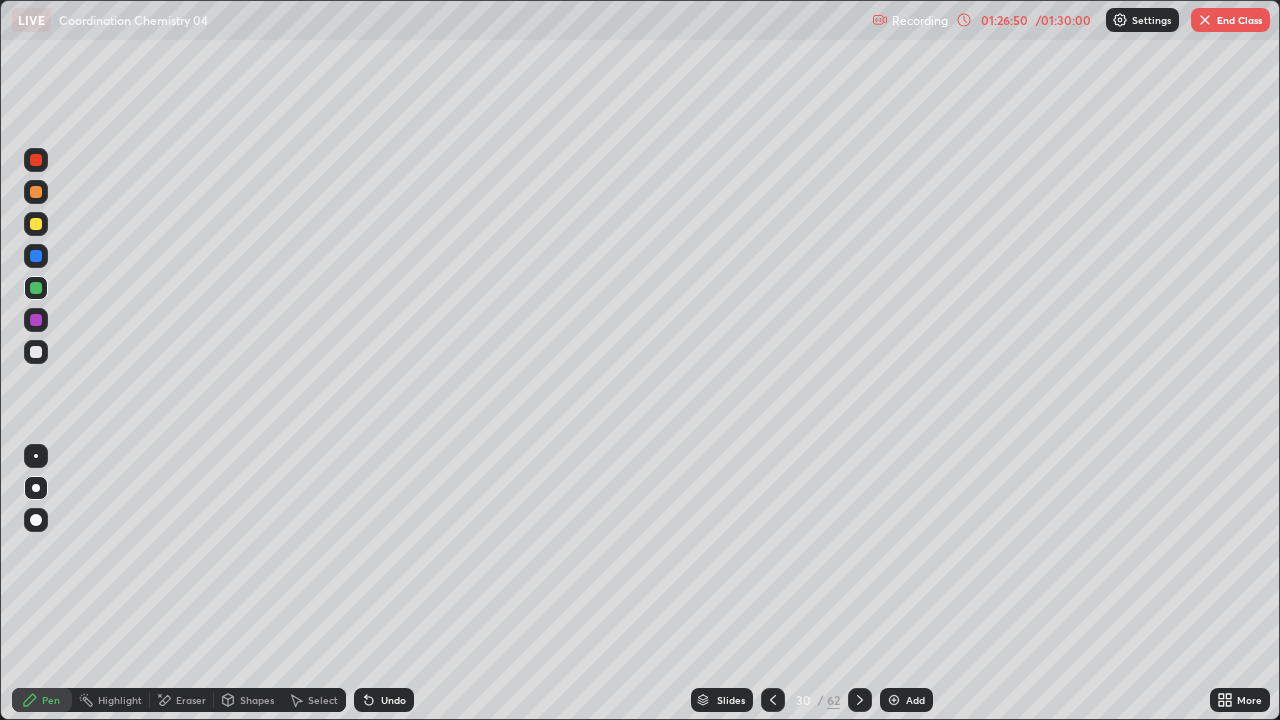 click at bounding box center [36, 352] 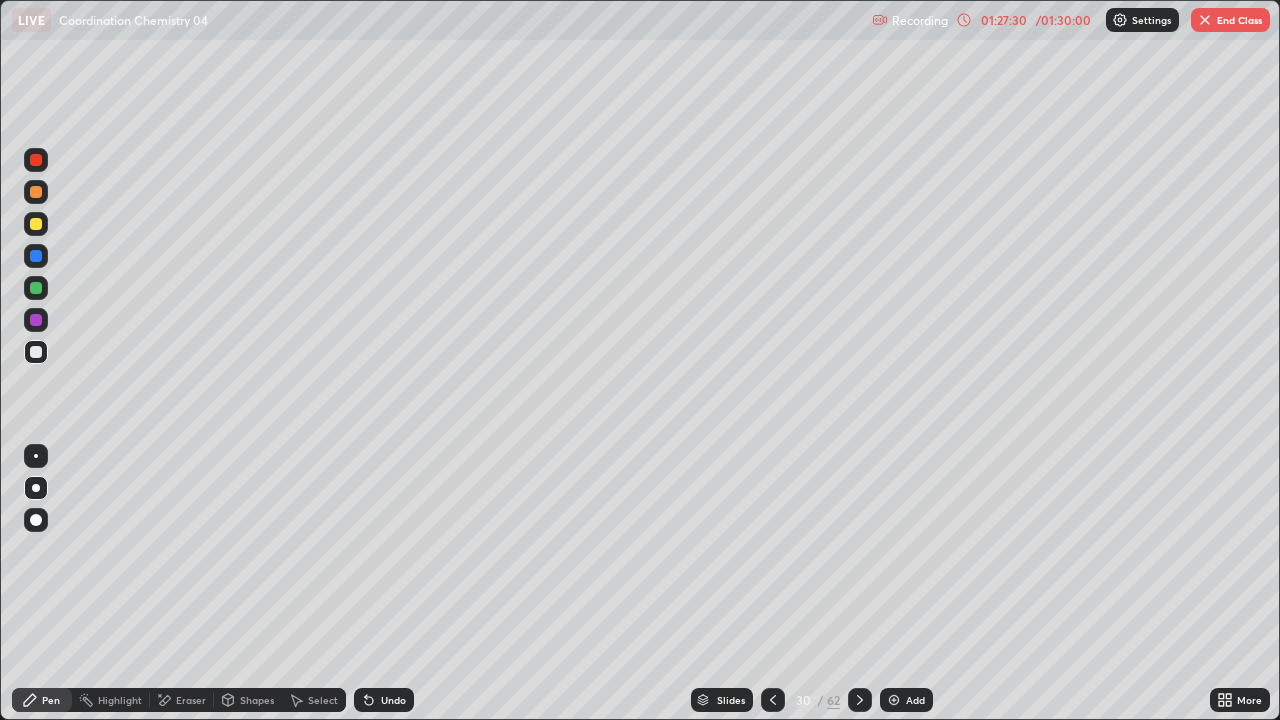 click on "Undo" at bounding box center [384, 700] 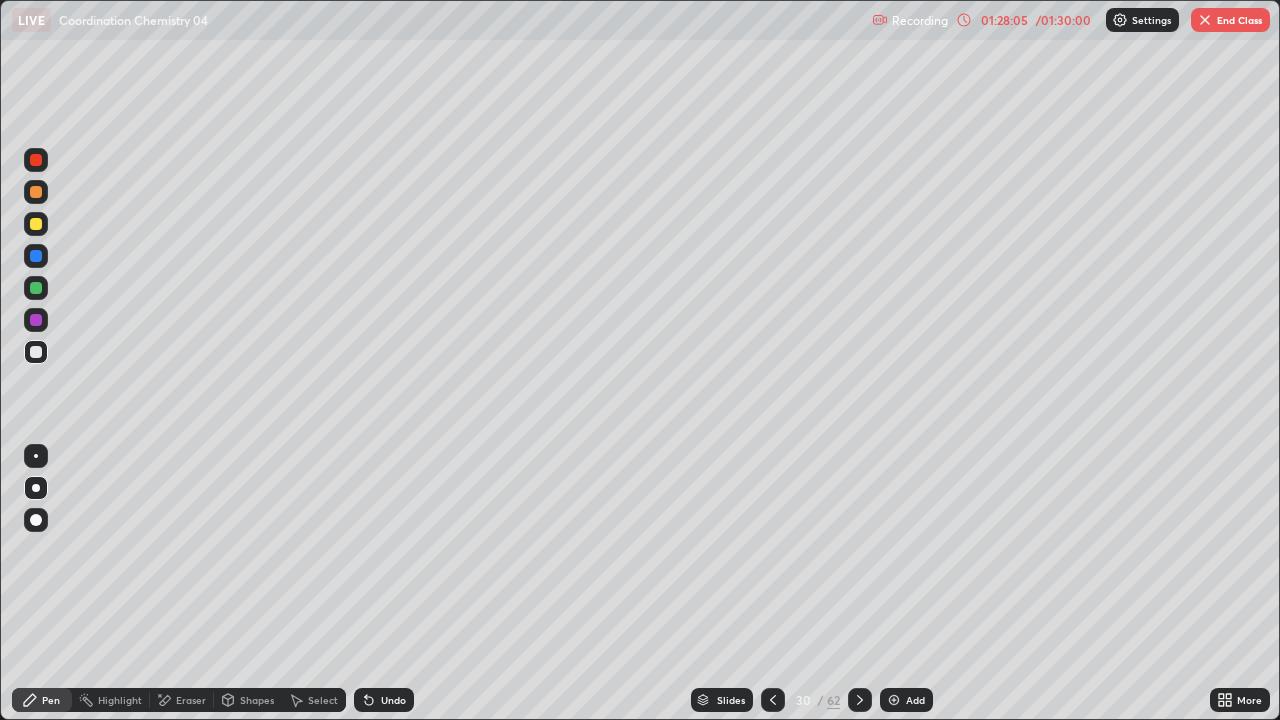 click on "Undo" at bounding box center [384, 700] 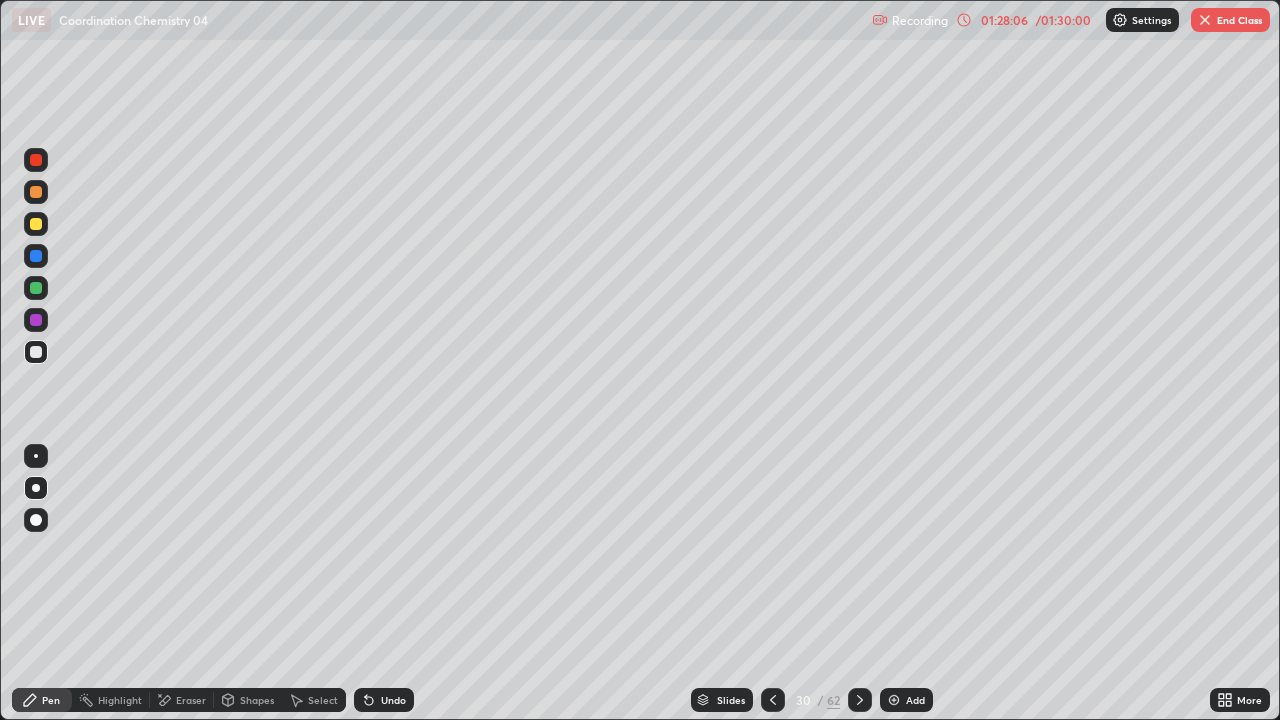 click on "Undo" at bounding box center (384, 700) 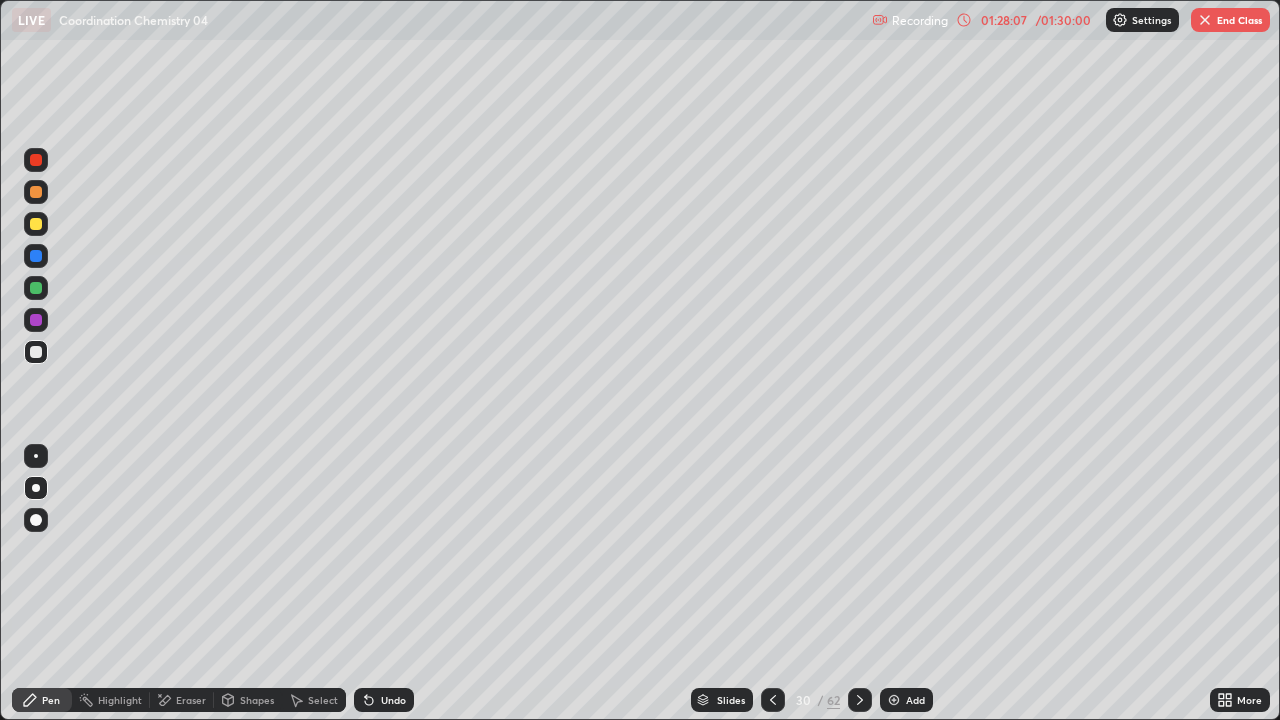 click 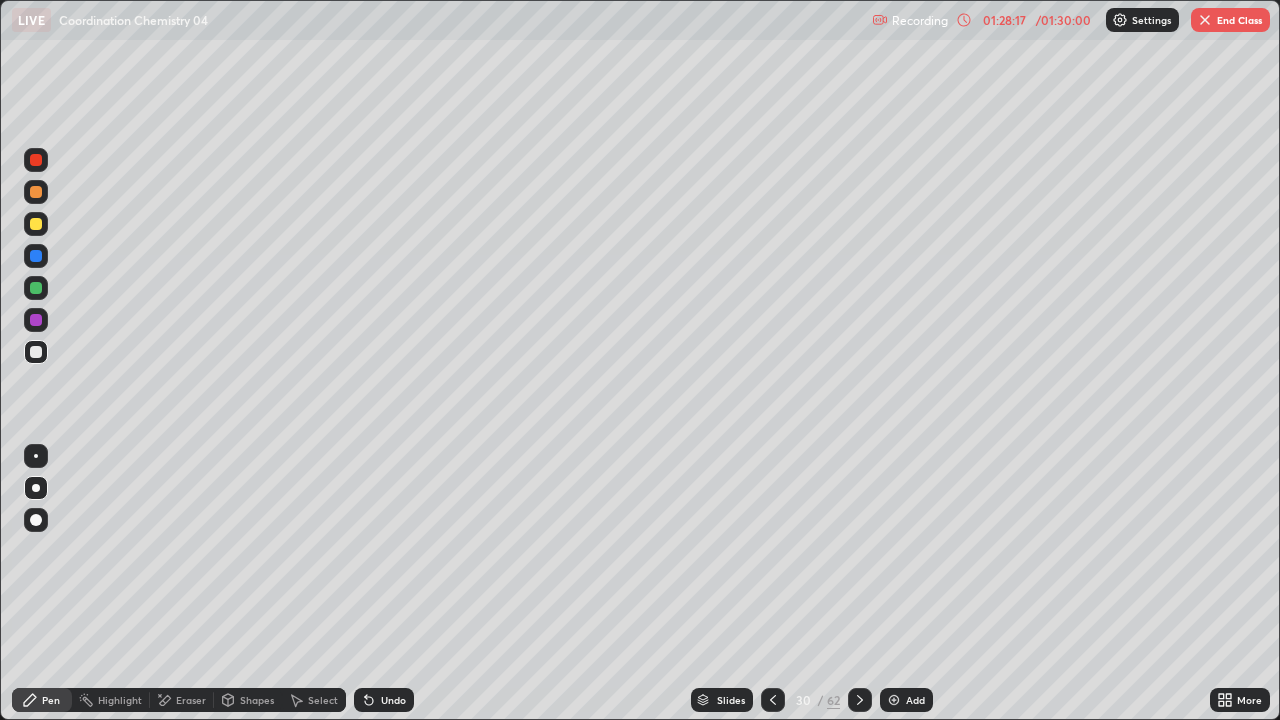 click on "Undo" at bounding box center (393, 700) 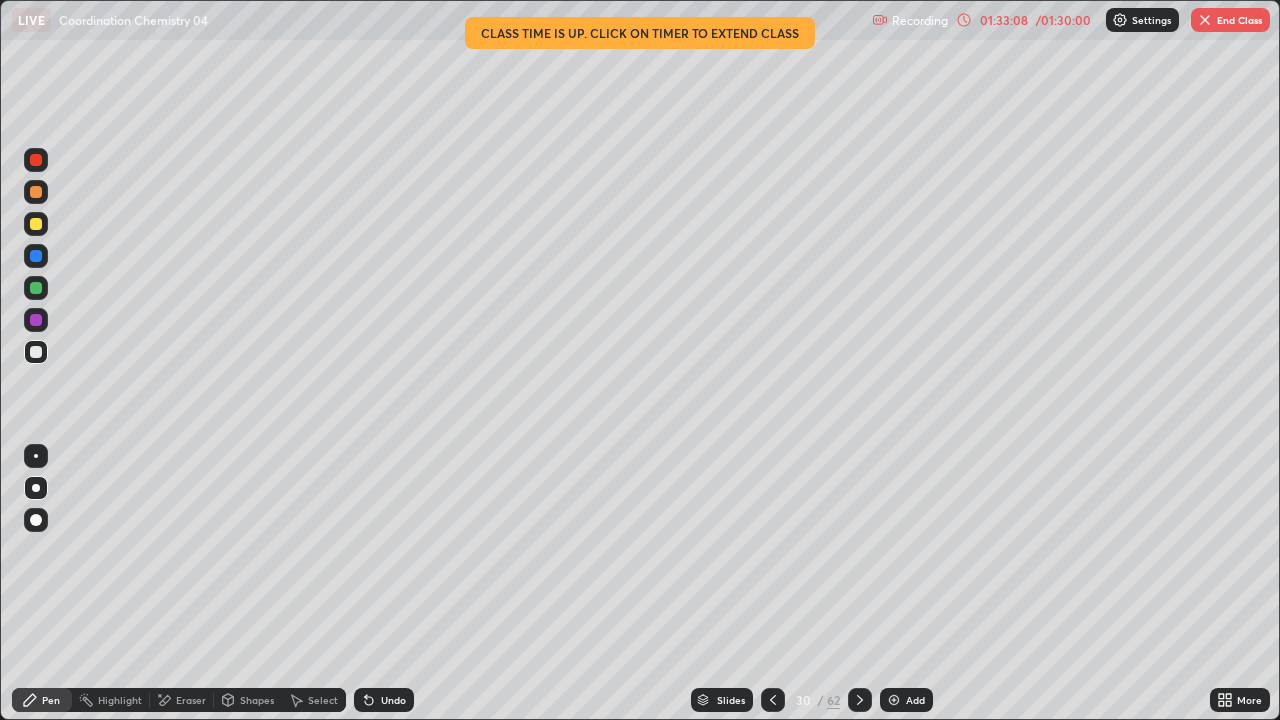 click 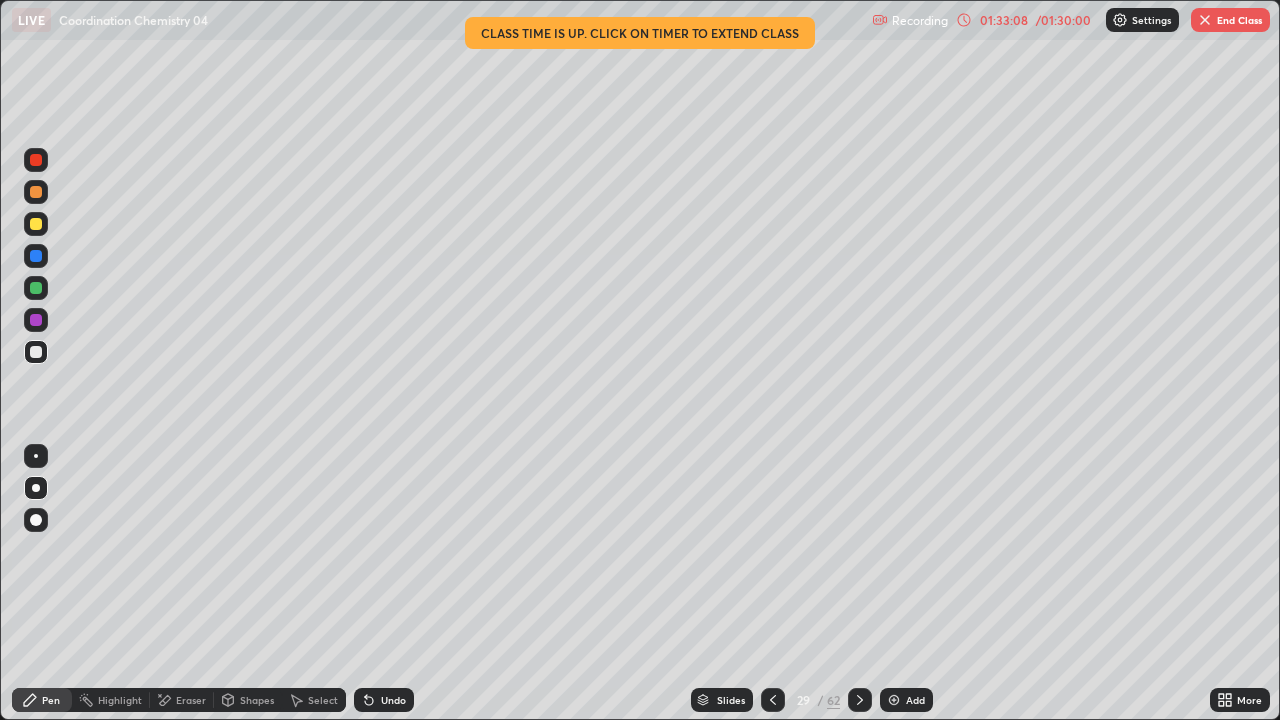 click 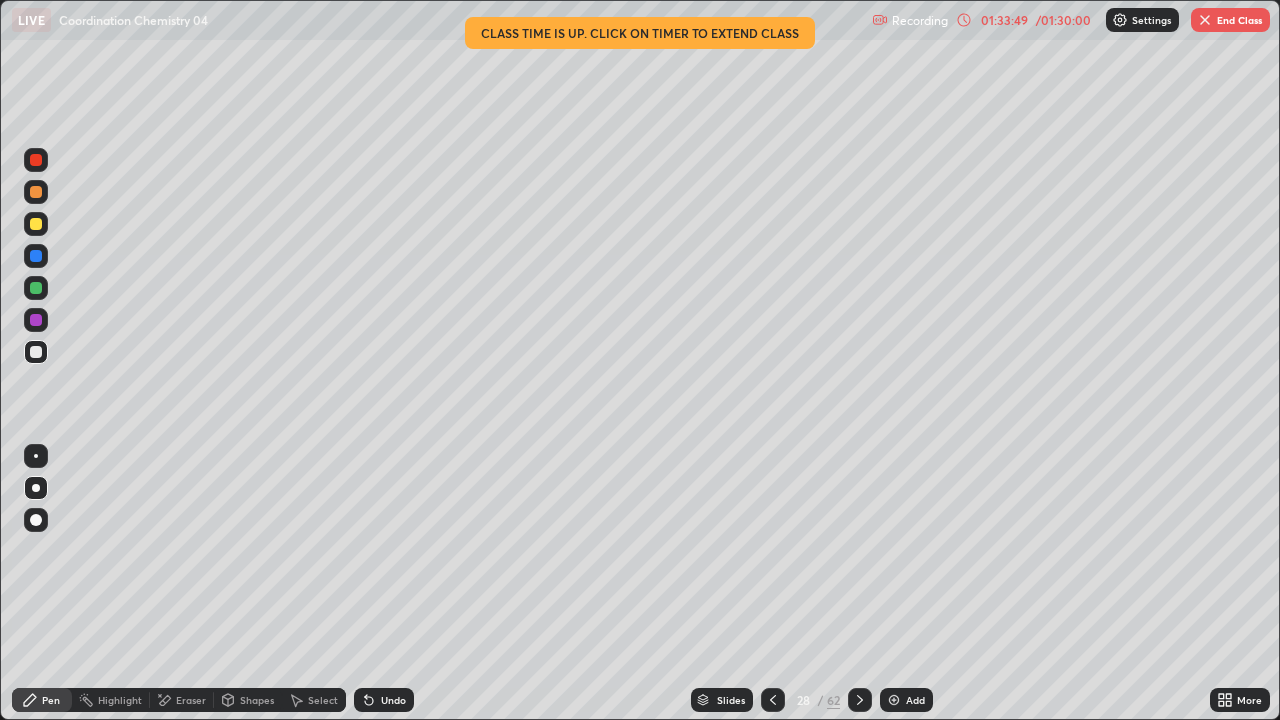 click at bounding box center (1205, 20) 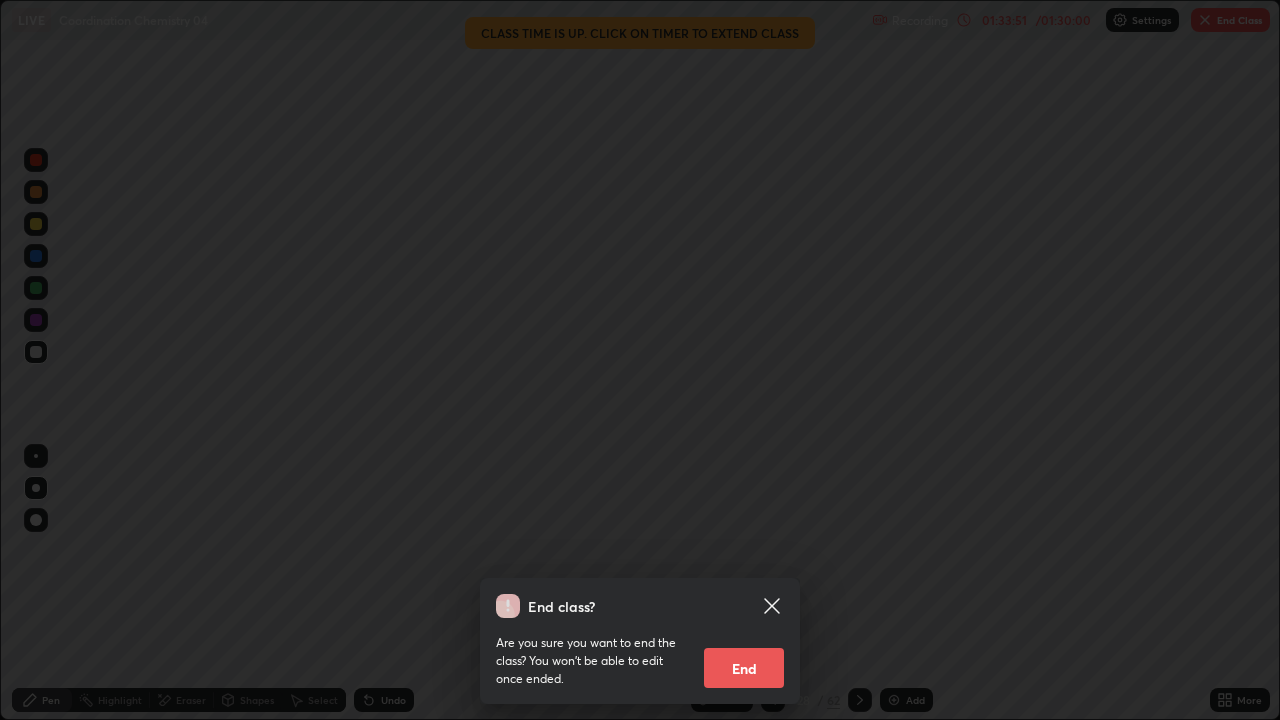click on "End" at bounding box center [744, 668] 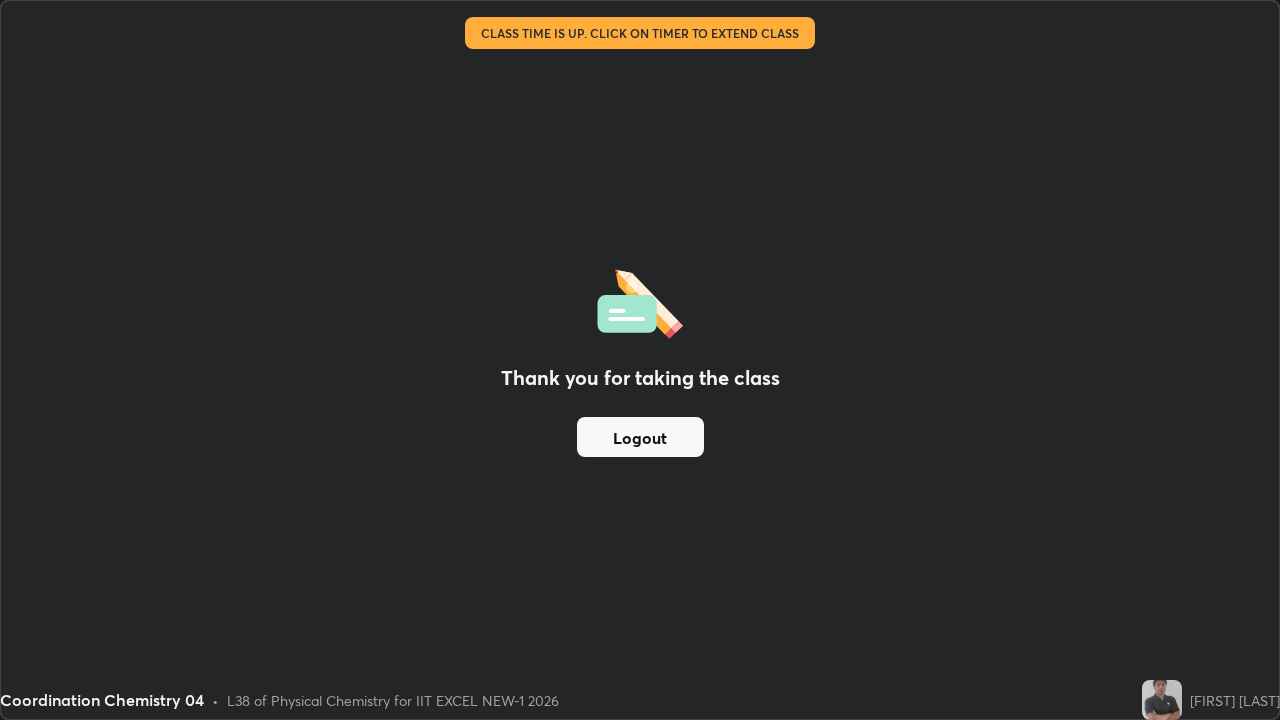 click on "Thank you for taking the class Logout" at bounding box center (640, 360) 